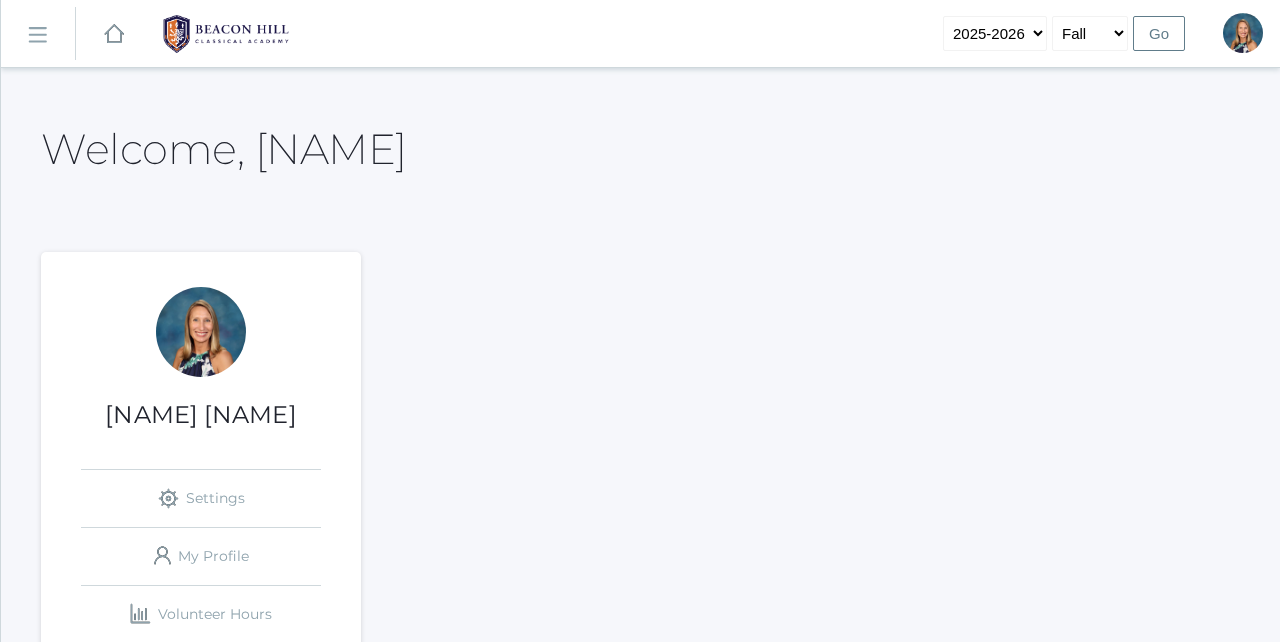 scroll, scrollTop: 0, scrollLeft: 0, axis: both 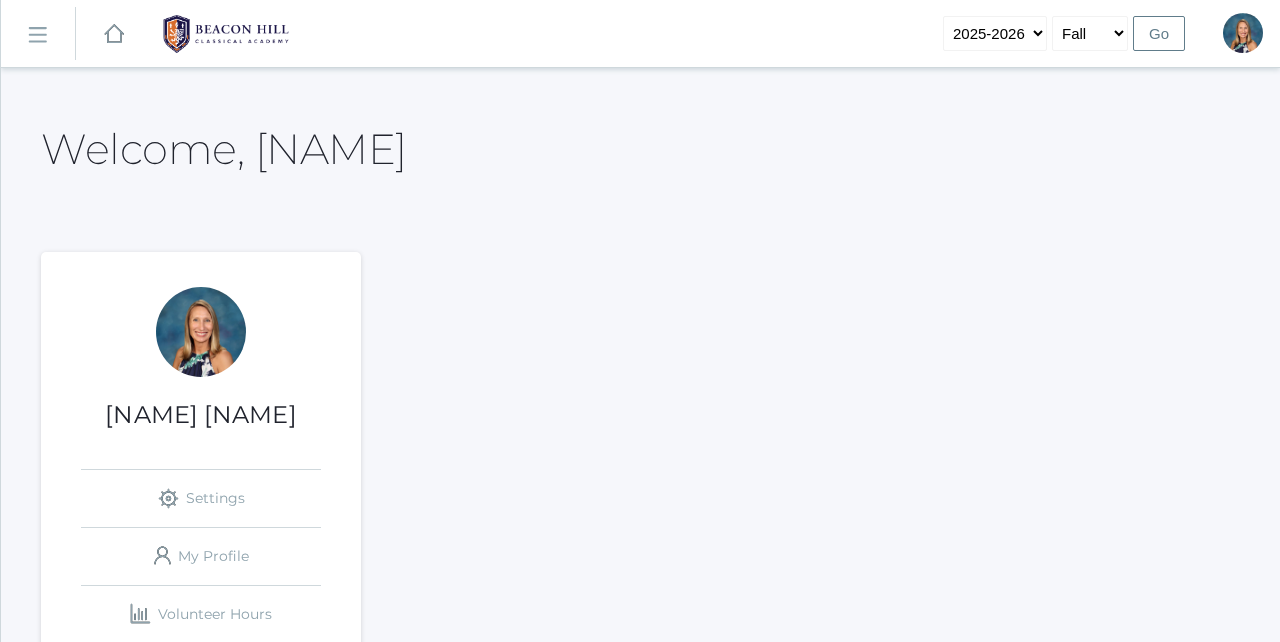 click 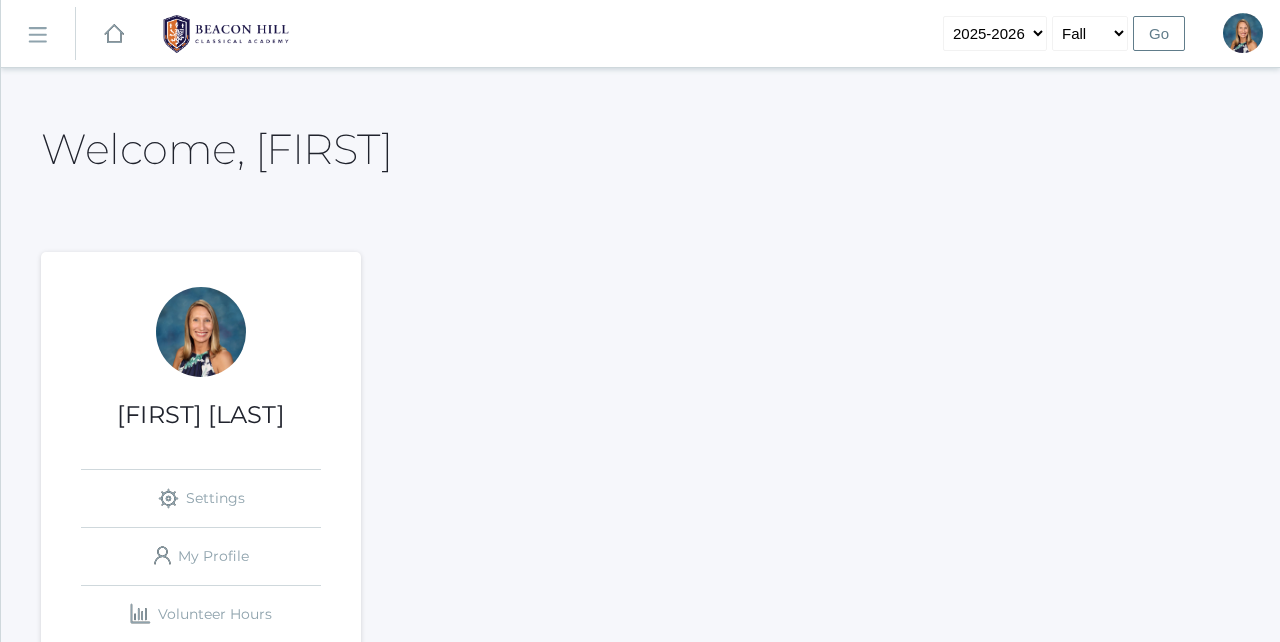 scroll, scrollTop: 0, scrollLeft: 0, axis: both 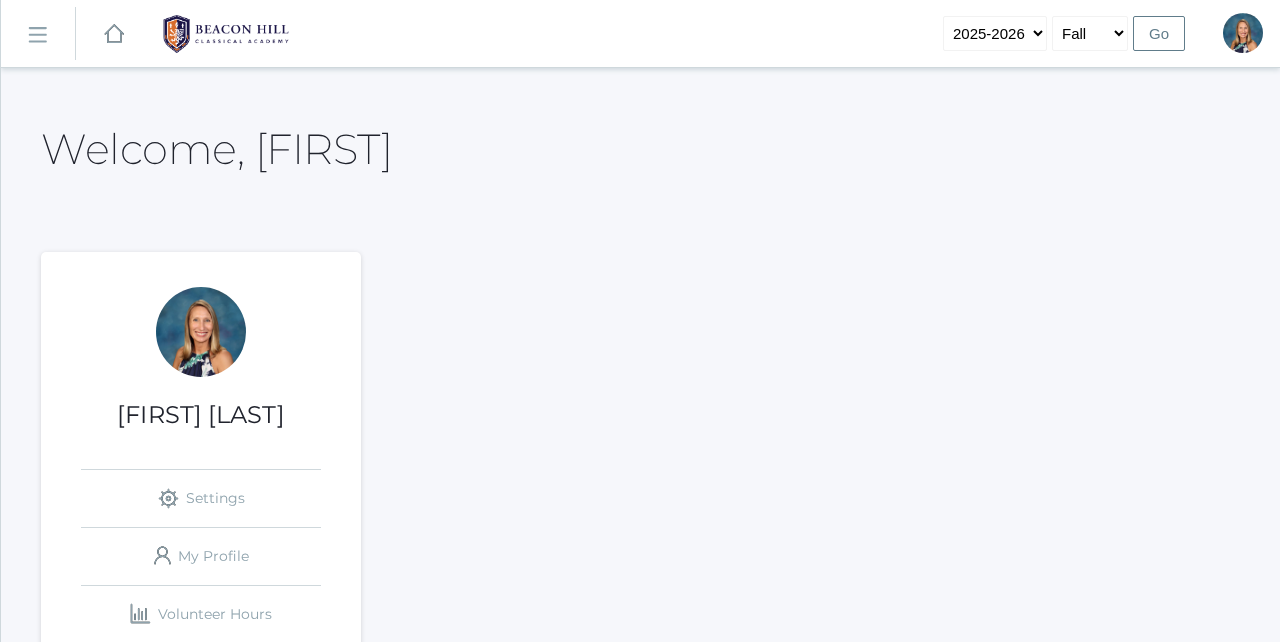 click on "icons/ui/navigation/hamburger
Created with Sketch." at bounding box center (38, 34) 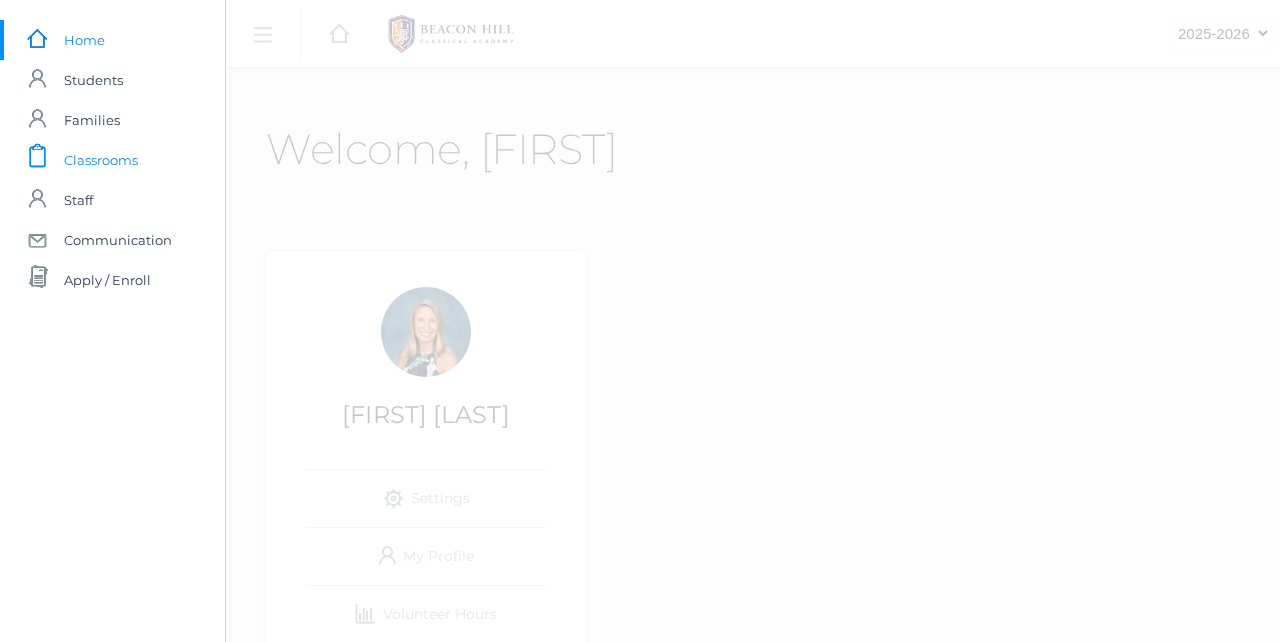 click on "Classrooms" at bounding box center [101, 160] 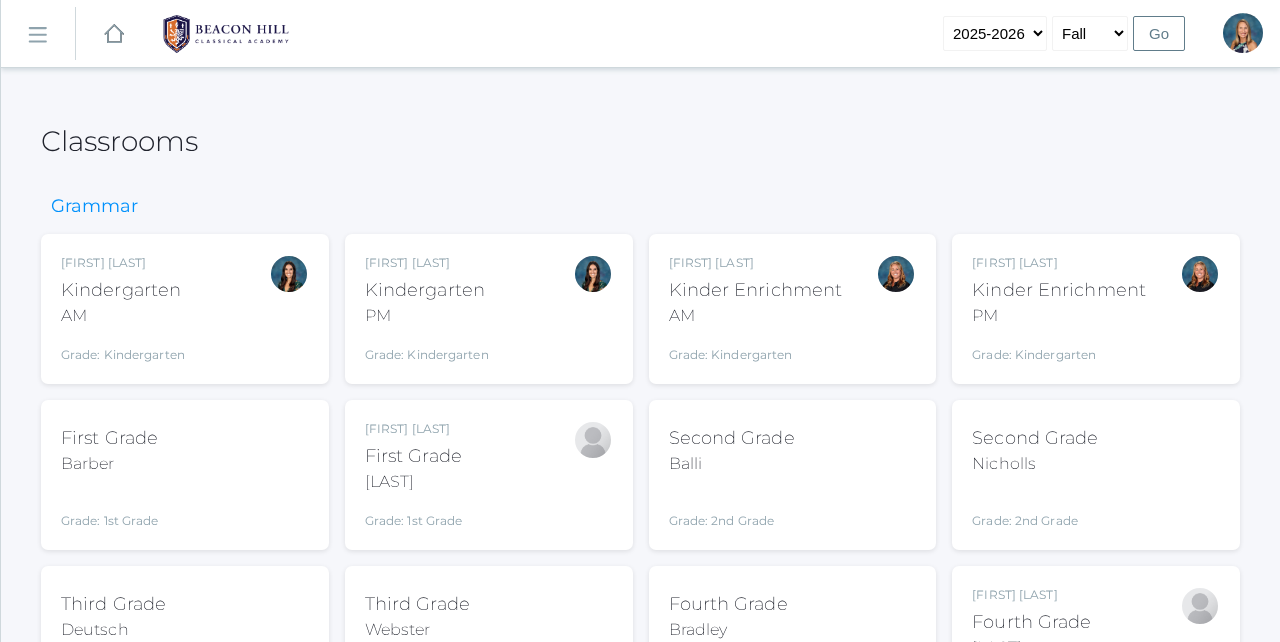 click on "Nicholls" at bounding box center [1035, 464] 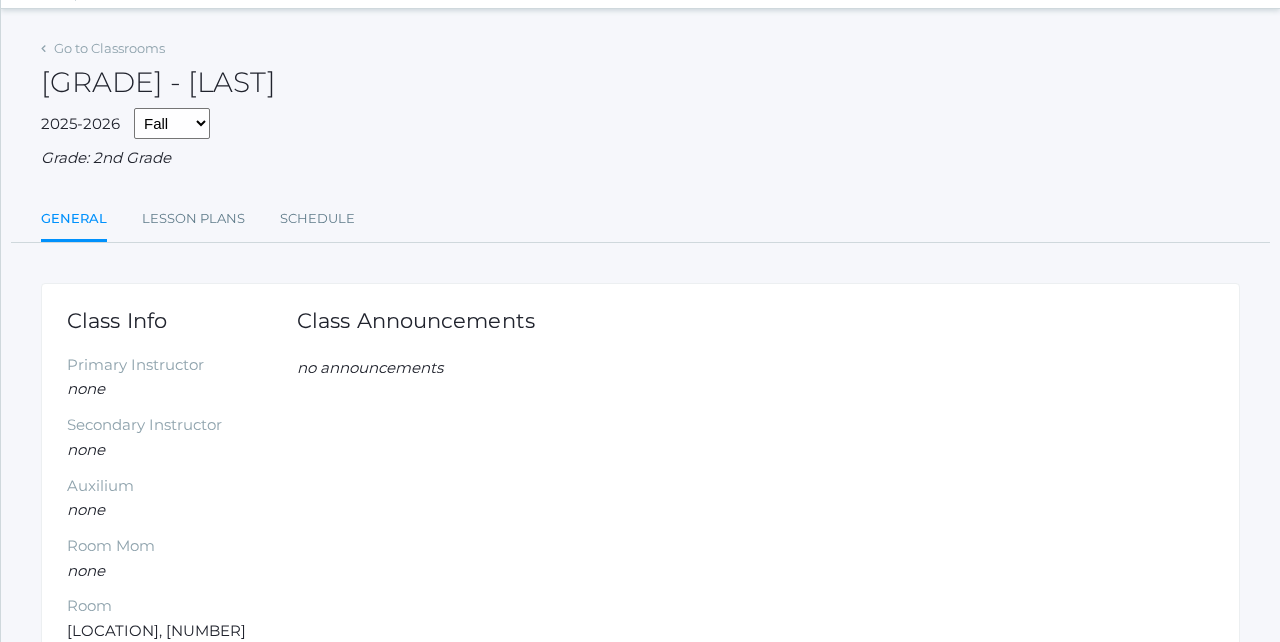 scroll, scrollTop: 0, scrollLeft: 0, axis: both 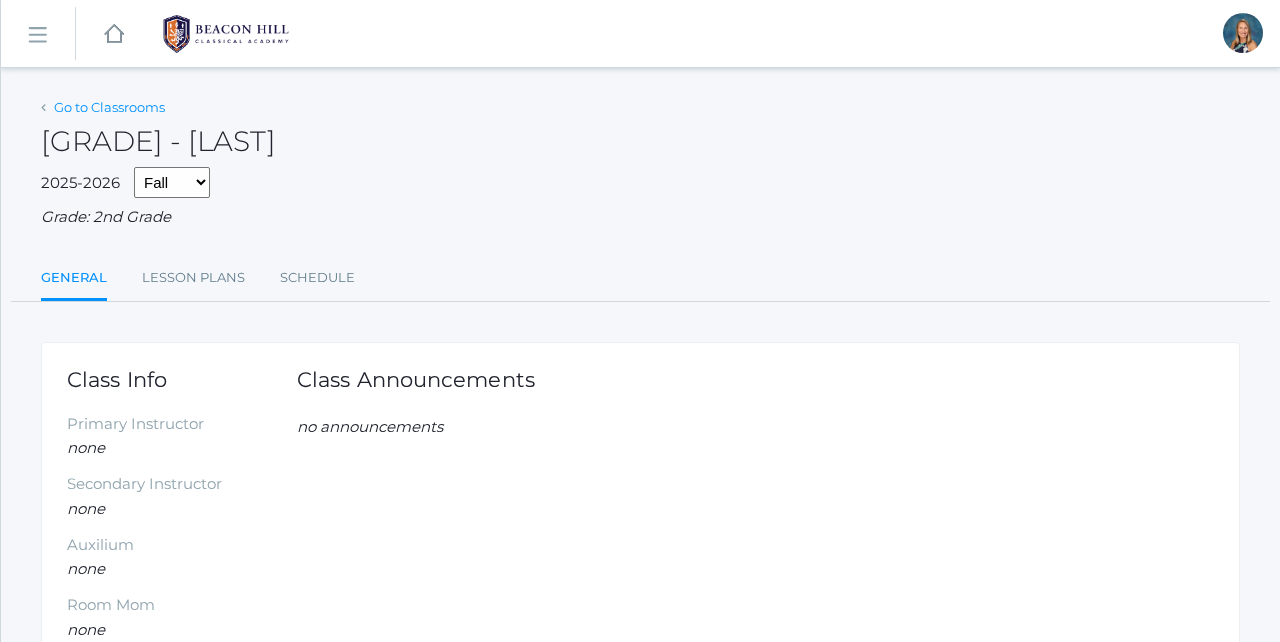 click on "Go to Classrooms" at bounding box center (109, 107) 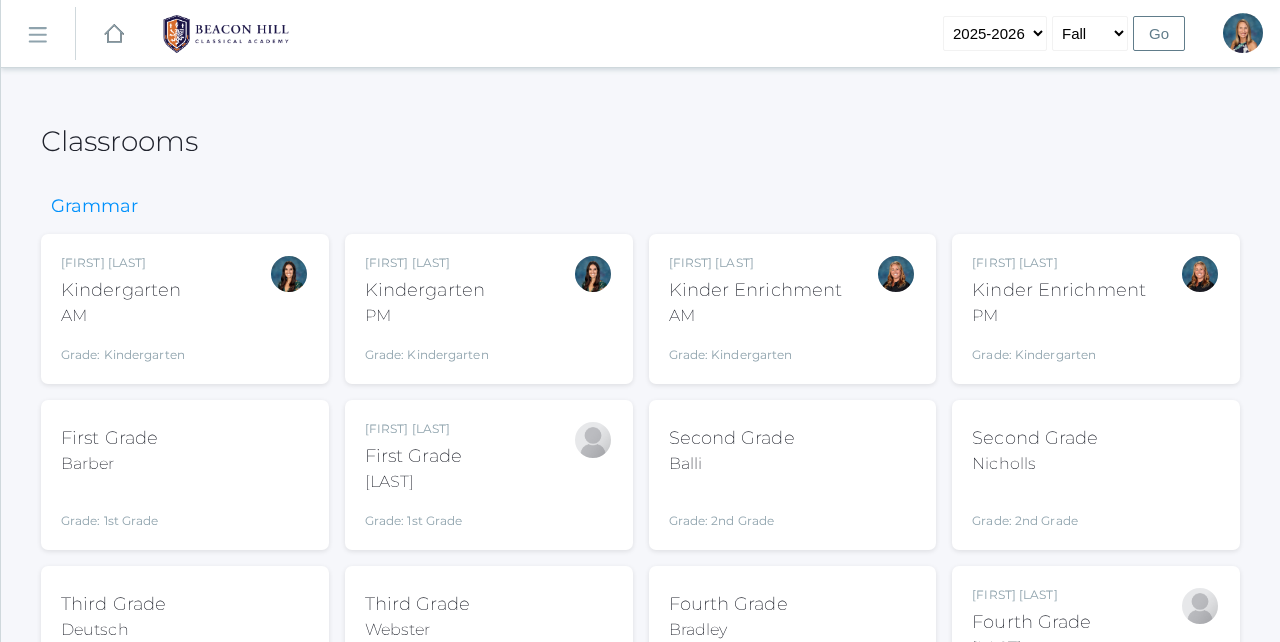 click on "Grade: 2nd Grade" at bounding box center [1035, 507] 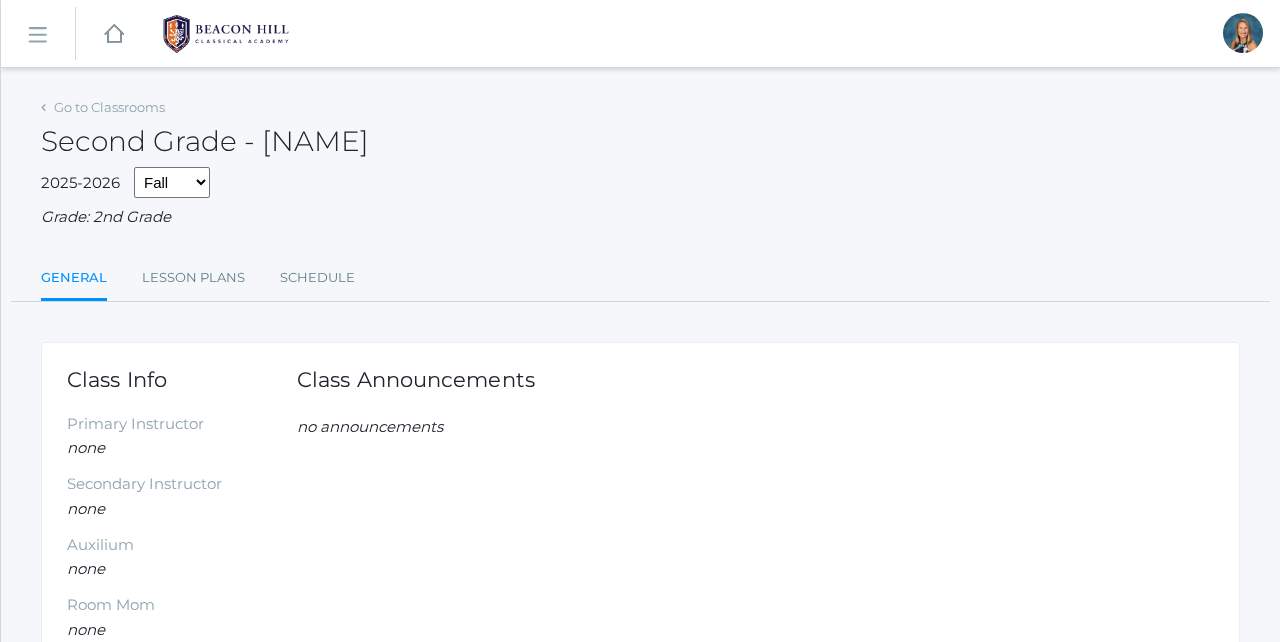 scroll, scrollTop: 0, scrollLeft: 0, axis: both 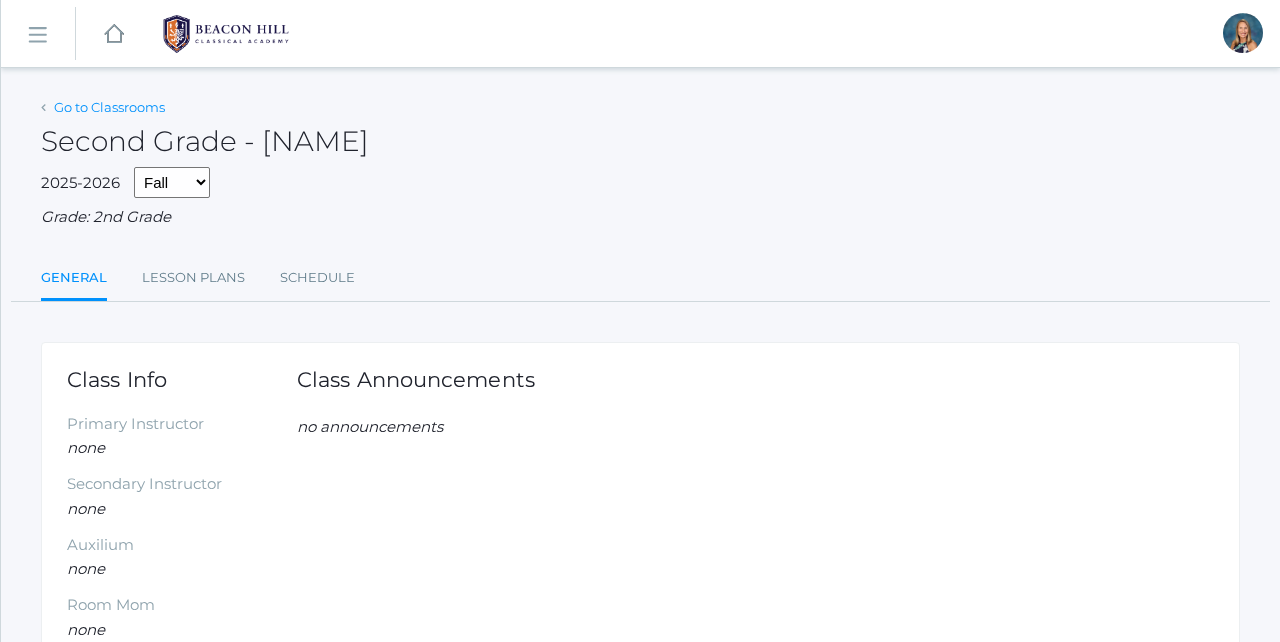 click on "Go to Classrooms" at bounding box center (109, 107) 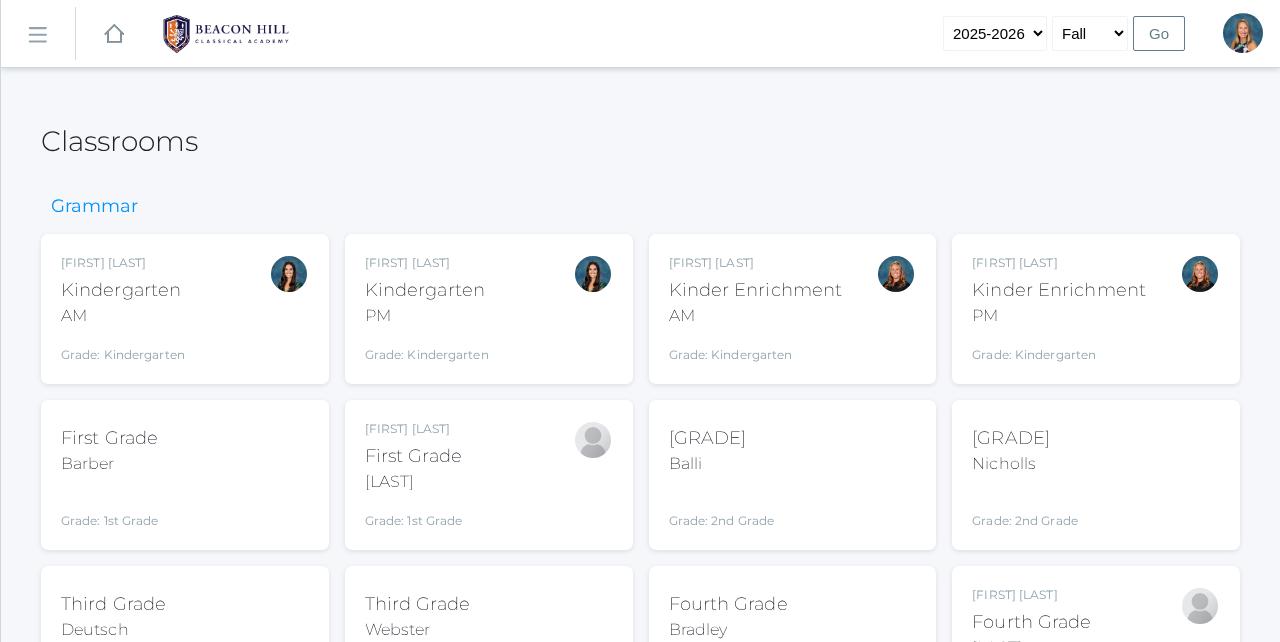 click on "Nicholls" at bounding box center (1025, 464) 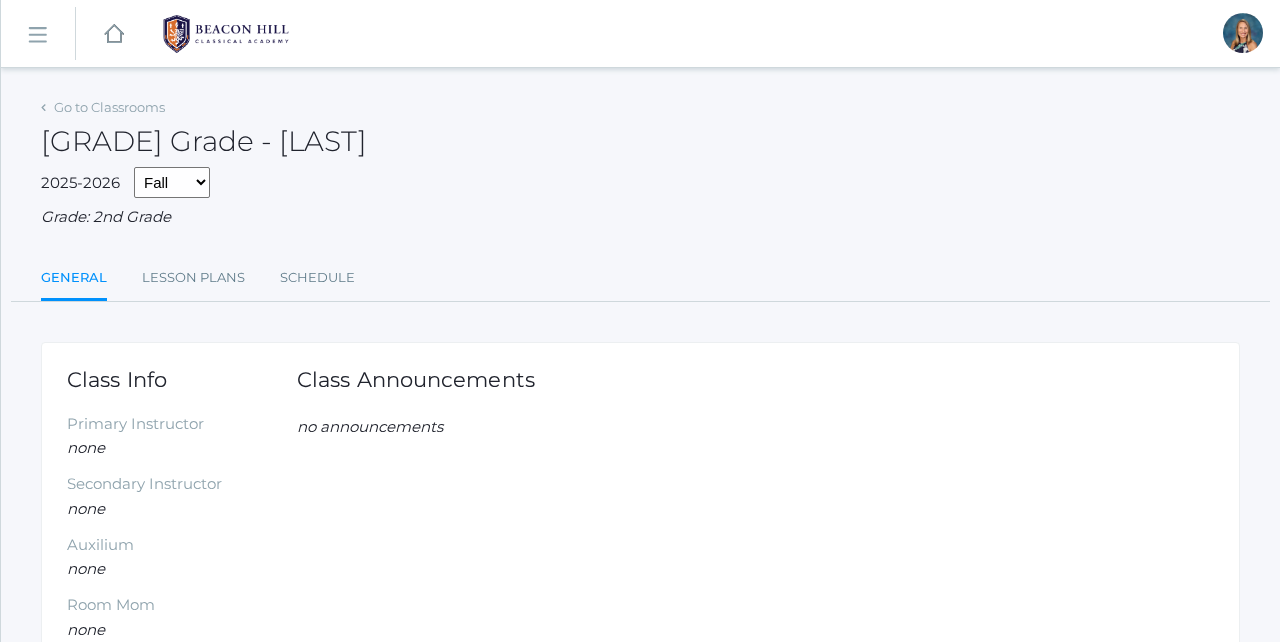 scroll, scrollTop: 0, scrollLeft: 0, axis: both 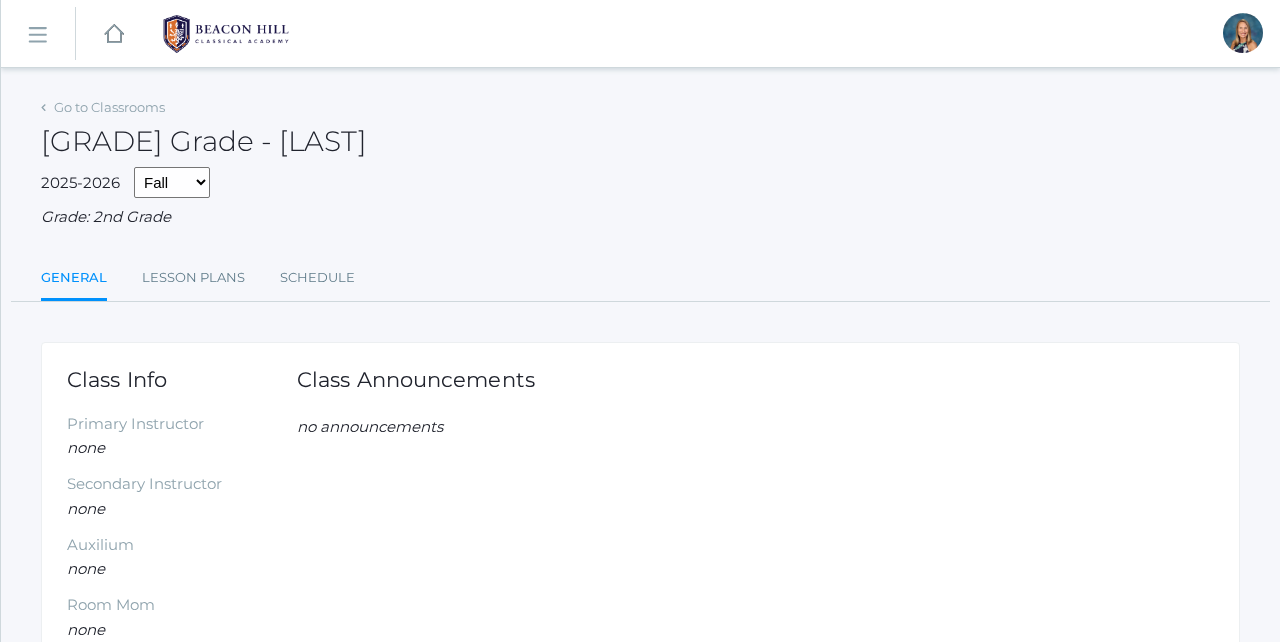 click on "icons/ui/navigation/hamburger
Created with Sketch." at bounding box center (38, 34) 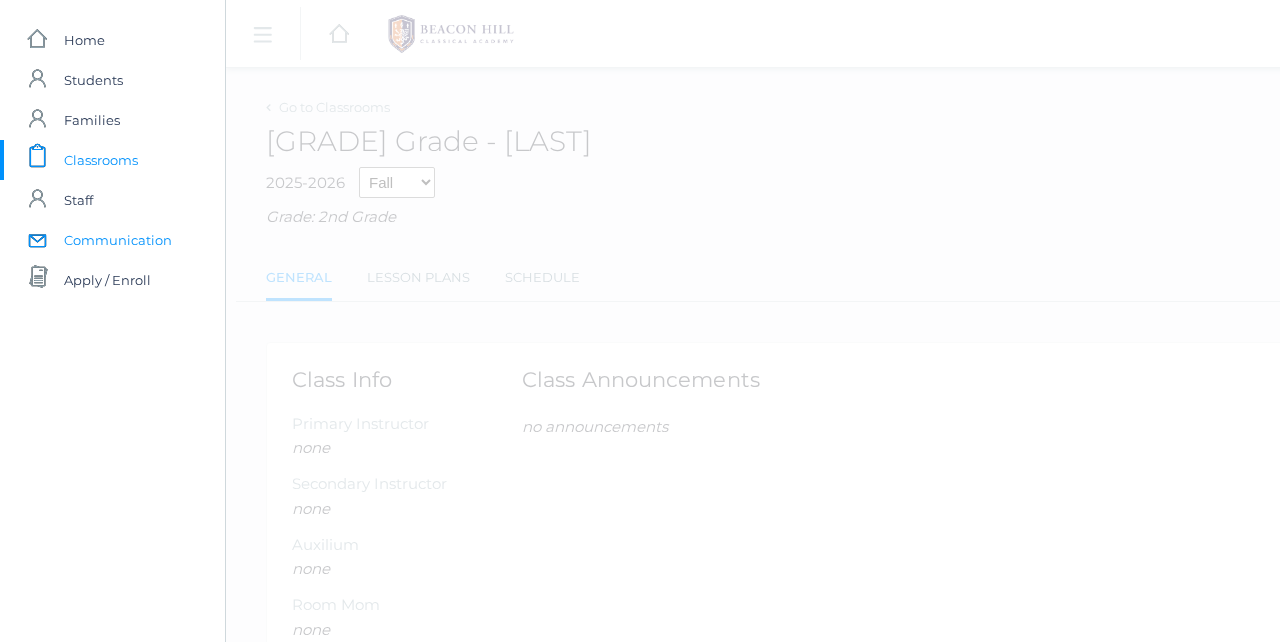 click on "Communication" at bounding box center (118, 240) 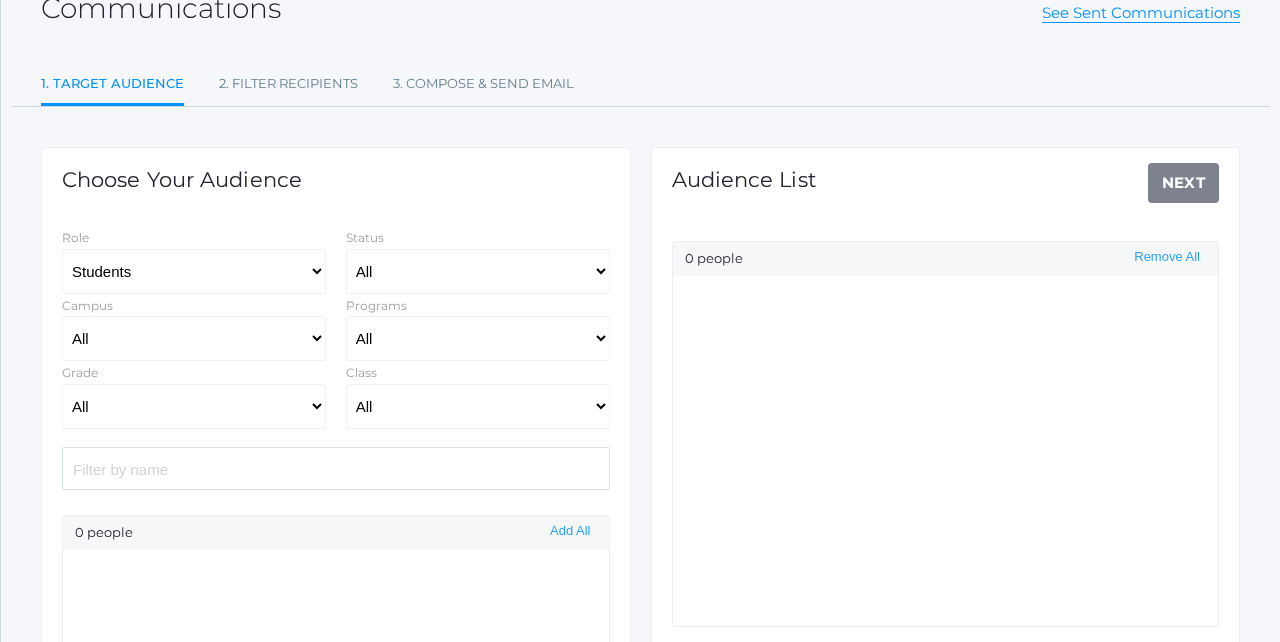 scroll, scrollTop: 137, scrollLeft: 0, axis: vertical 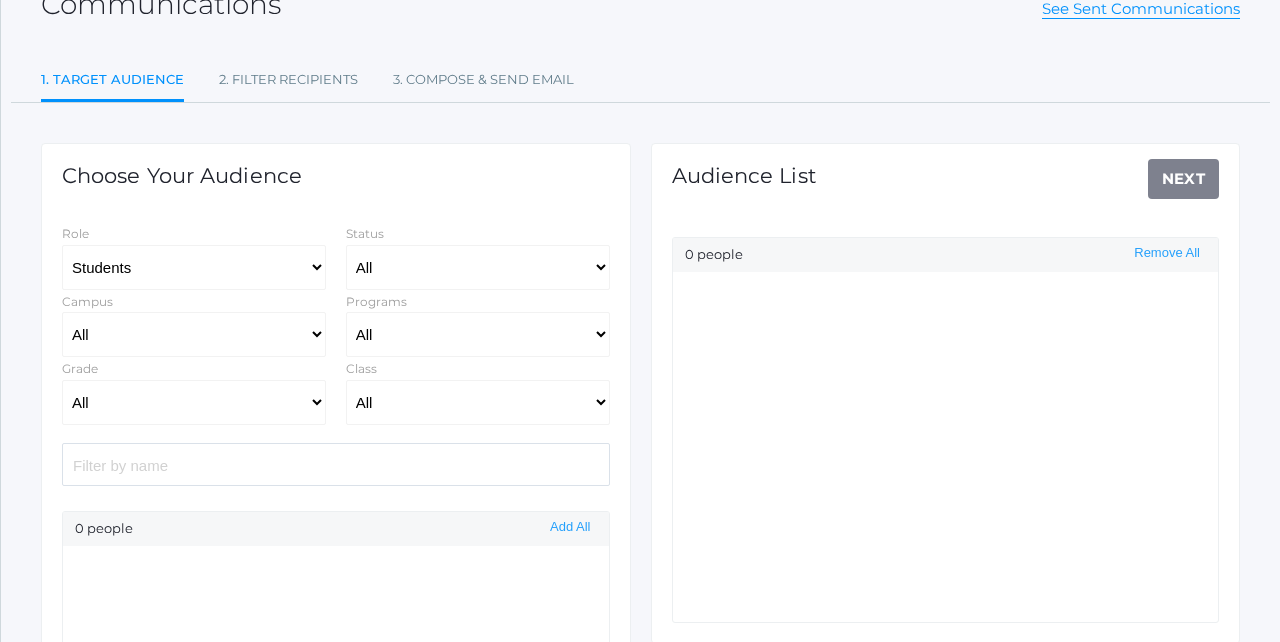 select on "Enrolled" 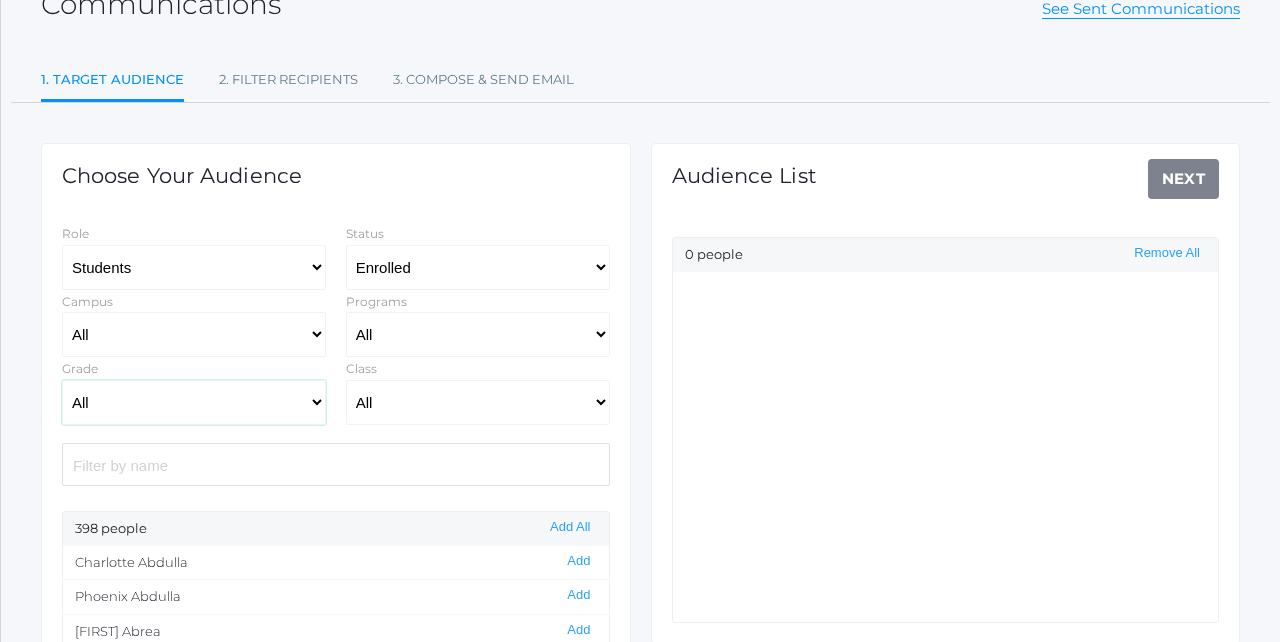 click on "All Grammar - Kindergarten - 1st Grade - 2nd Grade - 3rd Grade - 4th Grade - 5th Grade Logic - 6th Grade - 7th Grade - 8th Grade Rhetoric - 9th Grade - 10th Grade - 11th Grade - 12th Grade" 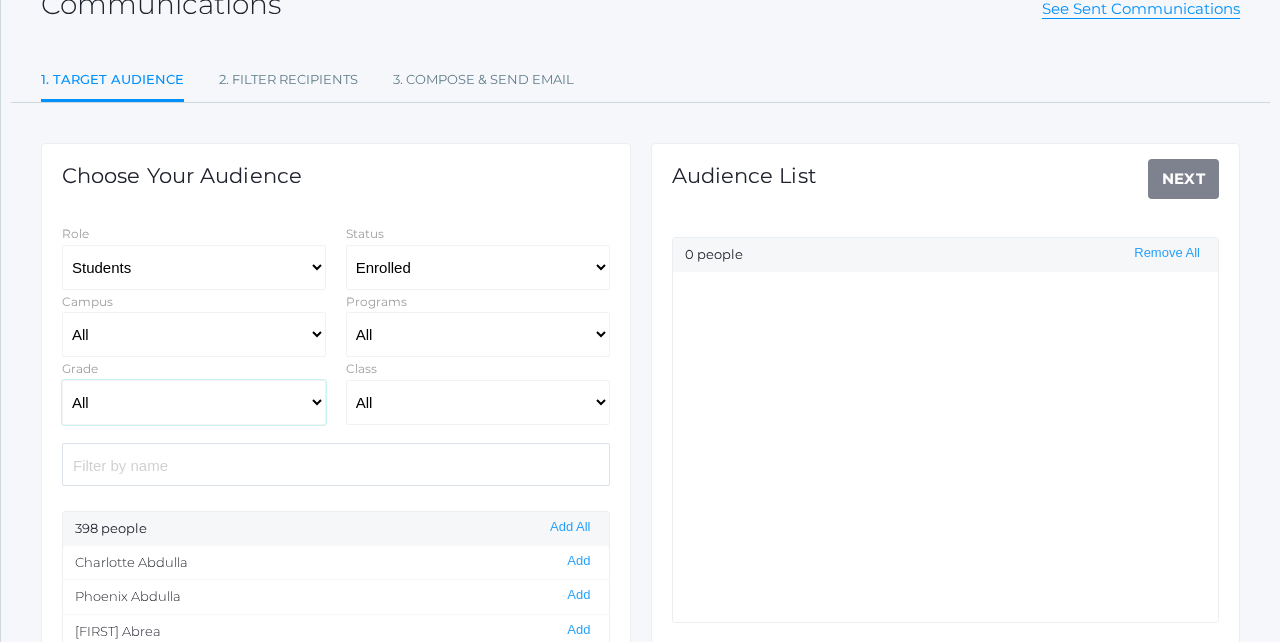 select on "2" 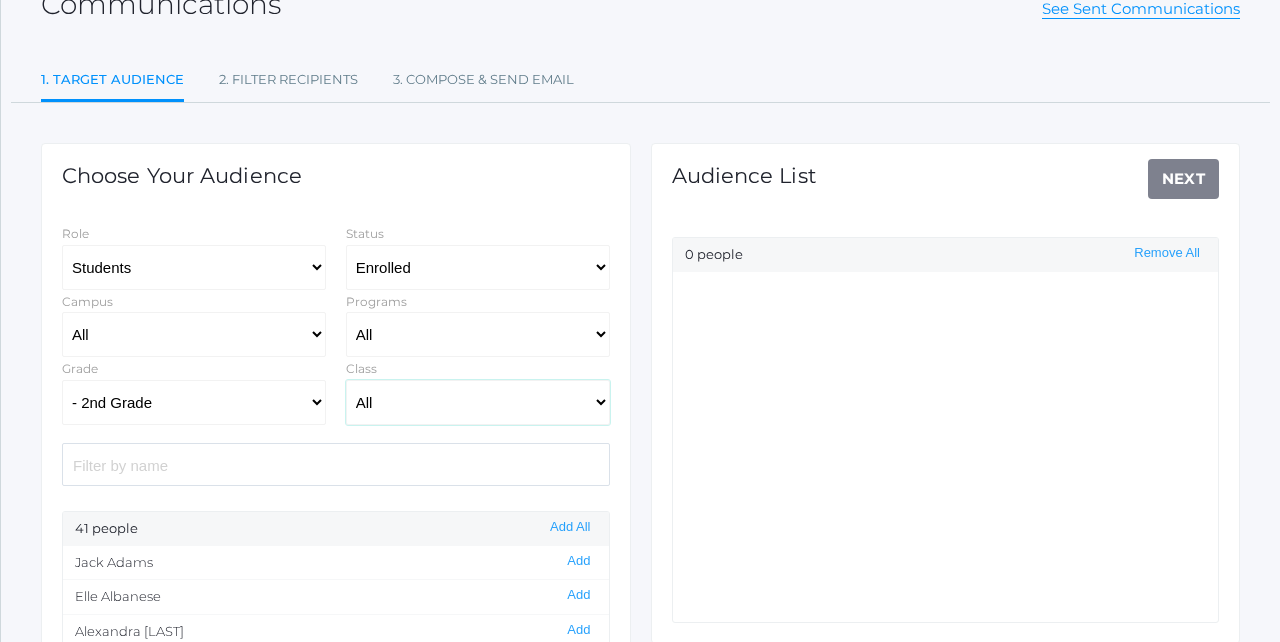 click on "All 01LA - First Grade Barber 01LA - First Grade Watson 02LA - Second Grade Balli 02LA - Second Grade Nicholls 03LA - Third Grade Deutsch 03LA - Third Grade Webster 04LA - Fourth Grade Bradley 04LA - Fourth Grade Chaffin 05ART - Art 5 Bence 05ART - Art 5 Salazar 05CITIZEN - Citizenship and Stewardship 5 Bence 05CITIZEN - Citizenship and Stewardship 5 Salazar 05LA - Language Arts 5 Bence 05LA - Language Arts 5 Salazar 05LATIN - Latin 5 Bence 05LATIN - Latin 5 Salazar 05MATH - Mathematics 5 Bence 05MATH - Mathematics 5 Salazar 05SCI - Science 5 Bence 05SCI - Science 5 Salazar 05SOCS - Social Studies 5 Bence 05SOCS - Social Studies 5 Salazar 06ART - Art 6 06DISC - Discipleship 6 Boys 06DISC - Discipleship 6 Girls 06FT - 06 Full Time Music 06FT - 6th Full Time Academic Lab 06FT - 6th Full Time Comp/Lit 06FT - 6th Full Time History 6 06FT - 6TH Full Time History Tuesday 06FT - 6th Full Time Latin 6 06FT - 6TH Full Time Lit/Comp Tuesday 06FT - 6th Full Time Math 6 06FT - 6th Full Time P.E. 06LATIN - Latin 6" 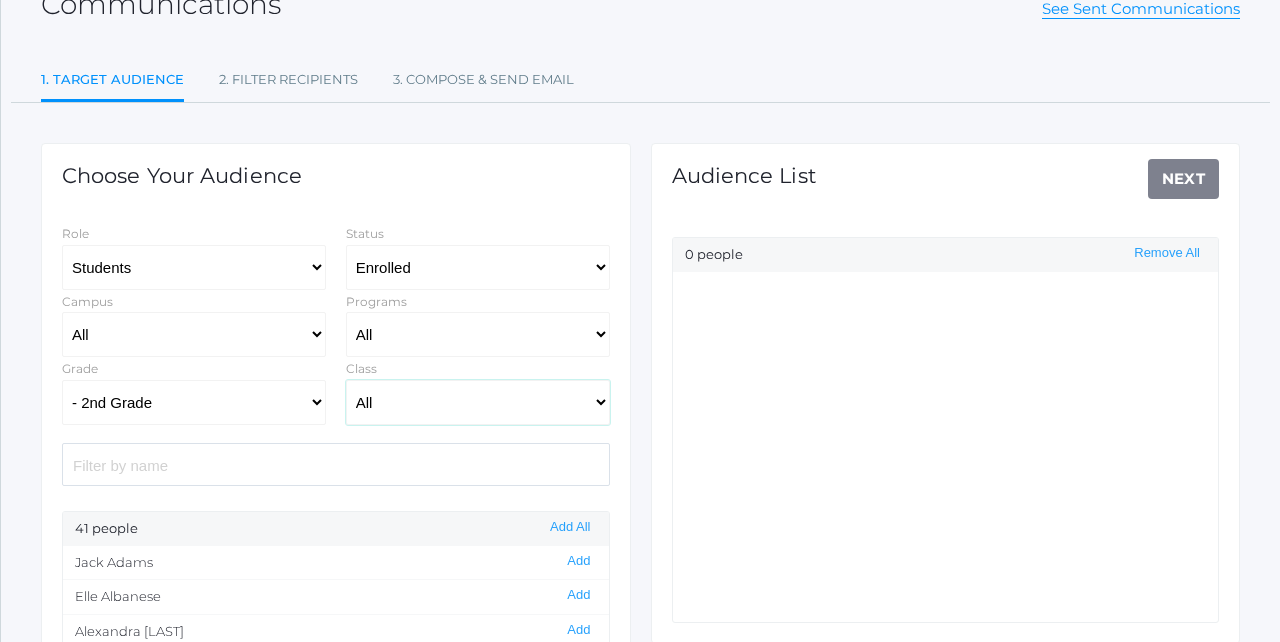 select on "1970" 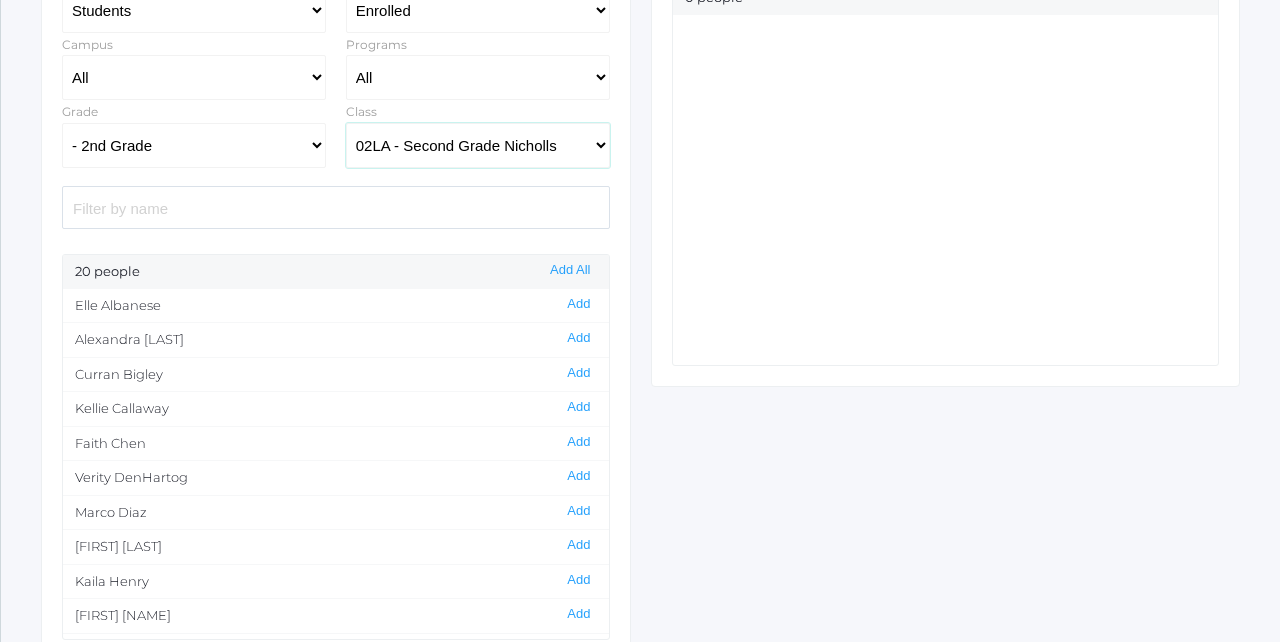 scroll, scrollTop: 398, scrollLeft: 0, axis: vertical 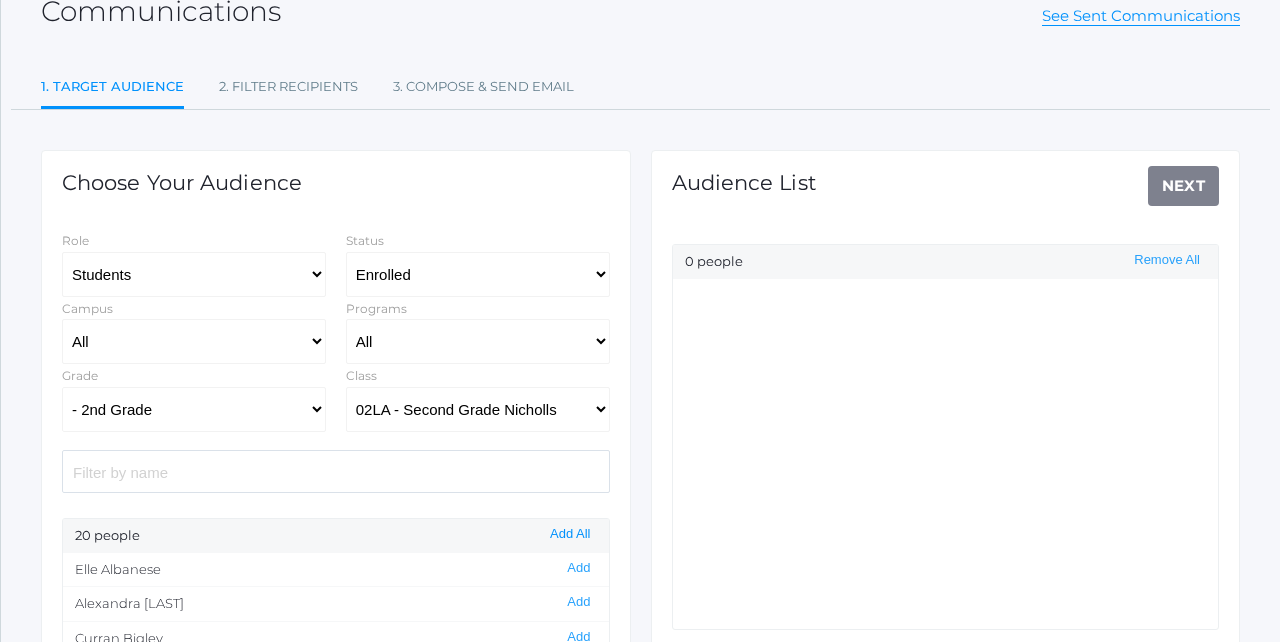 click on "Add All" 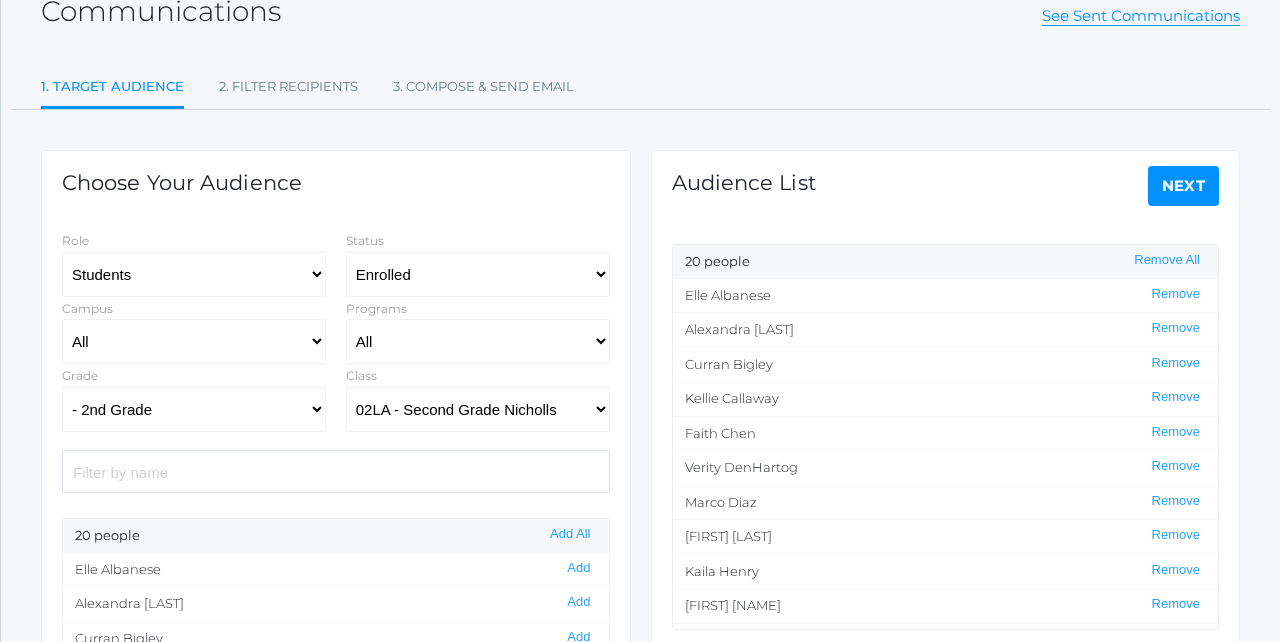 click on "Next" 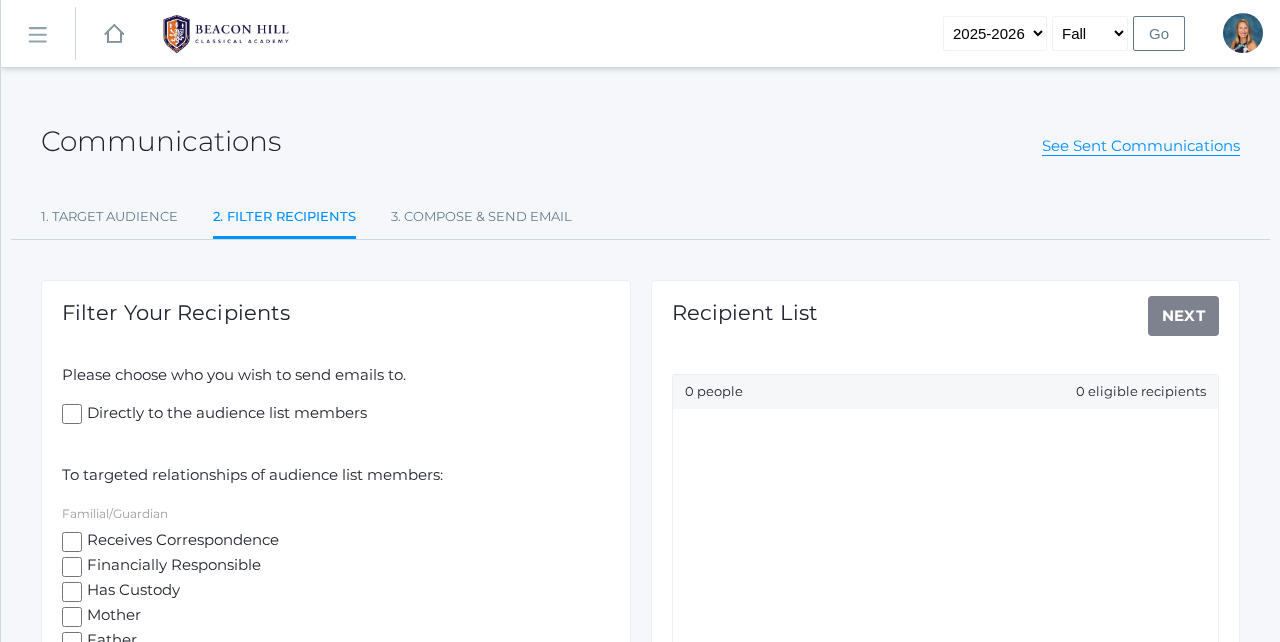 click on "Receives Correspondence" 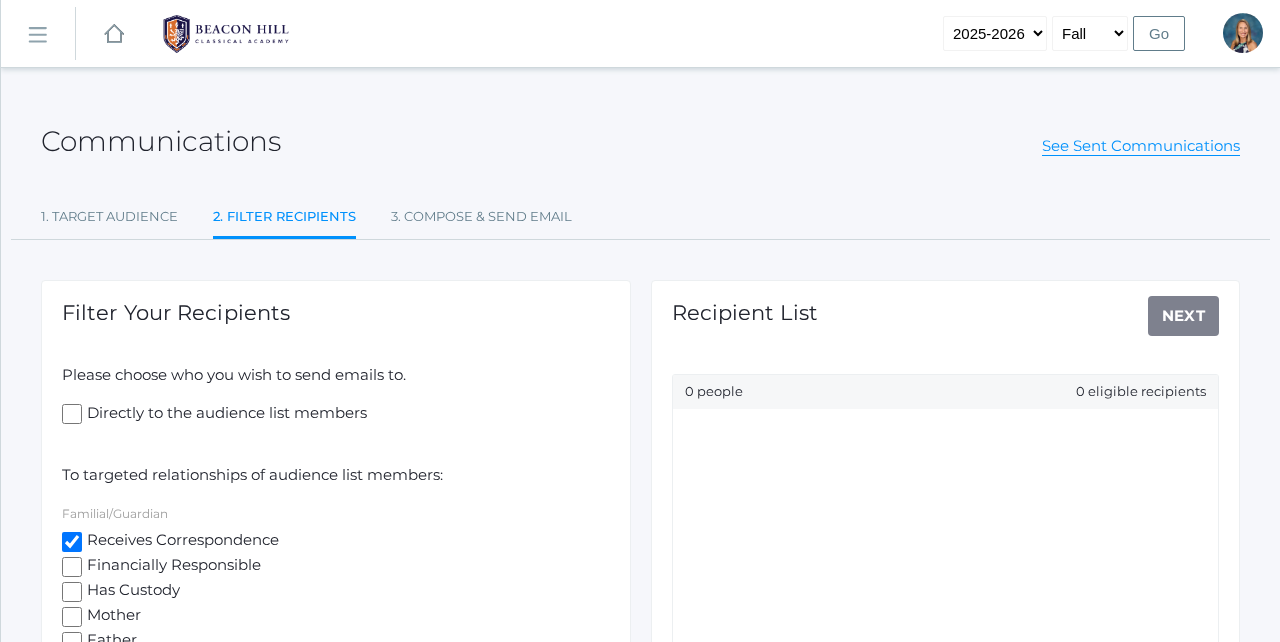 checkbox on "true" 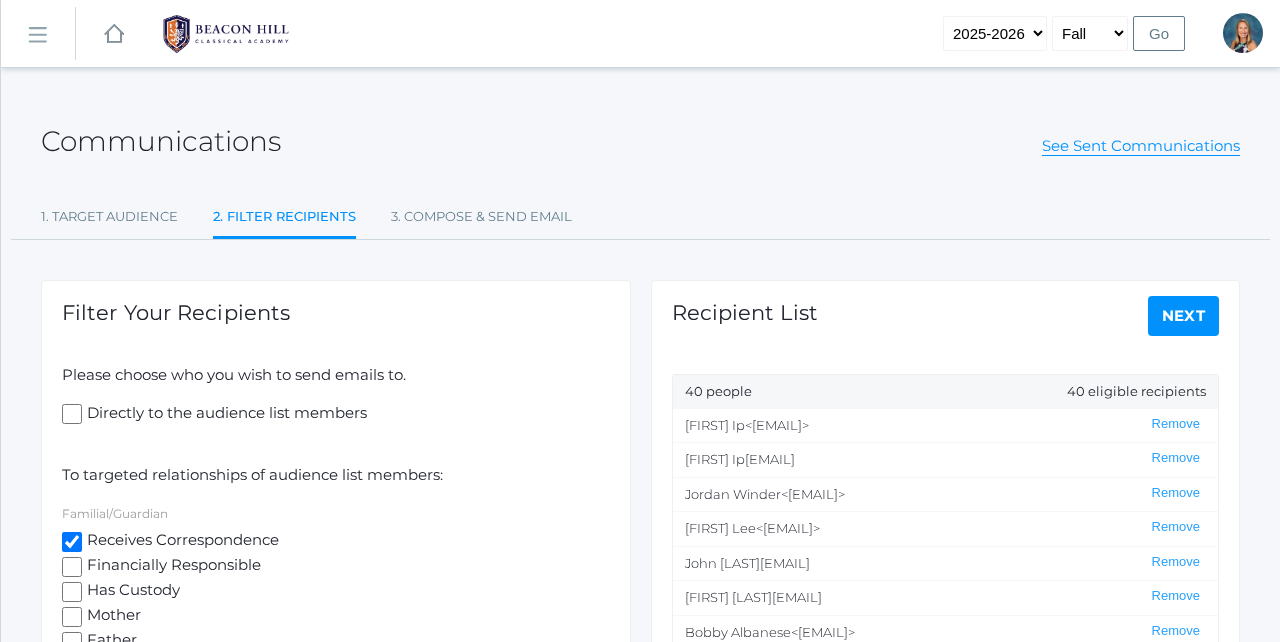 click on "Financially Responsible" 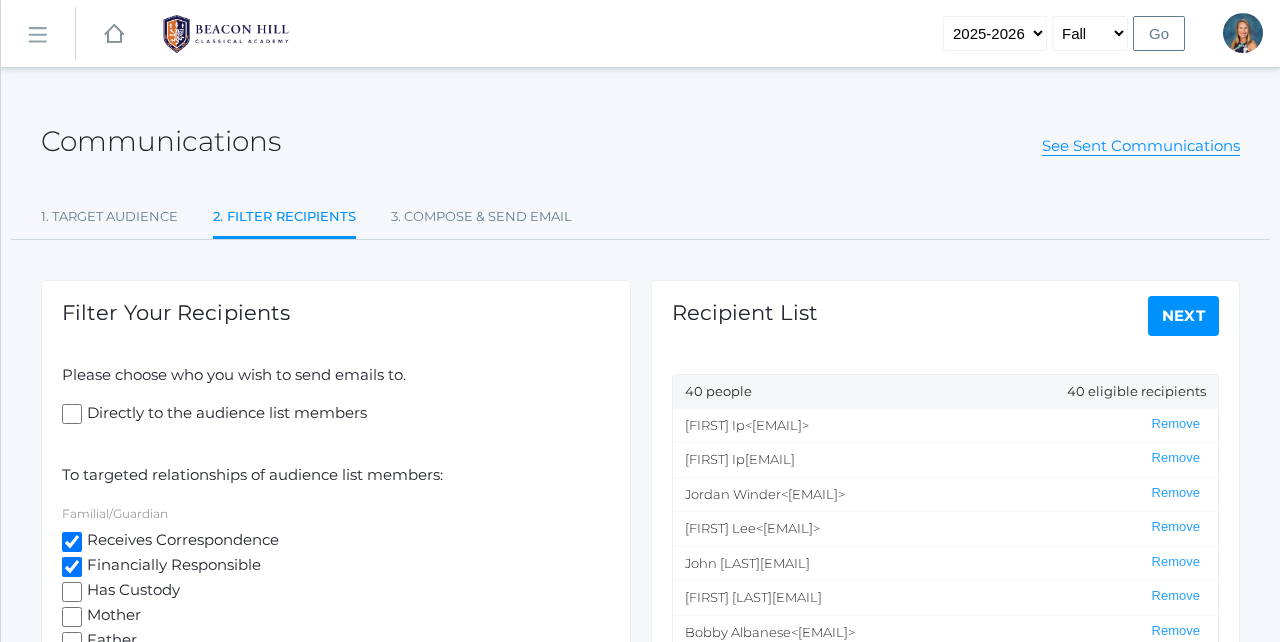 click on "Financially Responsible" 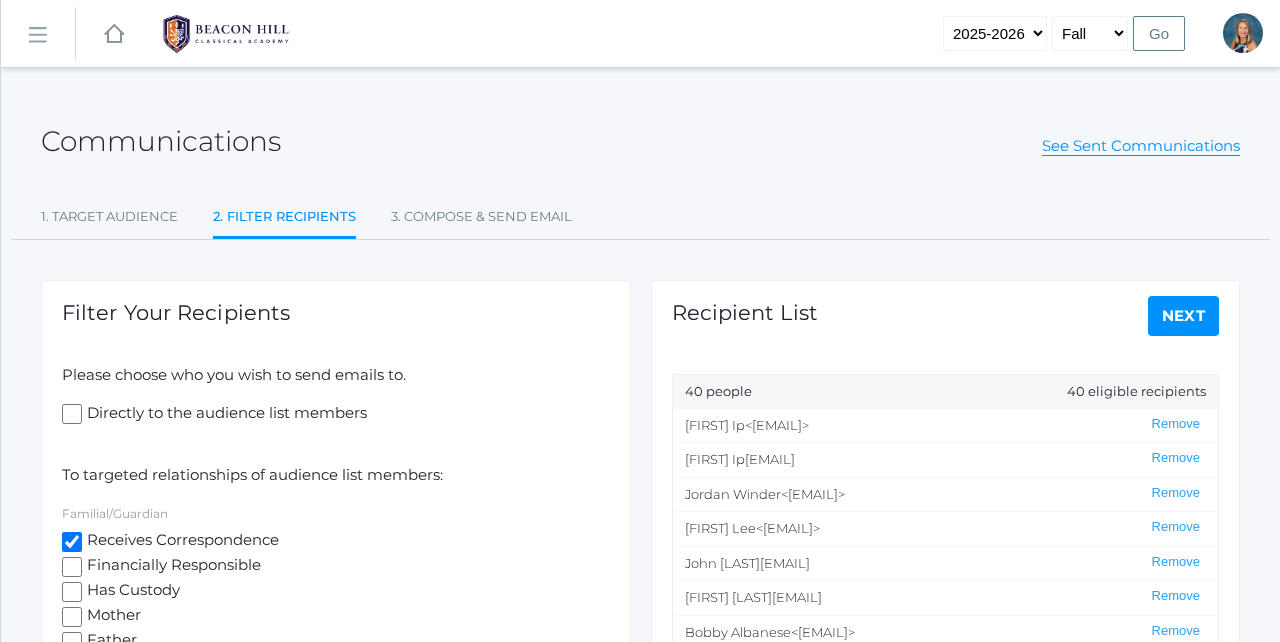 checkbox on "false" 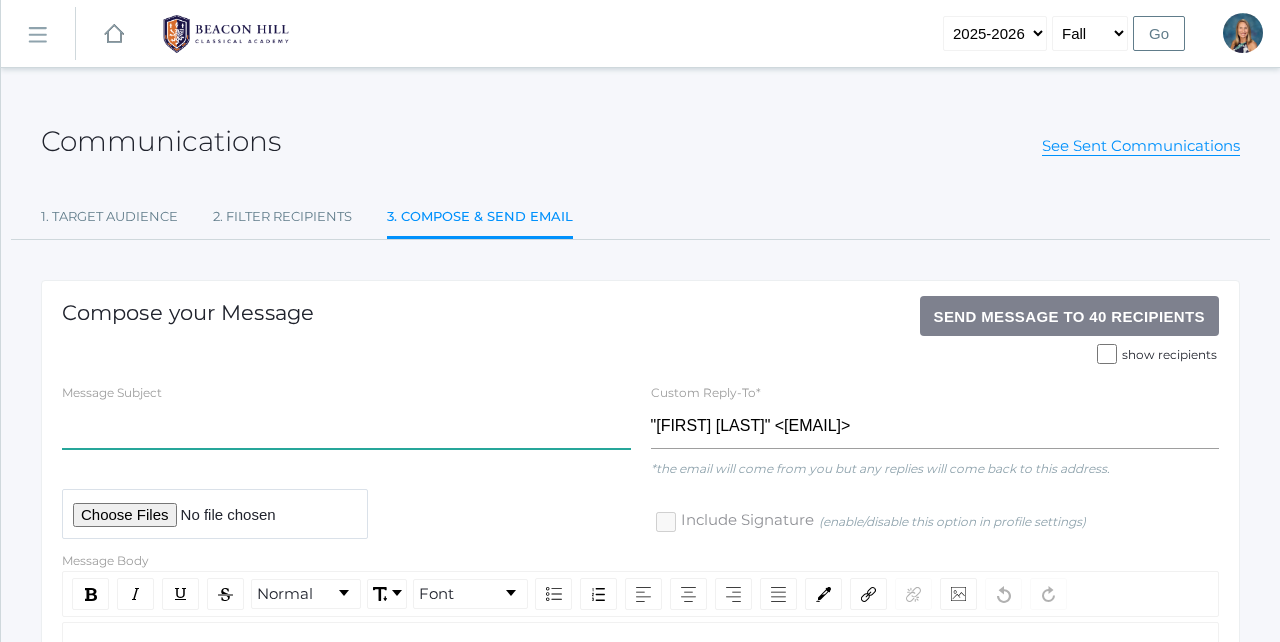 click 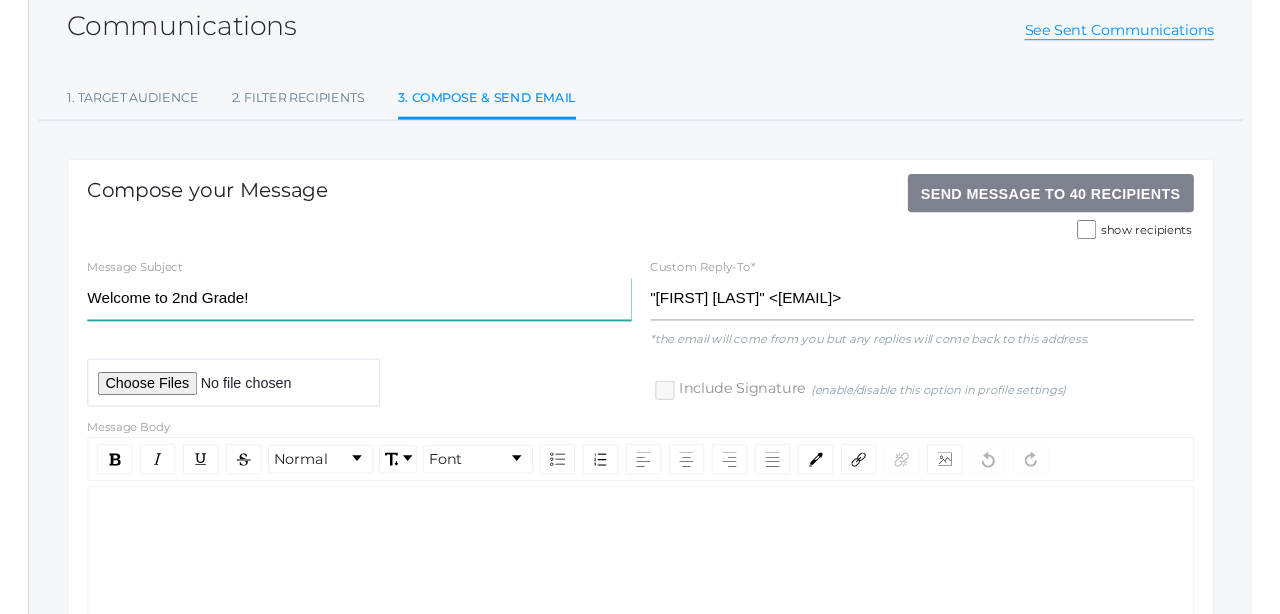 scroll, scrollTop: 150, scrollLeft: 0, axis: vertical 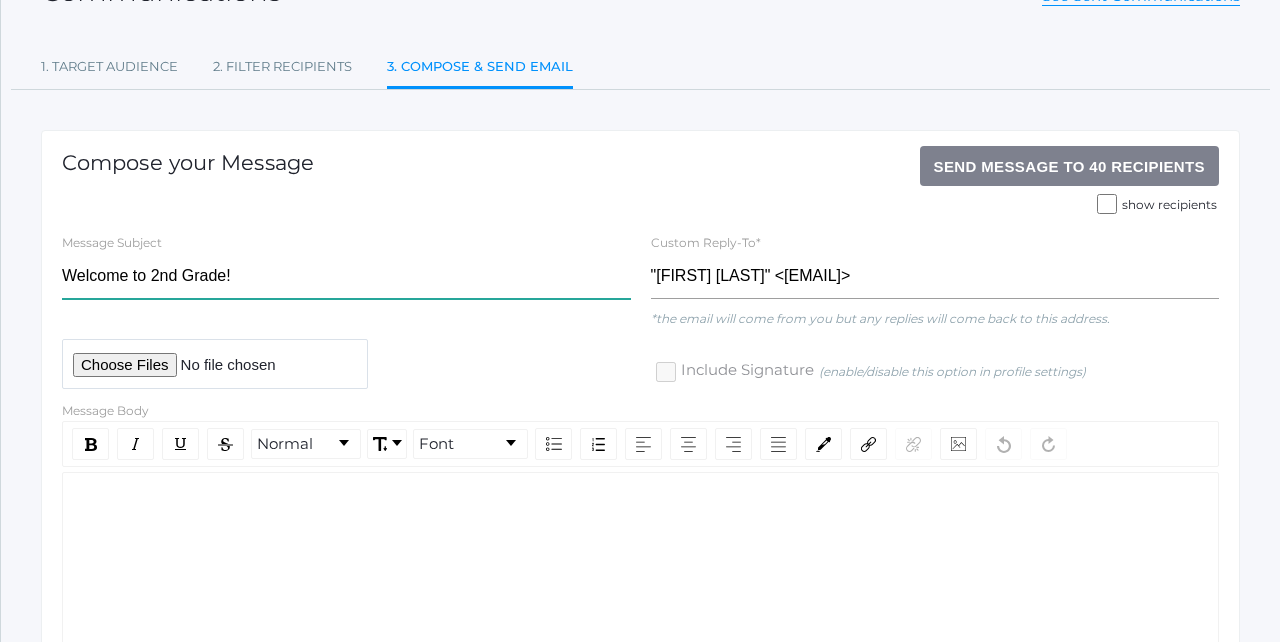 type on "Welcome to 2nd Grade!" 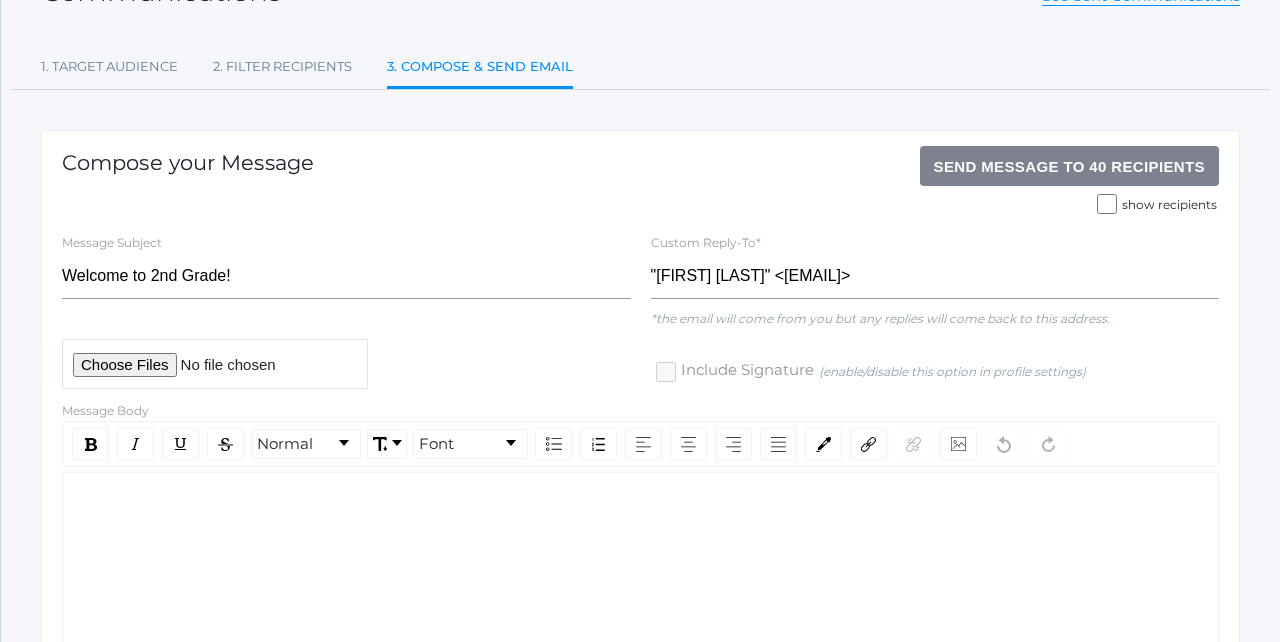 click 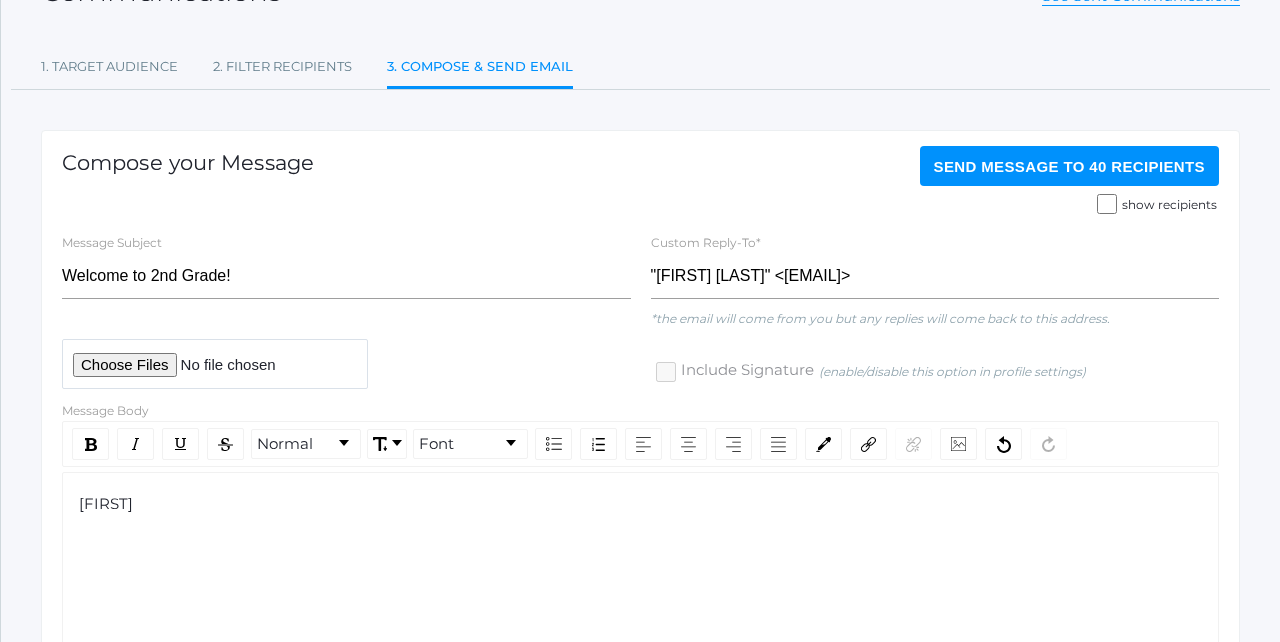 type 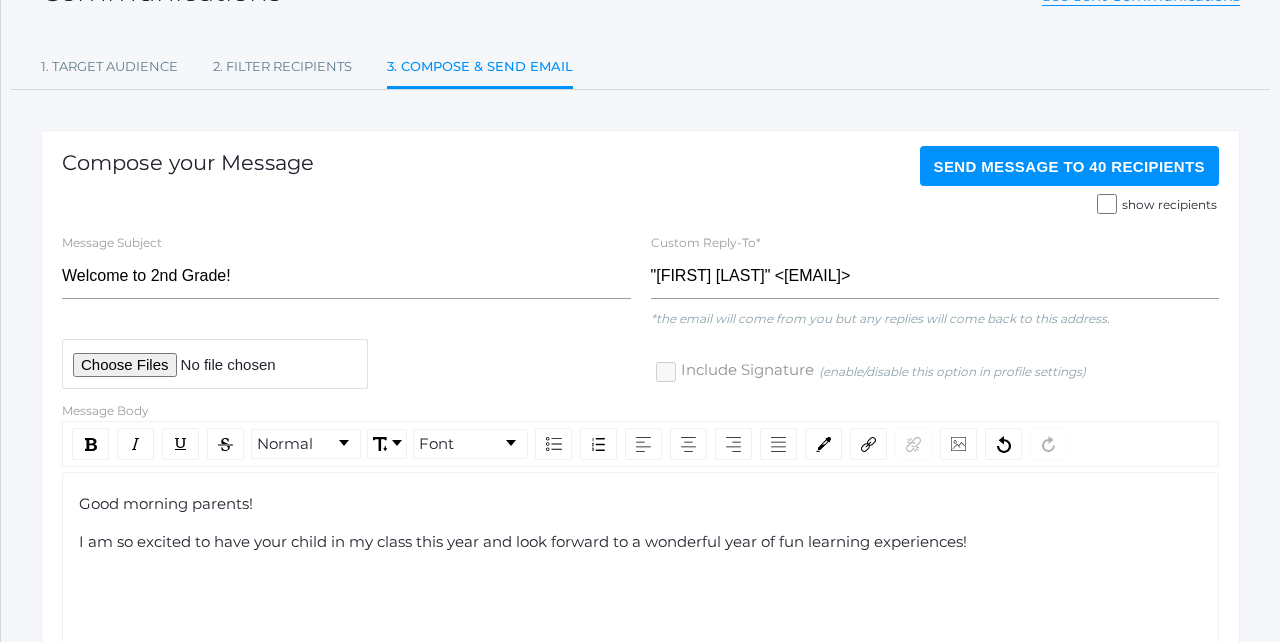 click on "I am so excited to have your child in my class this year and look forward to a wonderful year of fun learning experiences!" 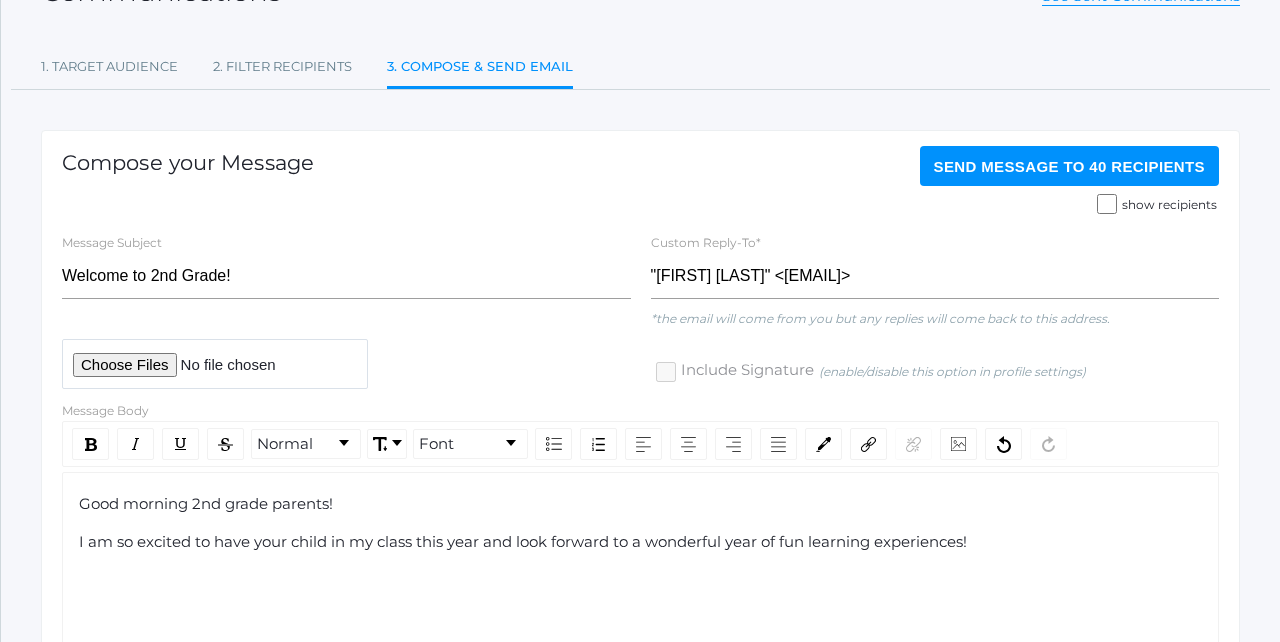 click on "I am so excited to have your child in my class this year and look forward to a wonderful year of fun learning experiences!" 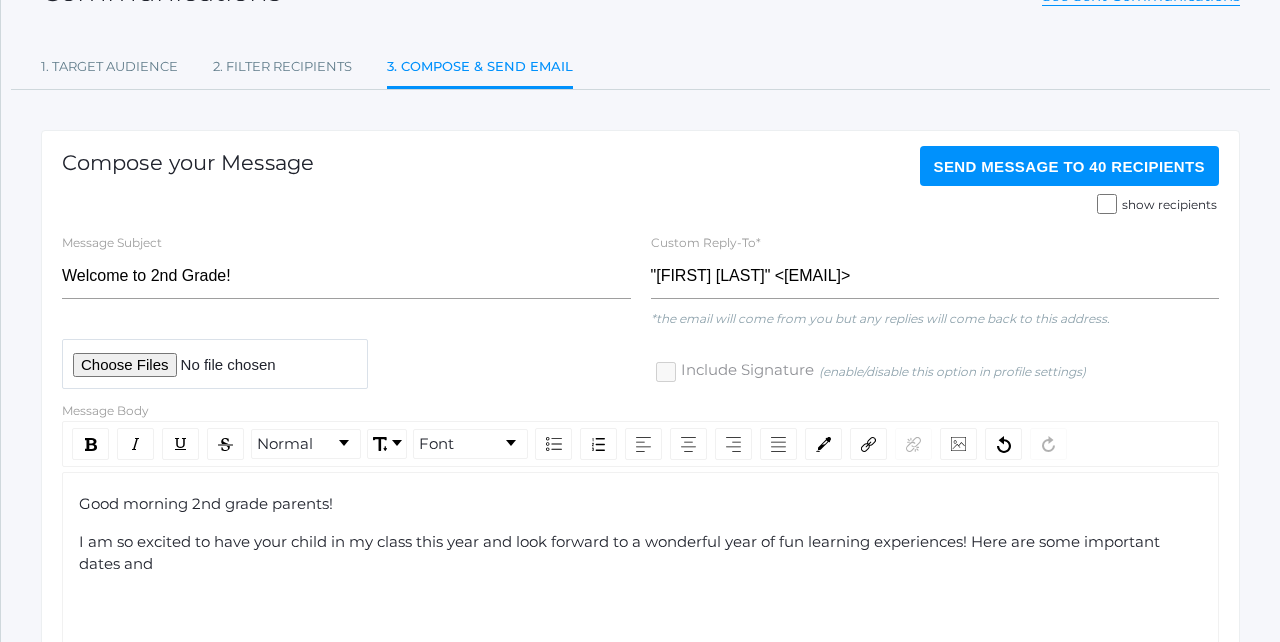 click on "I am so excited to have your child in my class this year and look forward to a wonderful year of fun learning experiences! Here are some important dates and" 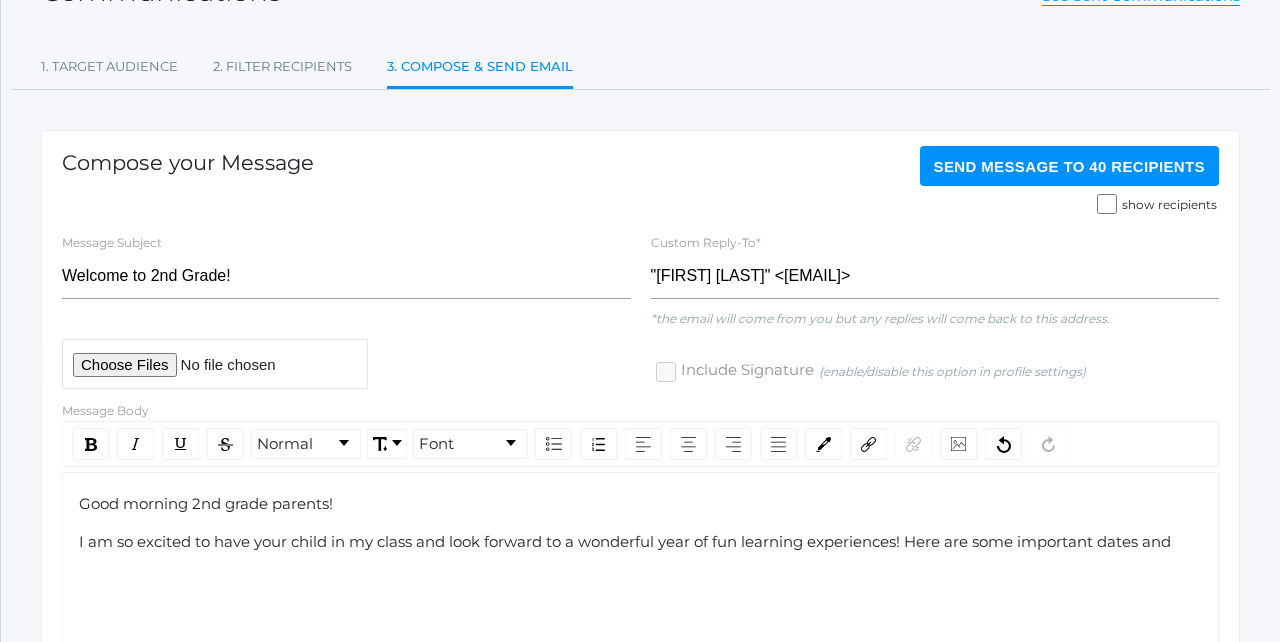 click on "I am so excited to have your child in my class and look forward to a wonderful year of fun learning experiences! Here are some important dates and" 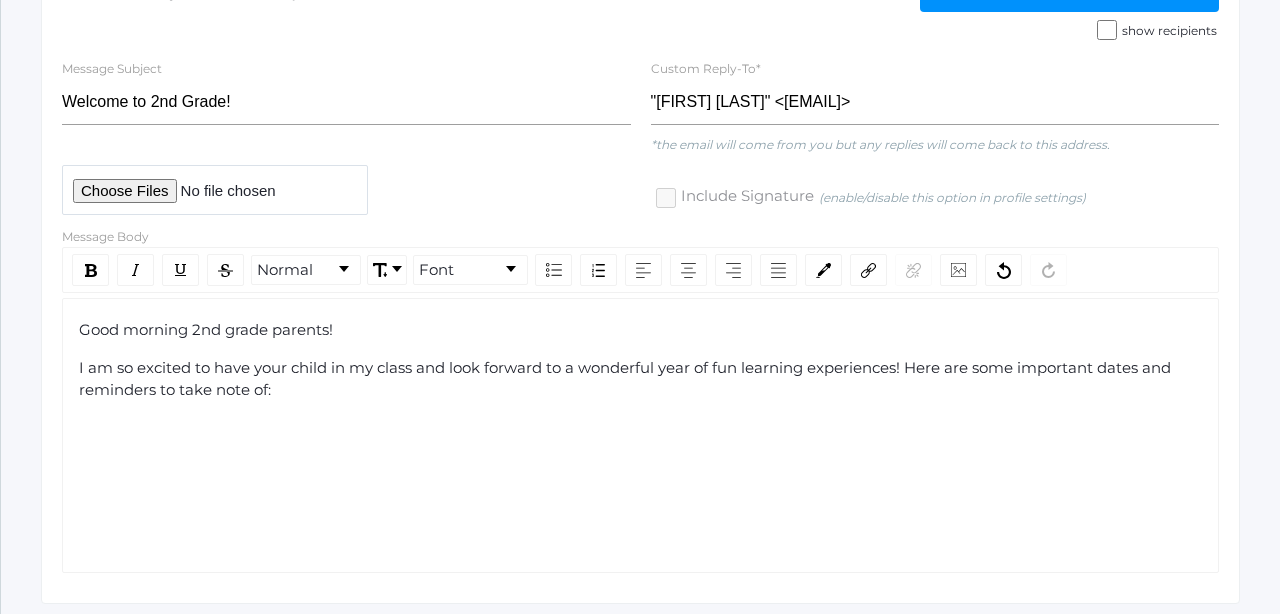 scroll, scrollTop: 335, scrollLeft: 0, axis: vertical 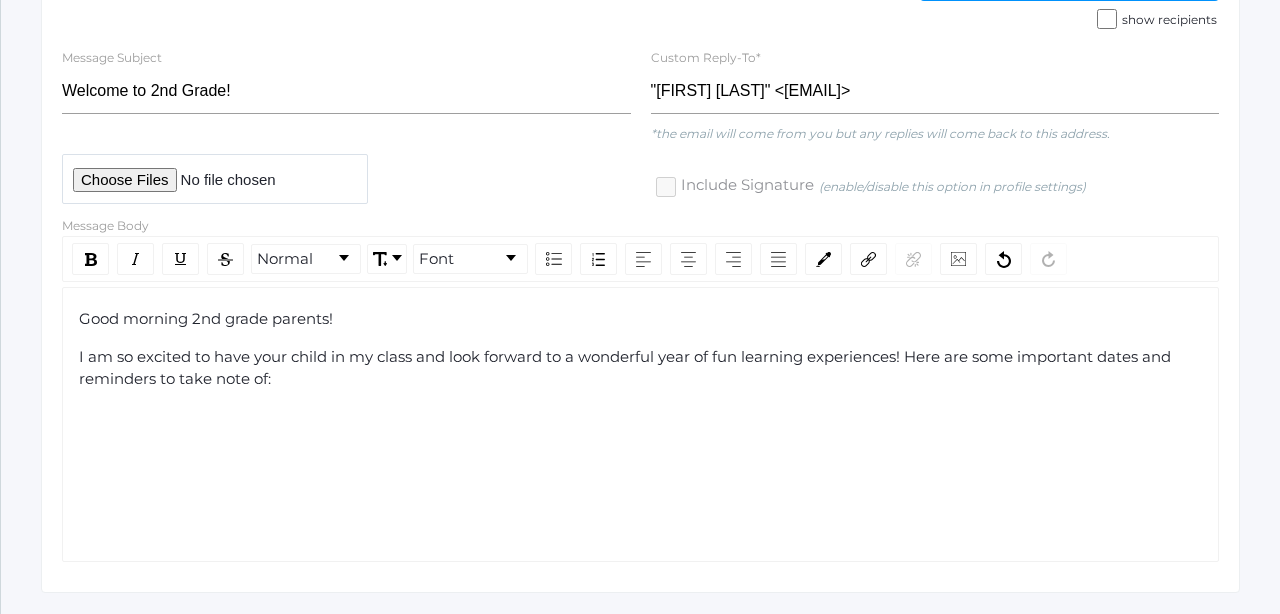 click 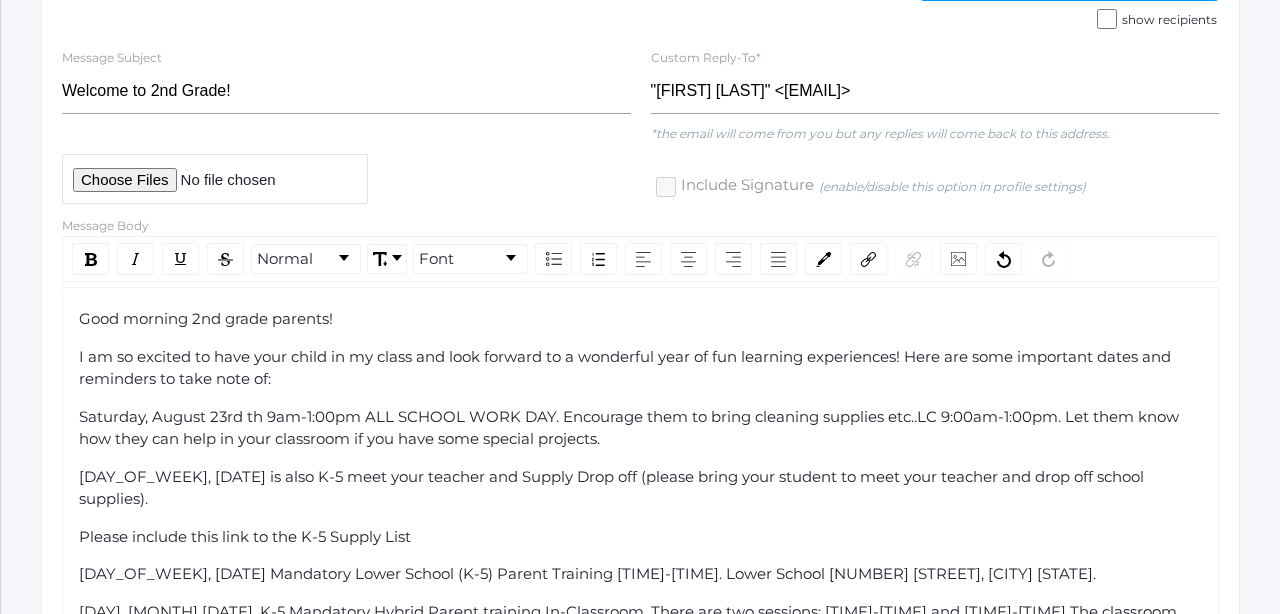 click on "Saturday, August 23rd th 9am-1:00pm ALL SCHOOL WORK DAY. Encourage them to bring cleaning supplies etc..LC 9:00am-1:00pm. Let them know how they can help in your classroom if you have some special projects." 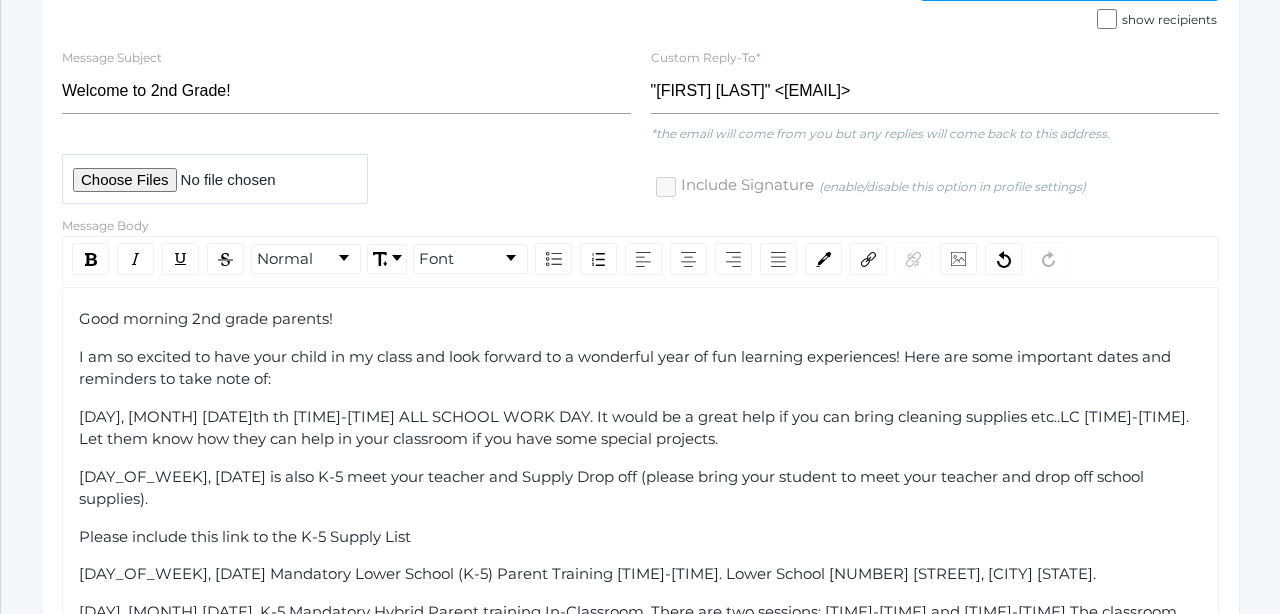 click on "[DAY], [MONTH] [DATE]th th [TIME]-[TIME] ALL SCHOOL WORK DAY. It would be a great help if you can bring cleaning supplies etc..LC [TIME]-[TIME]. Let them know how they can help in your classroom if you have some special projects." 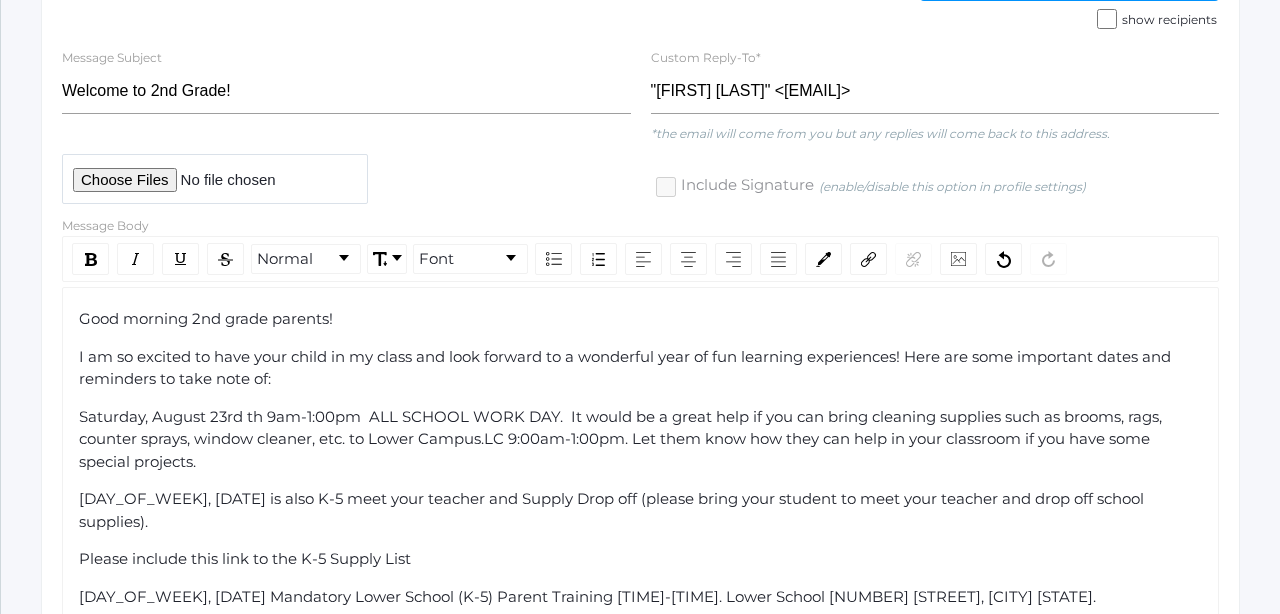 click on "Saturday, August 23rd th 9am-1:00pm  ALL SCHOOL WORK DAY.  It would be a great help if you can bring cleaning supplies such as brooms, rags, counter sprays, window cleaner, etc. to Lower Campus.LC 9:00am-1:00pm. Let them know how they can help in your classroom if you have some special projects." 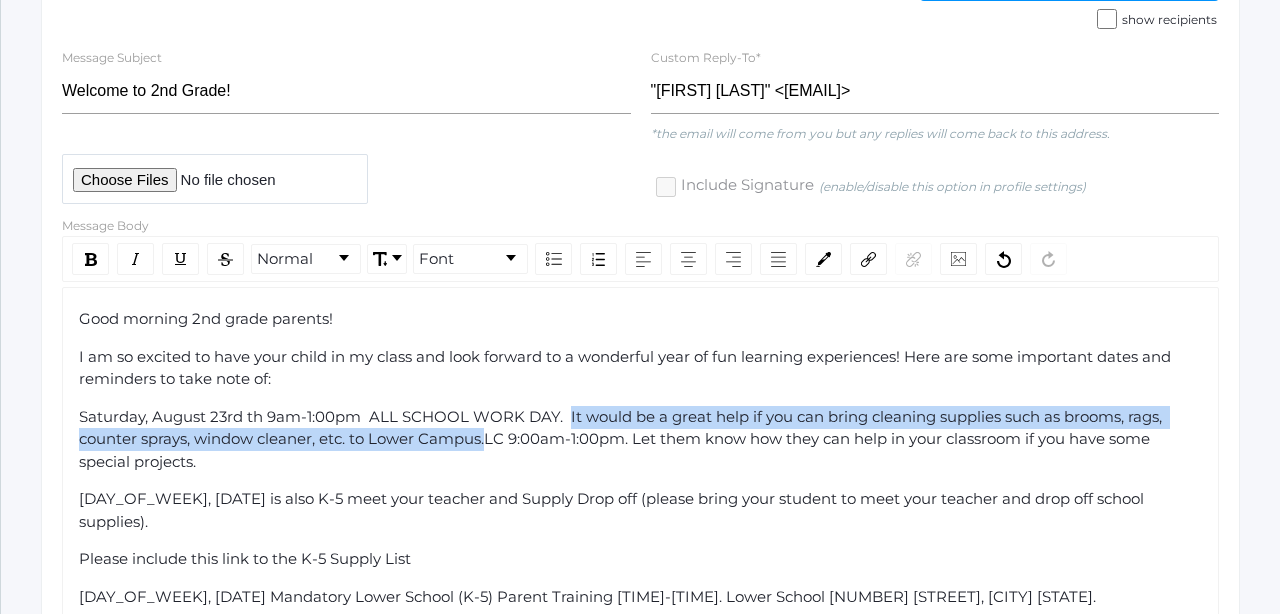 drag, startPoint x: 570, startPoint y: 405, endPoint x: 487, endPoint y: 435, distance: 88.25531 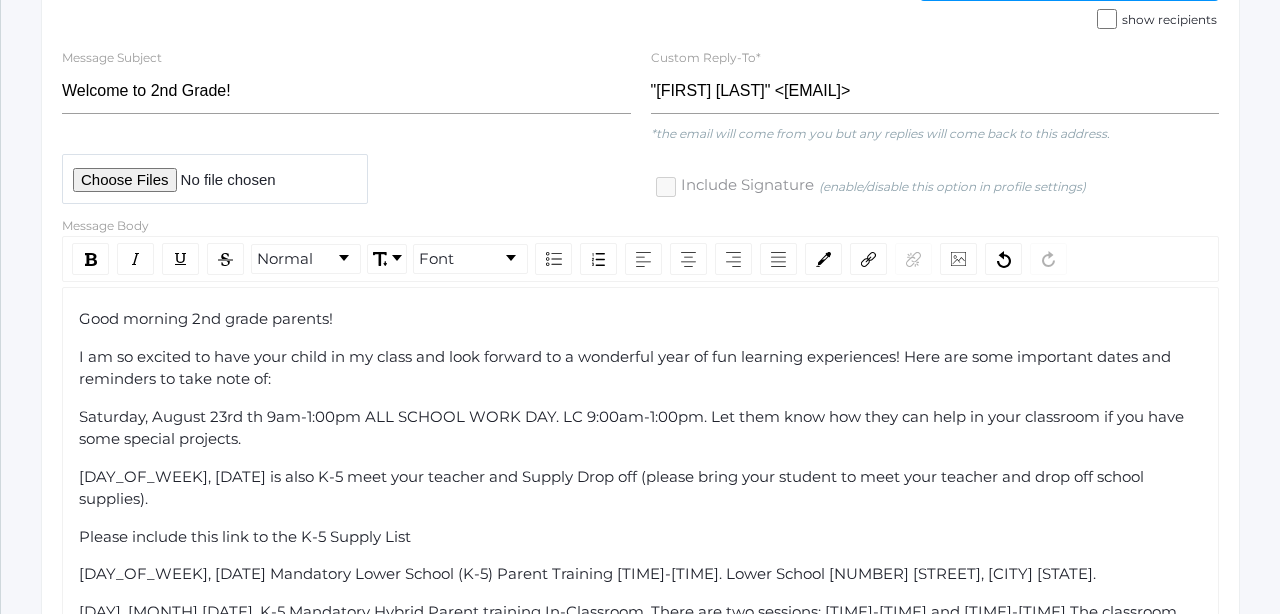 click on "Saturday, August 23rd th 9am-1:00pm ALL SCHOOL WORK DAY. LC 9:00am-1:00pm. Let them know how they can help in your classroom if you have some special projects." 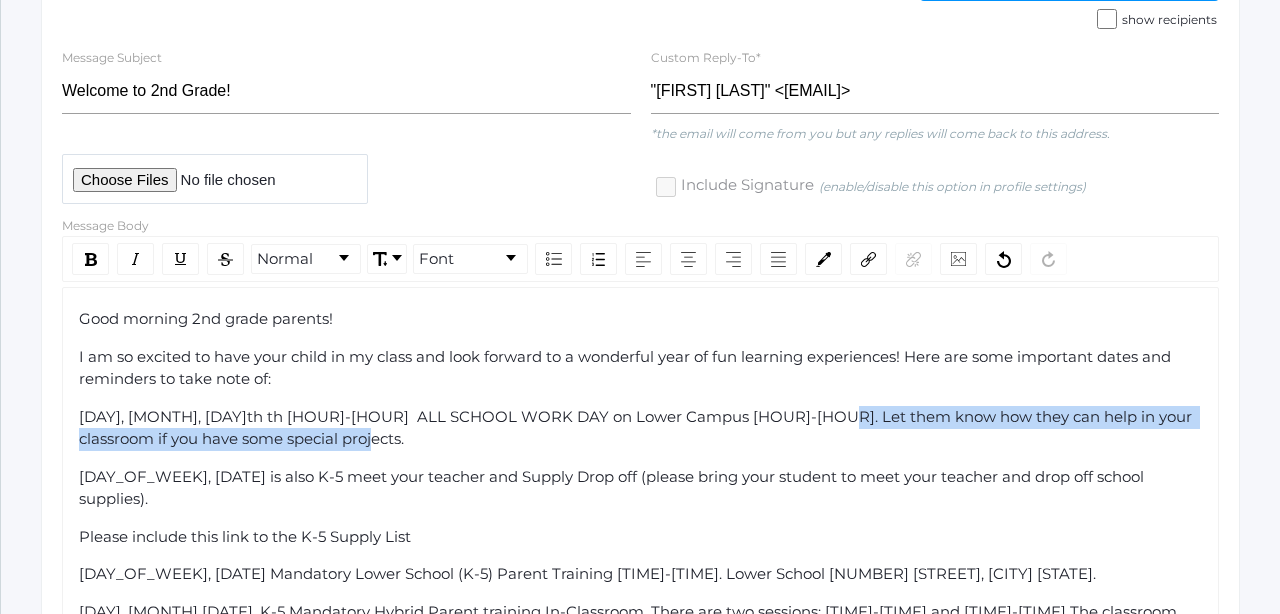 drag, startPoint x: 832, startPoint y: 411, endPoint x: 1040, endPoint y: 429, distance: 208.77739 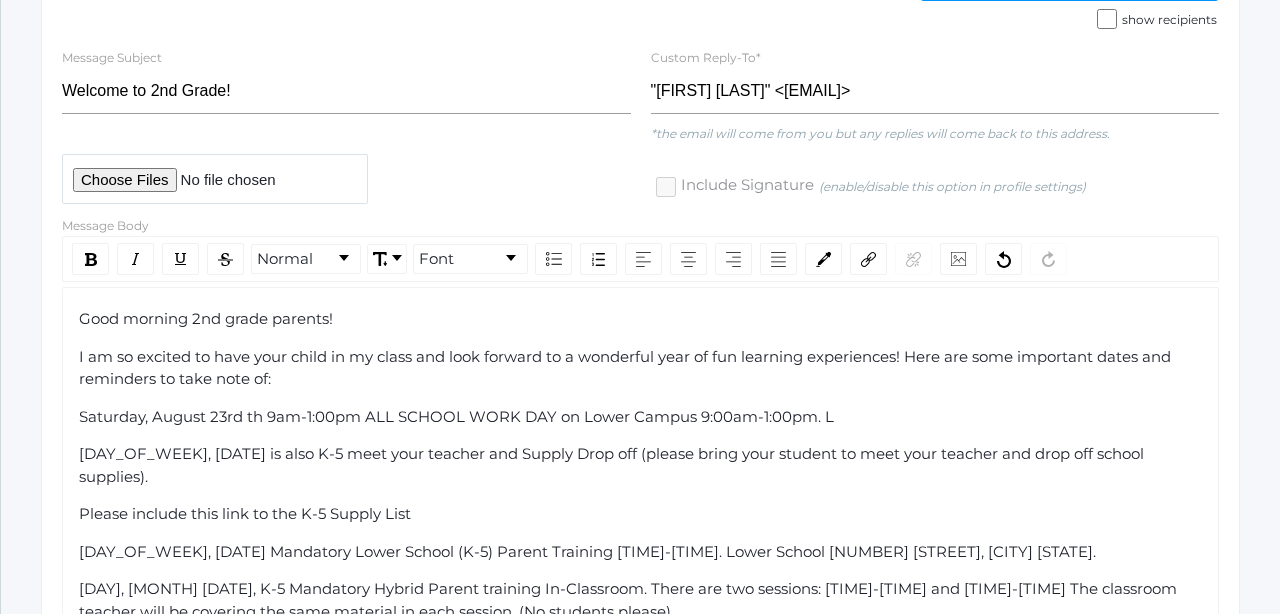 click on "Saturday, August 23rd th 9am-1:00pm ALL SCHOOL WORK DAY on Lower Campus 9:00am-1:00pm. L" 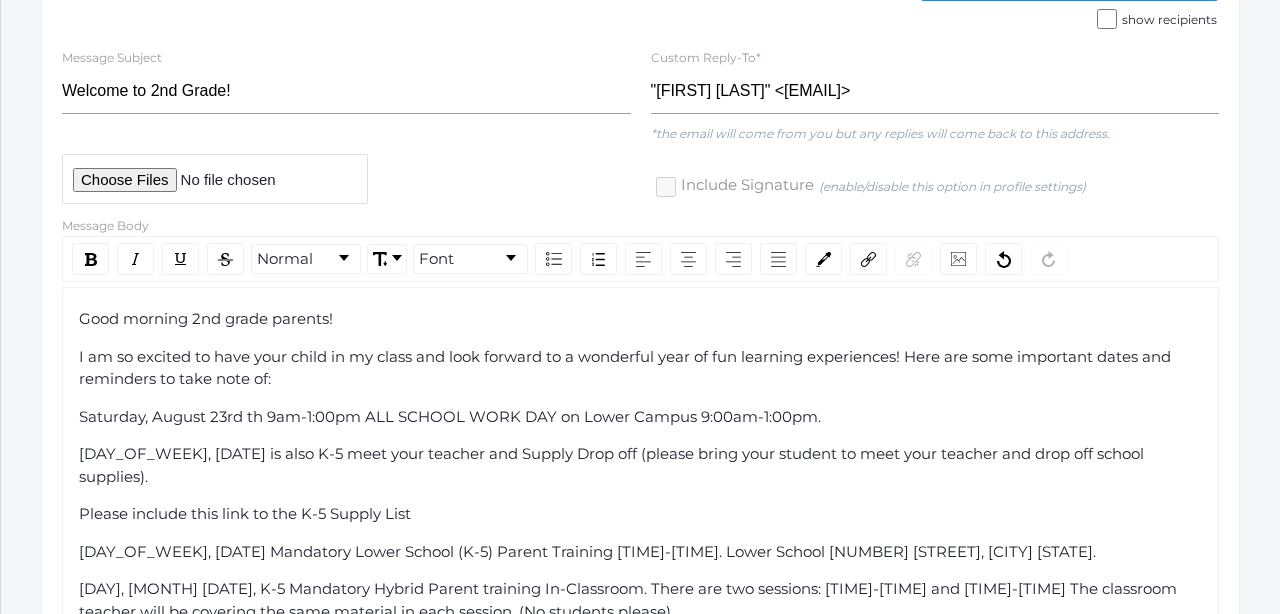 click on "Saturday, August 23rd th 9am-1:00pm ALL SCHOOL WORK DAY on Lower Campus 9:00am-1:00pm." 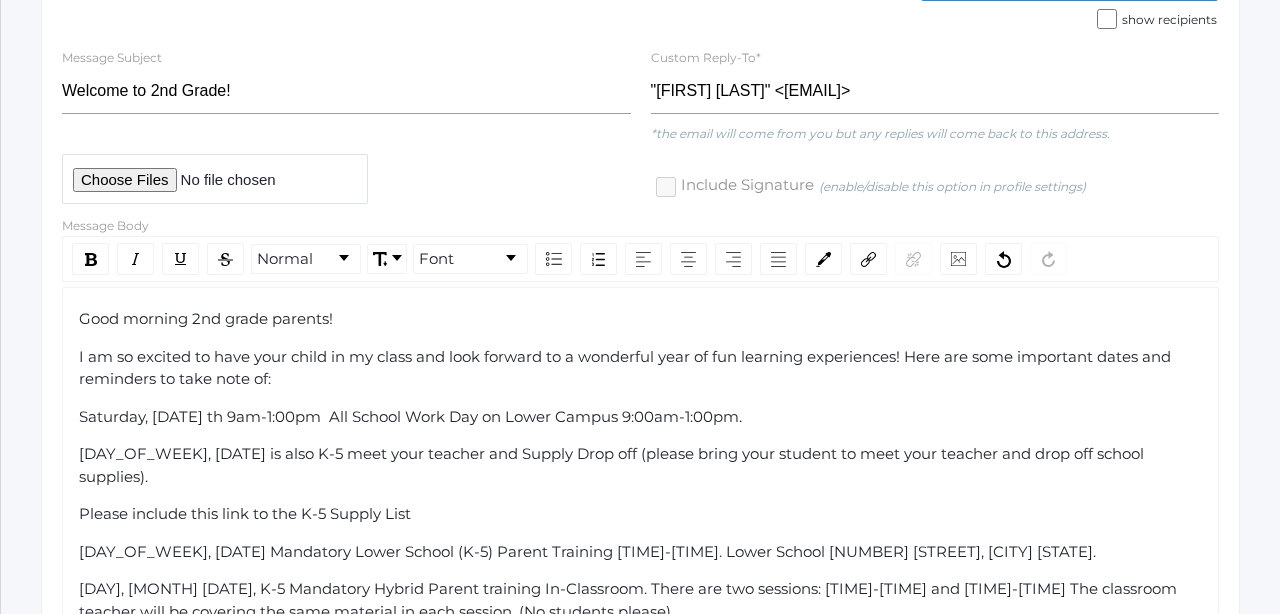 click on "Saturday, [DATE] th 9am-1:00pm  All School Work Day on Lower Campus 9:00am-1:00pm." 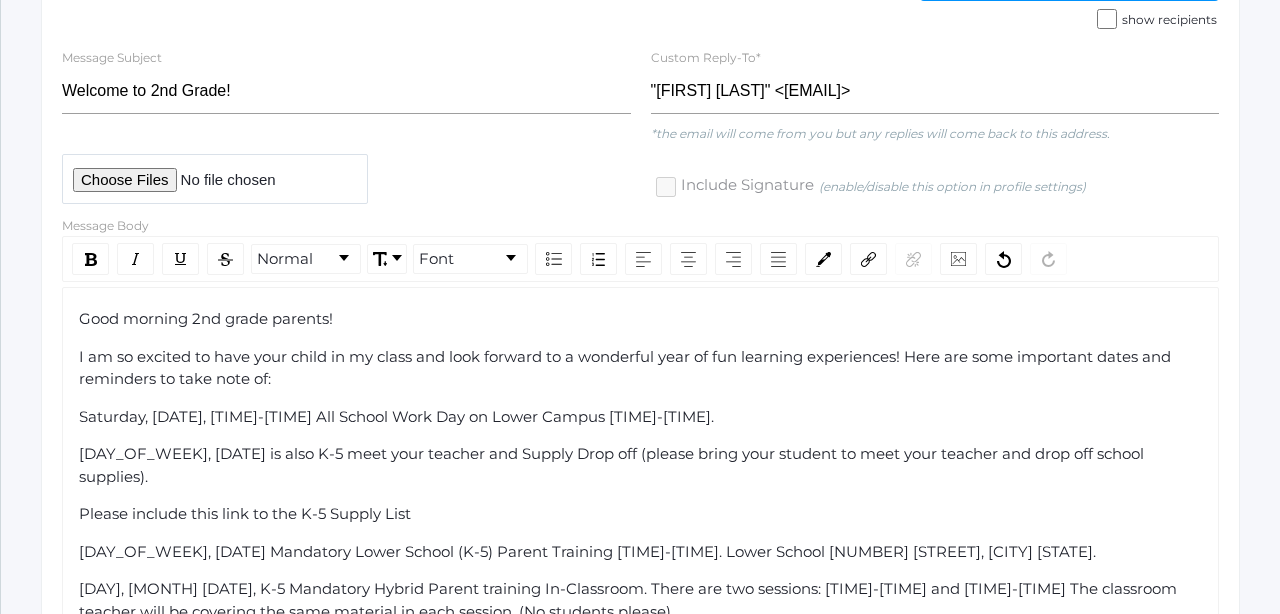 click on "Saturday, [DATE], [TIME]-[TIME] All School Work Day on Lower Campus [TIME]-[TIME]." 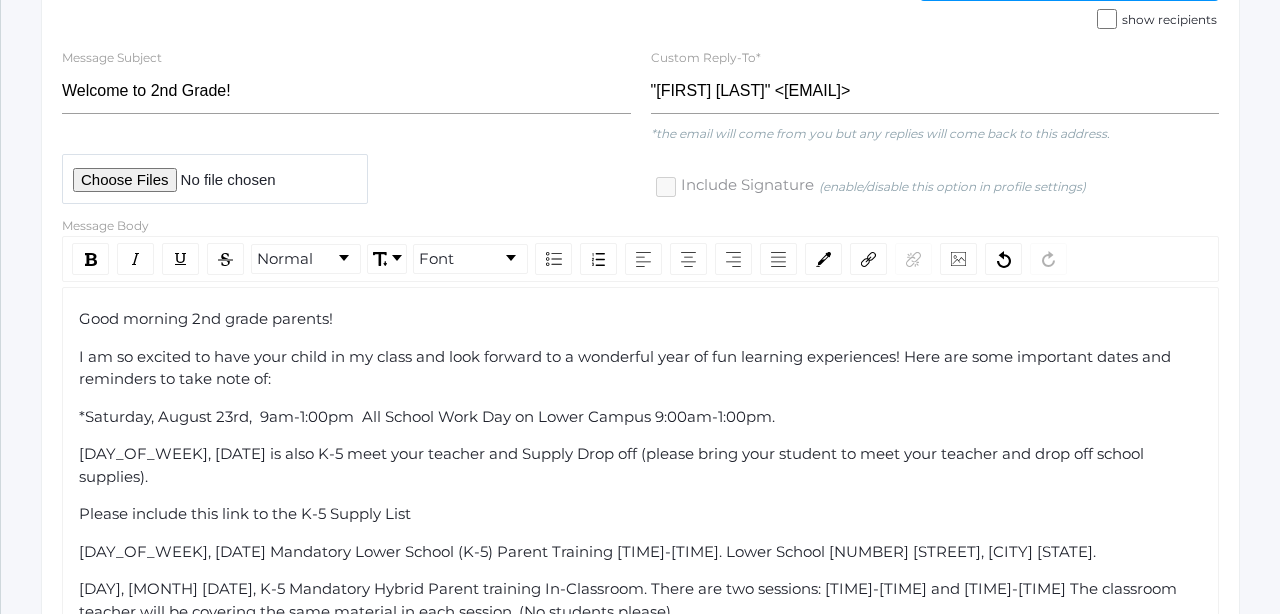 click on "*Saturday, August 23rd,  9am-1:00pm  All School Work Day on Lower Campus 9:00am-1:00pm." 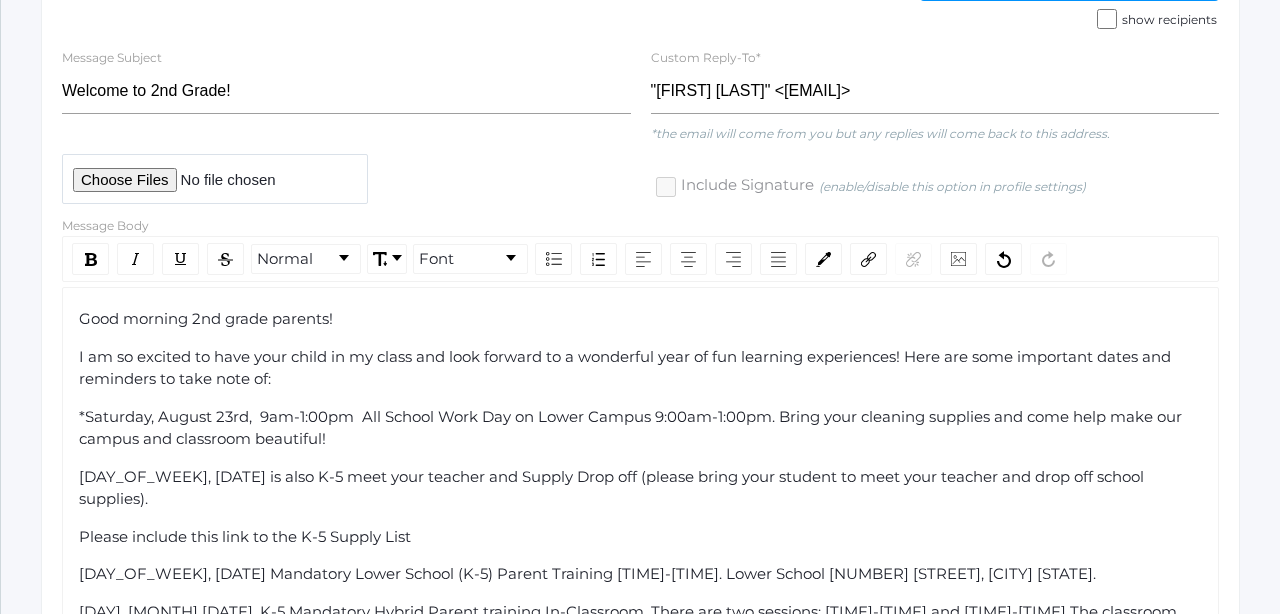 click on "[DAY_OF_WEEK], [DATE] is also K-5 meet your teacher and Supply Drop off (please bring your student to meet your teacher and drop off school supplies)." 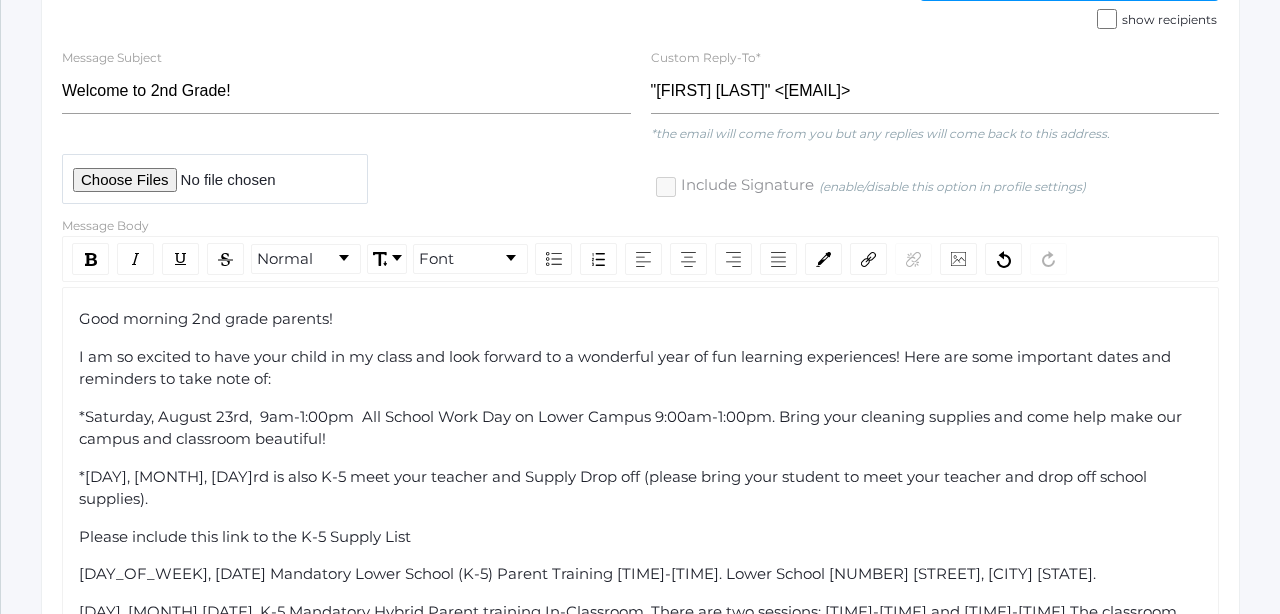 click on "*[DAY], [MONTH], [DAY]rd is also K-5 meet your teacher and Supply Drop off (please bring your student to meet your teacher and drop off school supplies)." 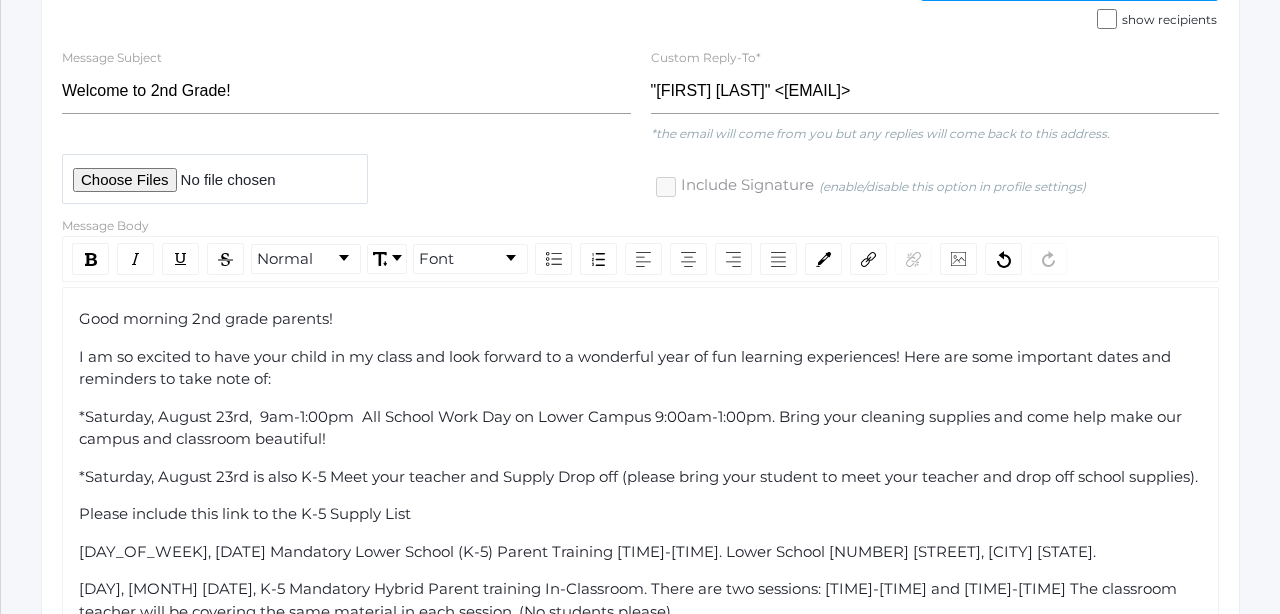 click on "*Saturday, August 23rd is also K-5 Meet your teacher and Supply Drop off (please bring your student to meet your teacher and drop off school supplies)." 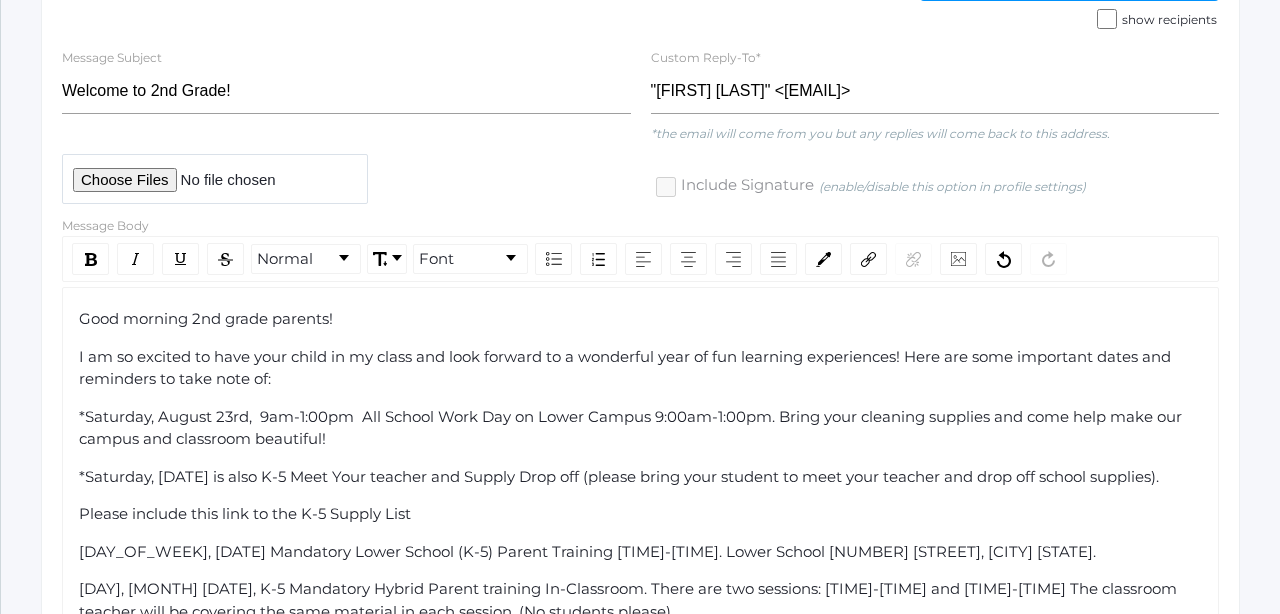 click on "*Saturday, [DATE] is also K-5 Meet Your teacher and Supply Drop off (please bring your student to meet your teacher and drop off school supplies)." 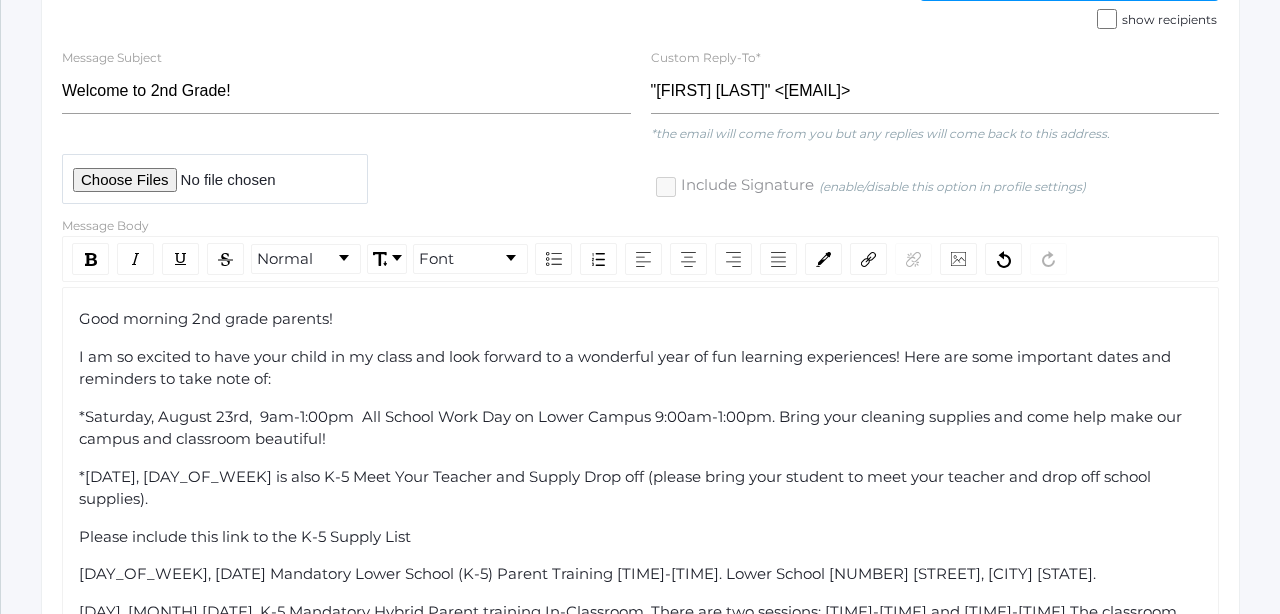 drag, startPoint x: 152, startPoint y: 498, endPoint x: 636, endPoint y: 473, distance: 484.64523 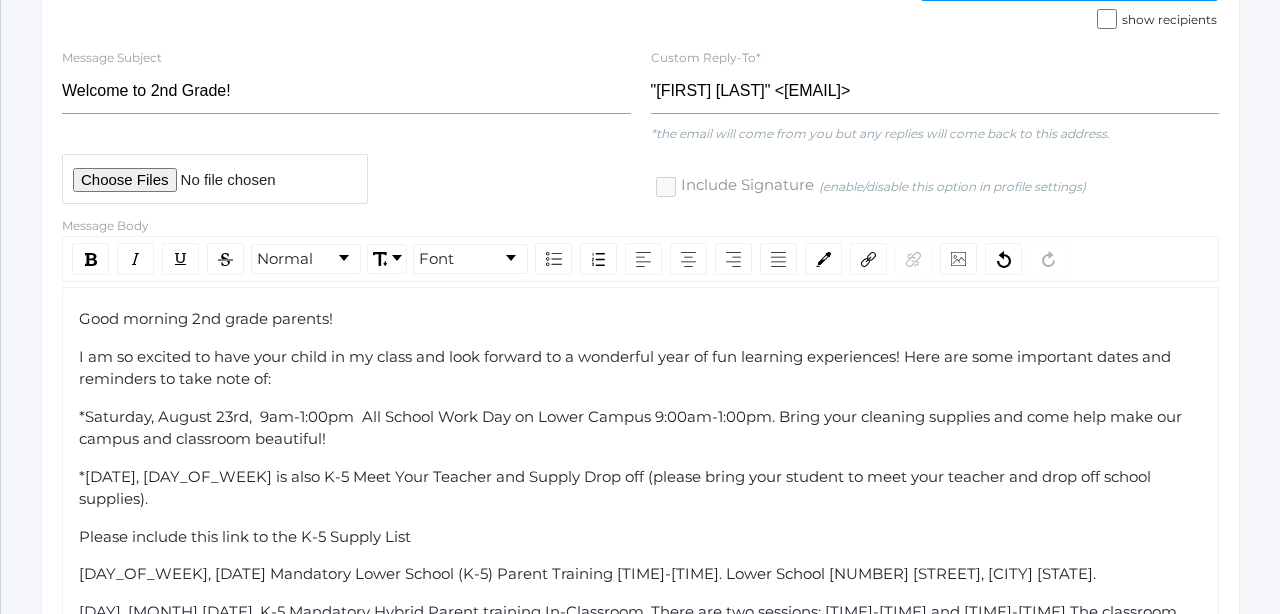 click on "*[DATE], [DAY_OF_WEEK] is also K-5 Meet Your Teacher and Supply Drop off (please bring your student to meet your teacher and drop off school supplies)." 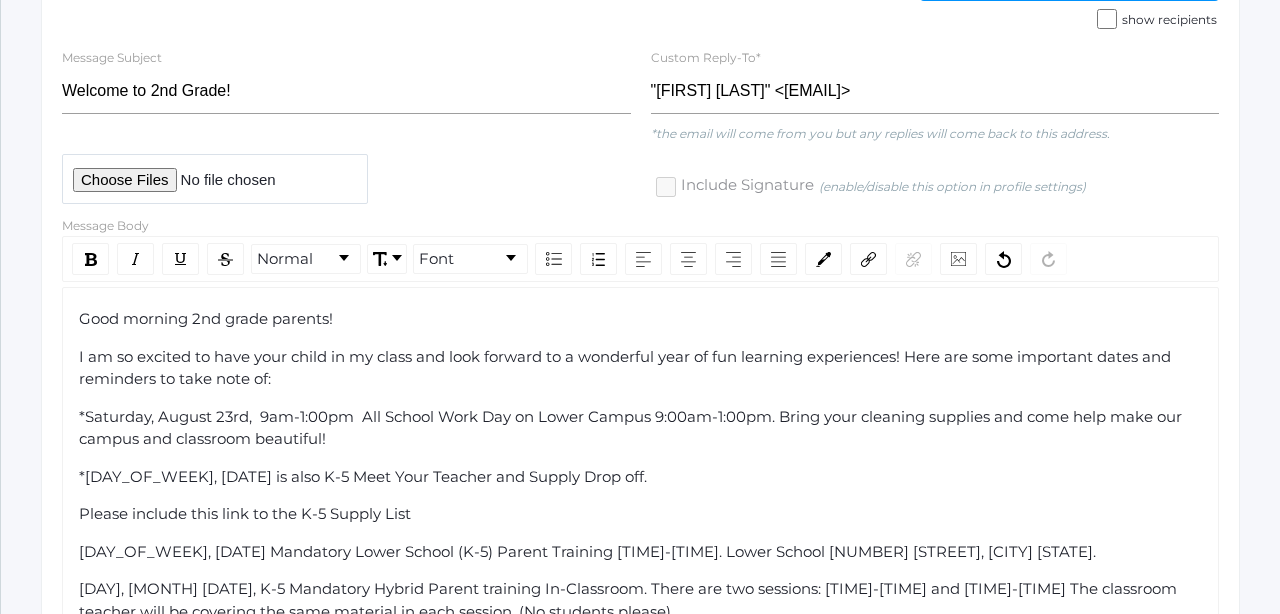 click on "*[DAY_OF_WEEK], [DATE] is also K-5 Meet Your Teacher and Supply Drop off." 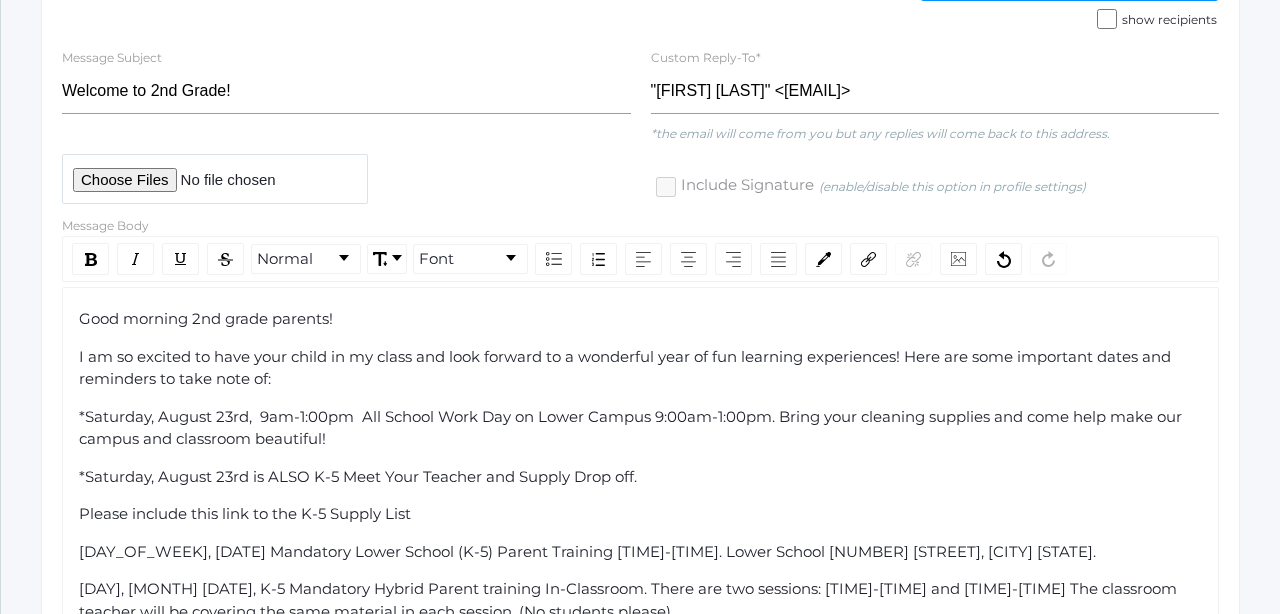 click on "*Saturday, August 23rd is ALSO K-5 Meet Your Teacher and Supply Drop off." 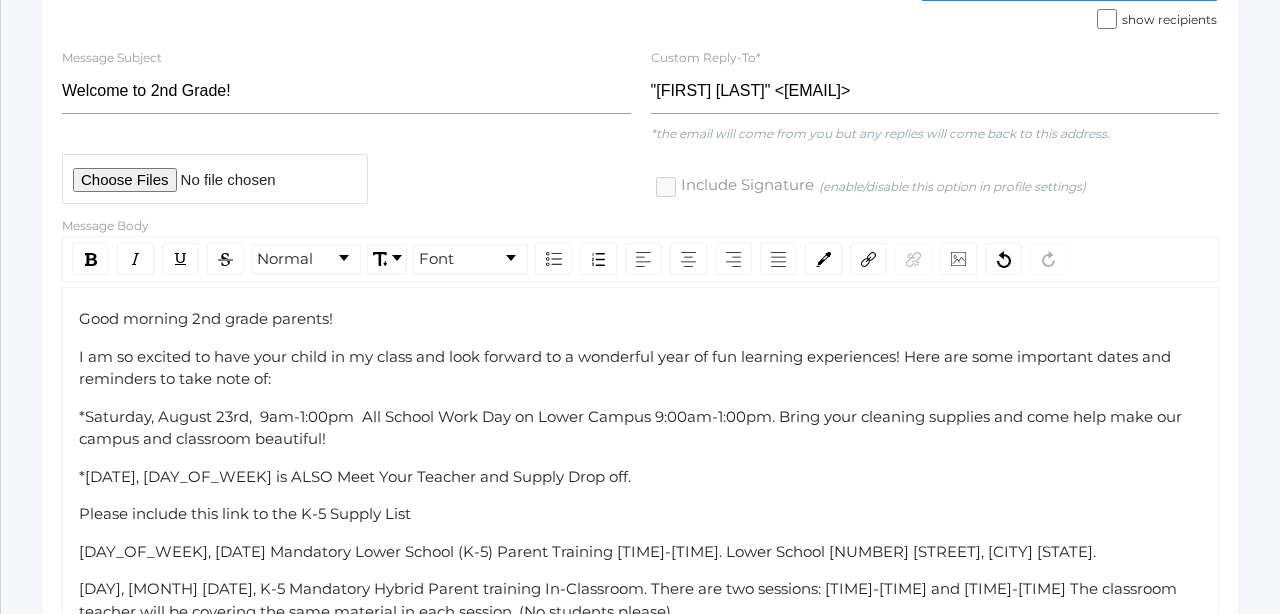 click on "*[DATE], [DAY_OF_WEEK] is ALSO Meet Your Teacher and Supply Drop off." 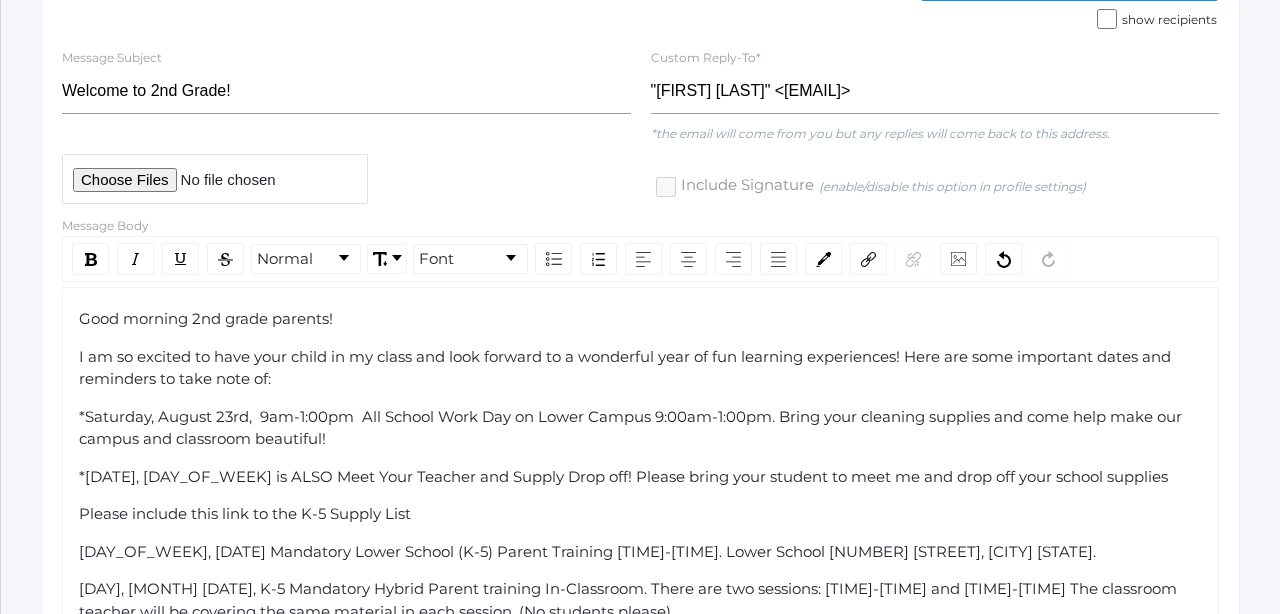 drag, startPoint x: 1160, startPoint y: 478, endPoint x: 624, endPoint y: 464, distance: 536.1828 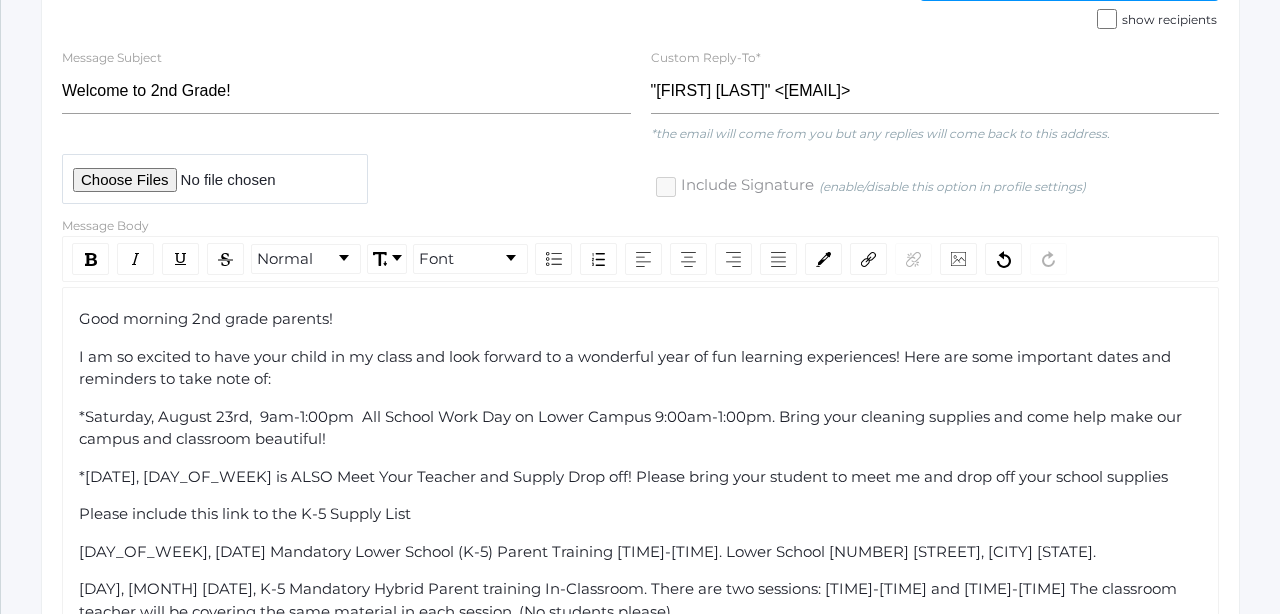 click on "*[DATE], [DAY_OF_WEEK] is ALSO Meet Your Teacher and Supply Drop off! Please bring your student to meet me and drop off your school supplies" 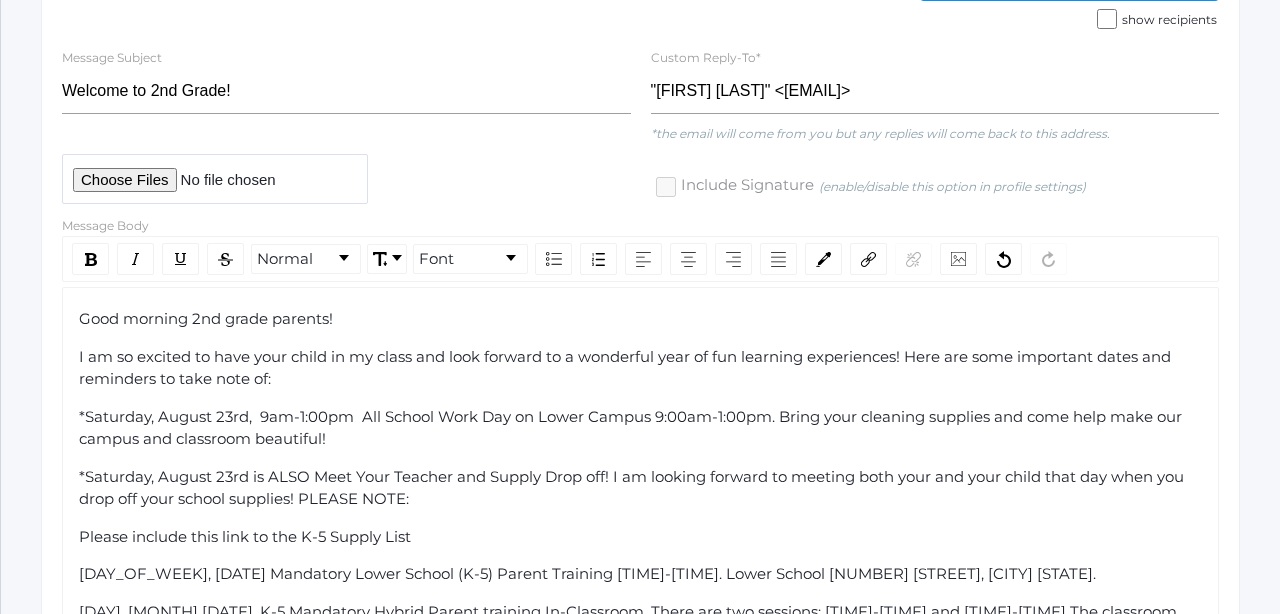 drag, startPoint x: 415, startPoint y: 492, endPoint x: 304, endPoint y: 494, distance: 111.01801 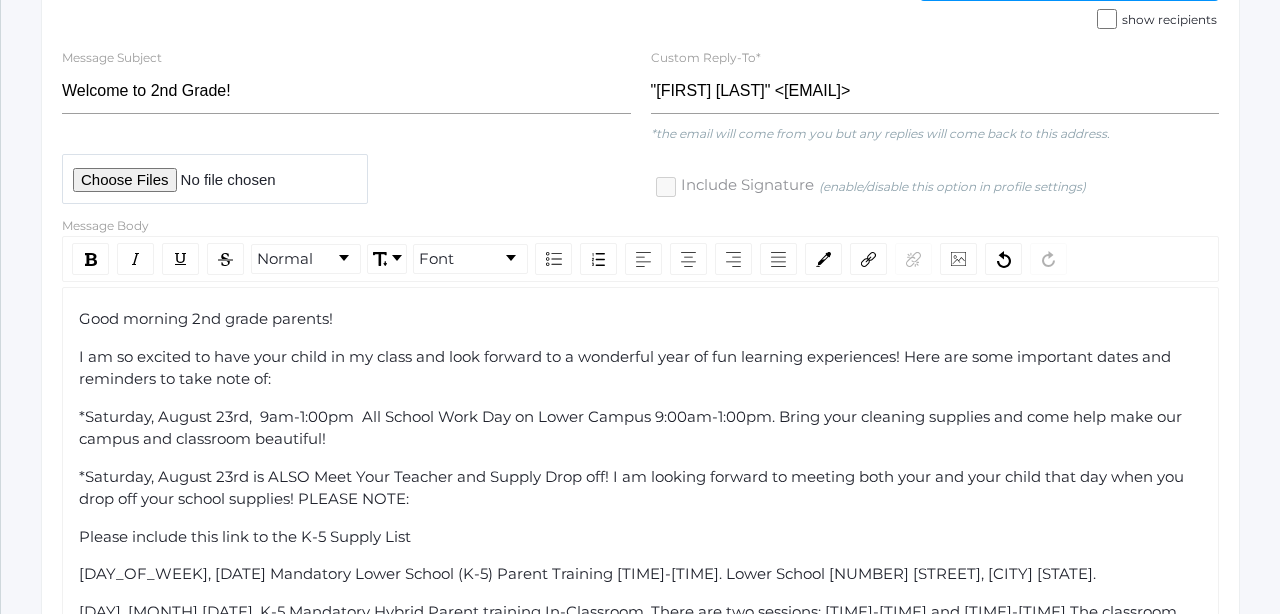 click on "*Saturday, August 23rd is ALSO Meet Your Teacher and Supply Drop off! I am looking forward to meeting both your and your child that day when you drop off your school supplies! PLEASE NOTE:" 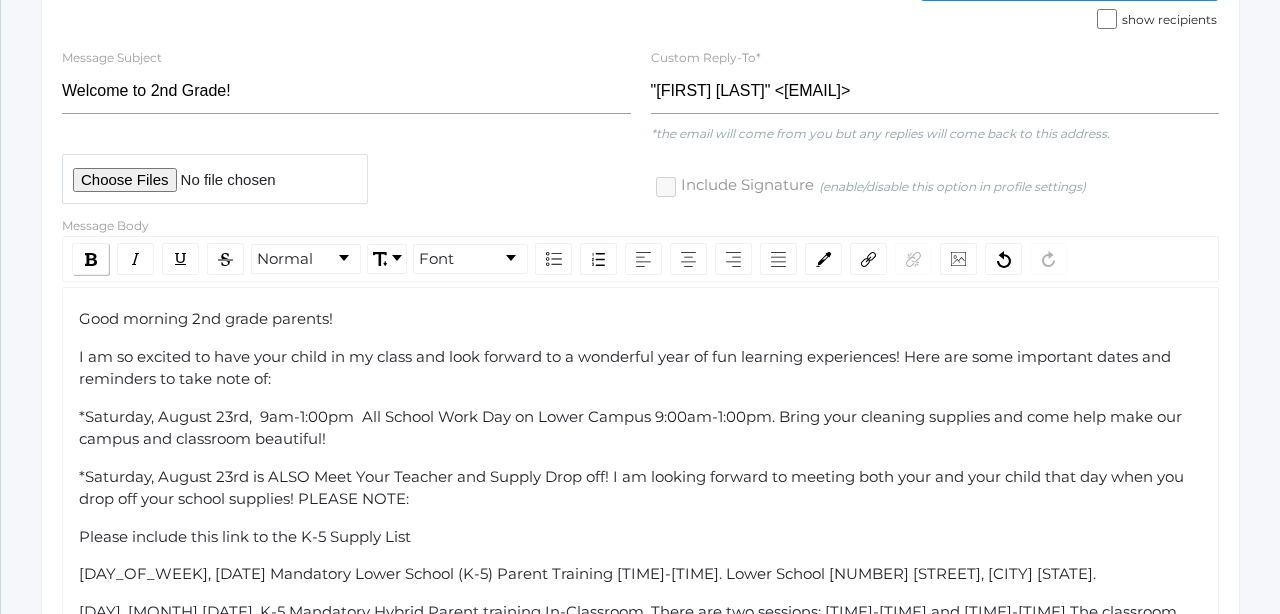 click 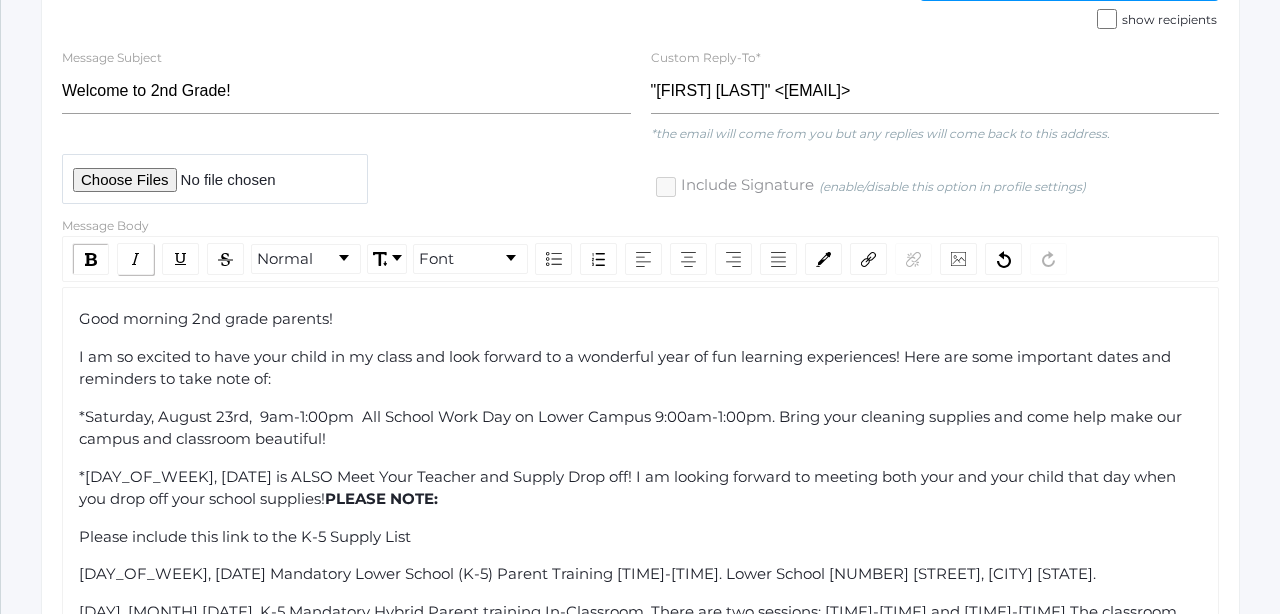 click 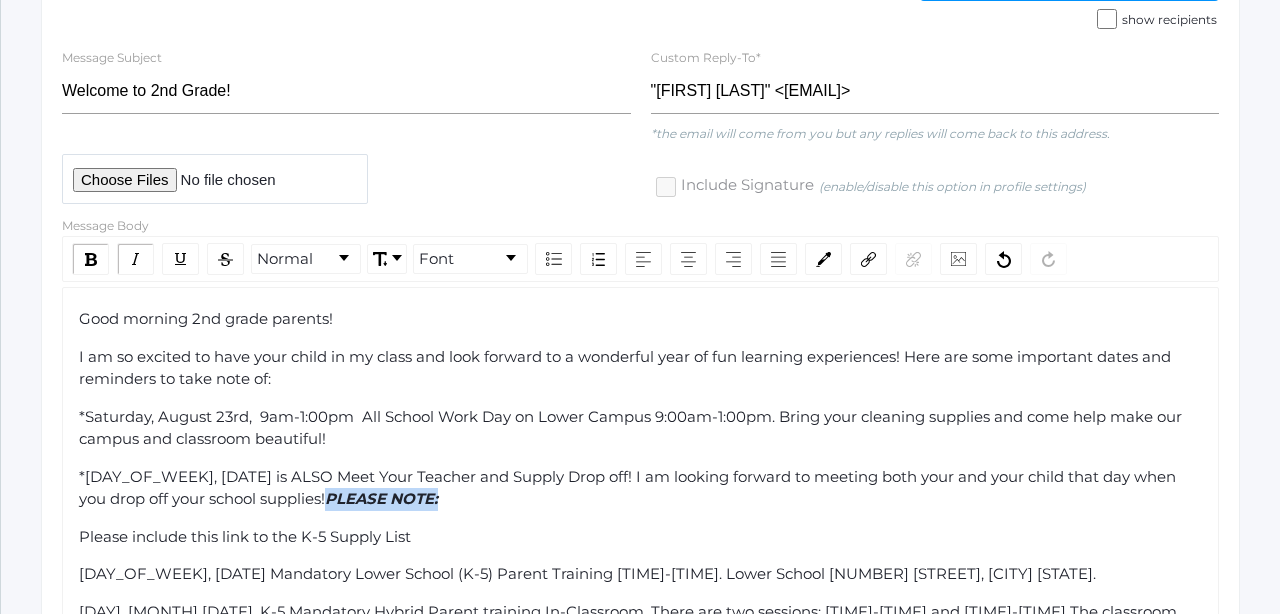 click on "*[DAY], [MONTH] [DATE] is ALSO Meet Your Teacher and Supply Drop off! I am looking forward to meeting both your and your child that day when you drop off your school supplies! PLEASE NOTE:" 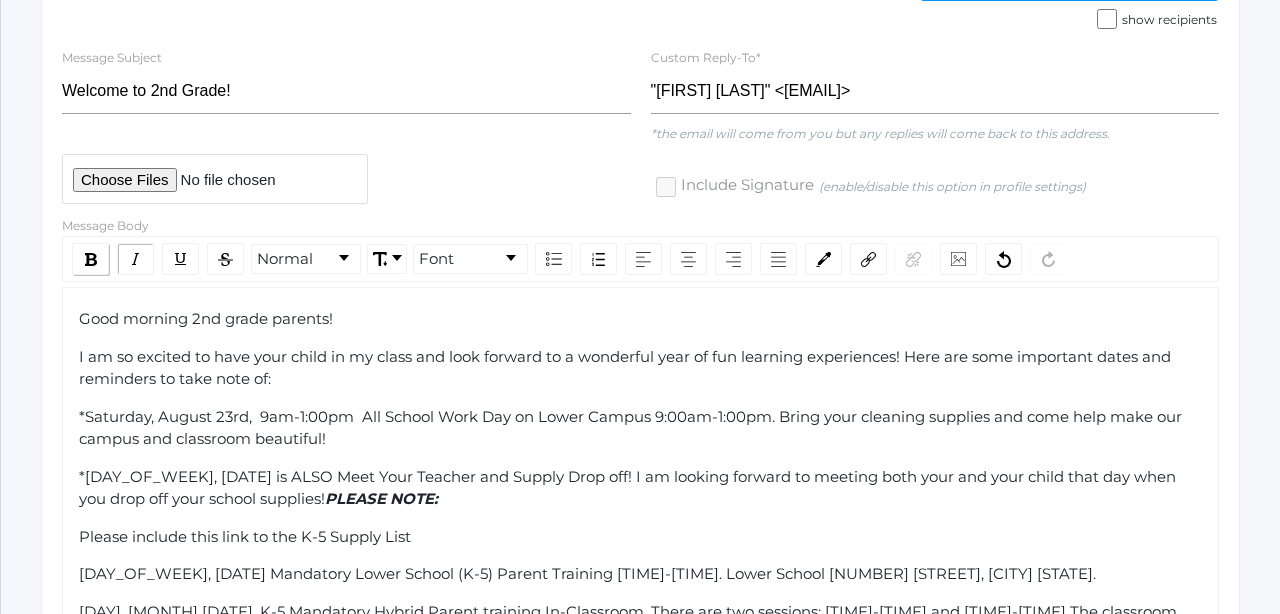 click 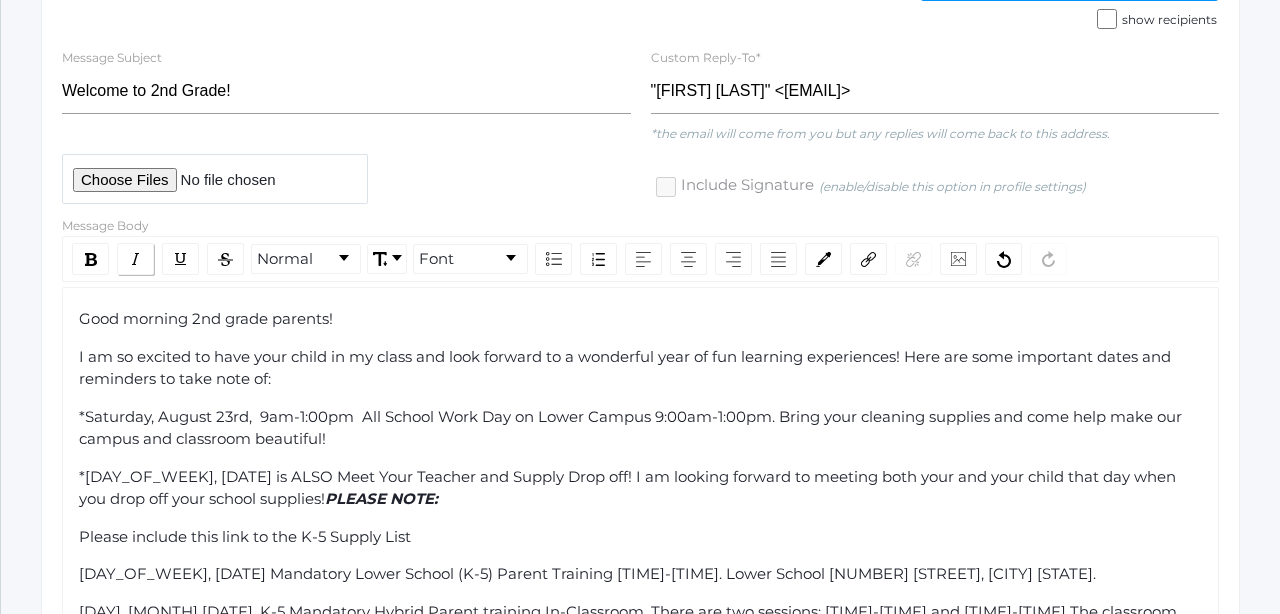 click 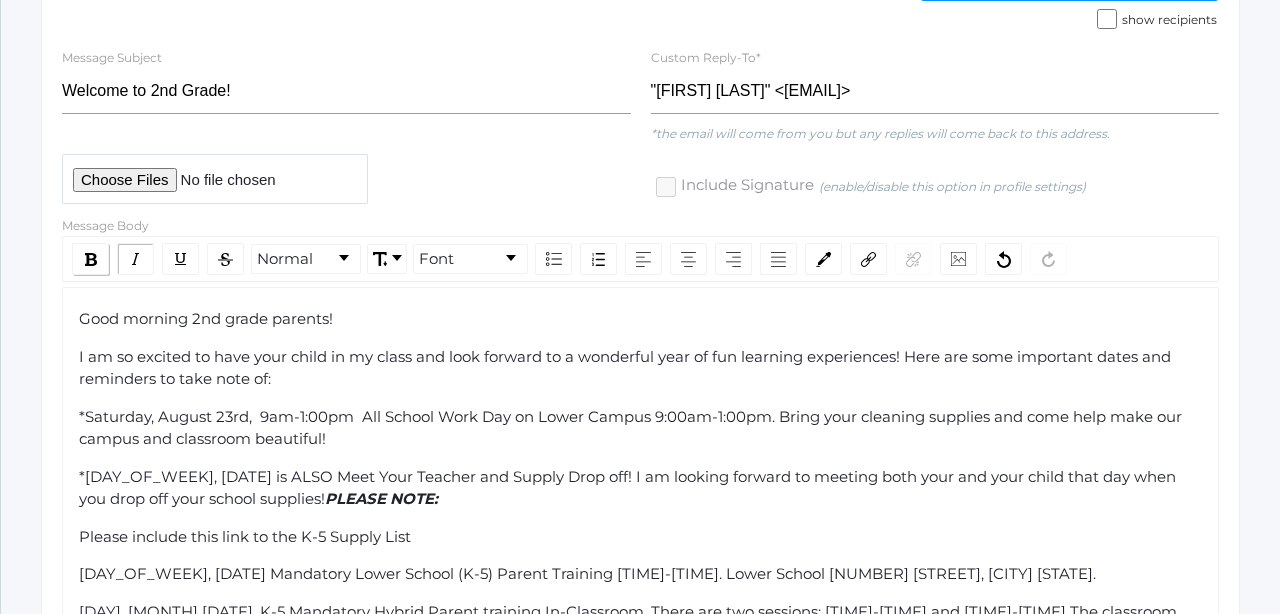 click 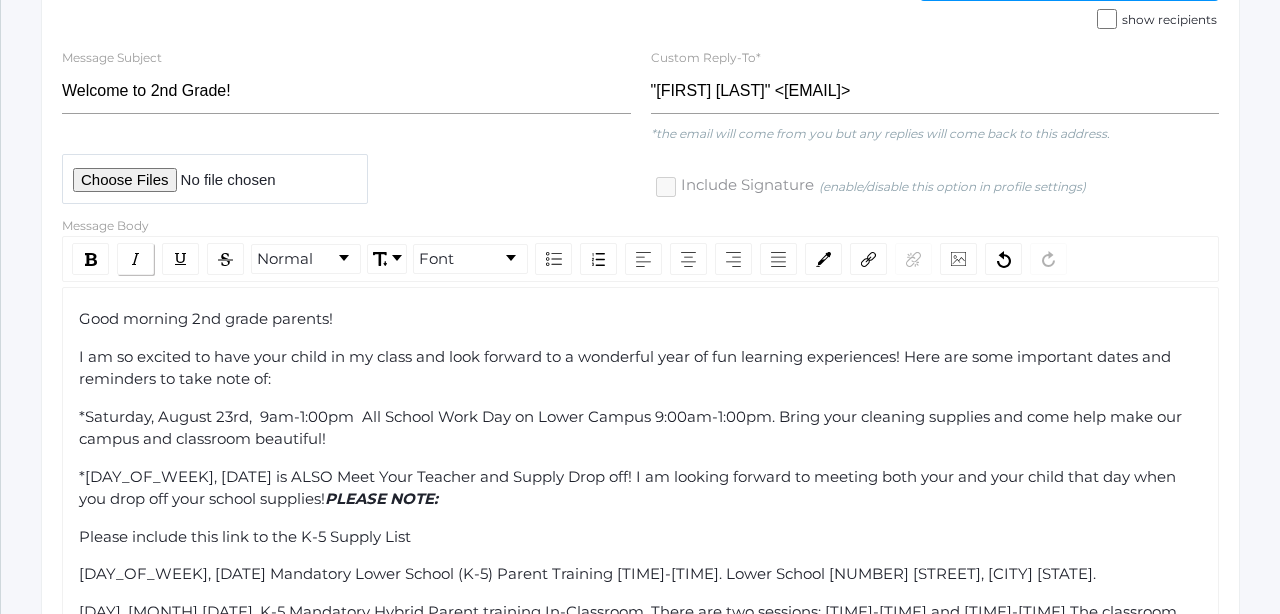 click 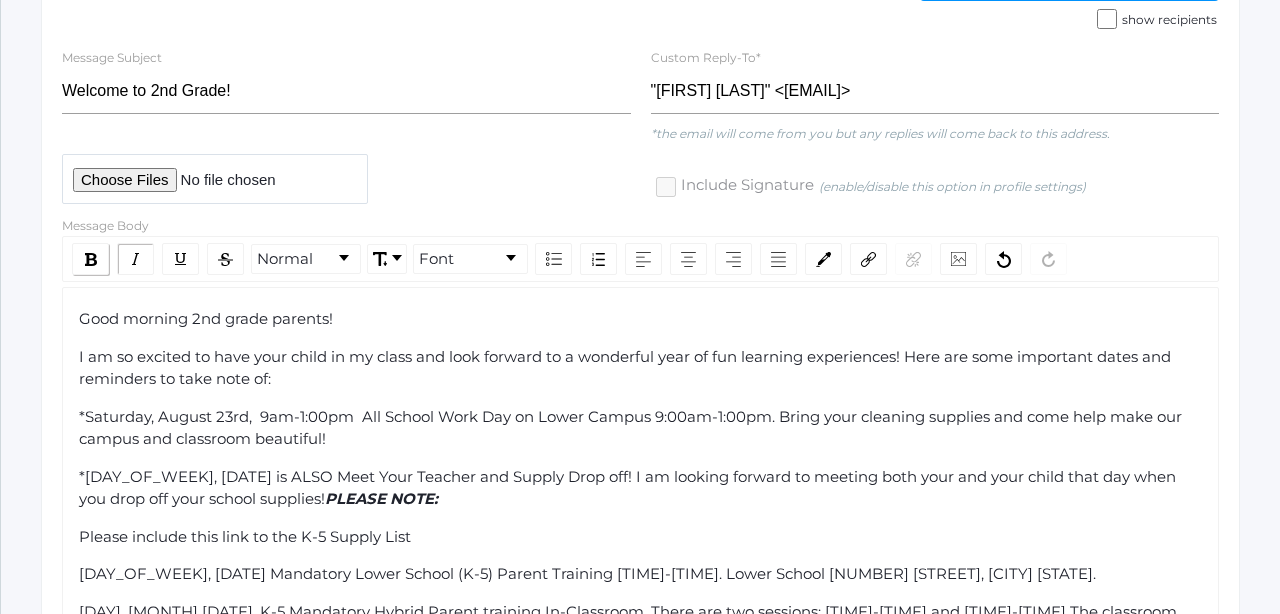 click 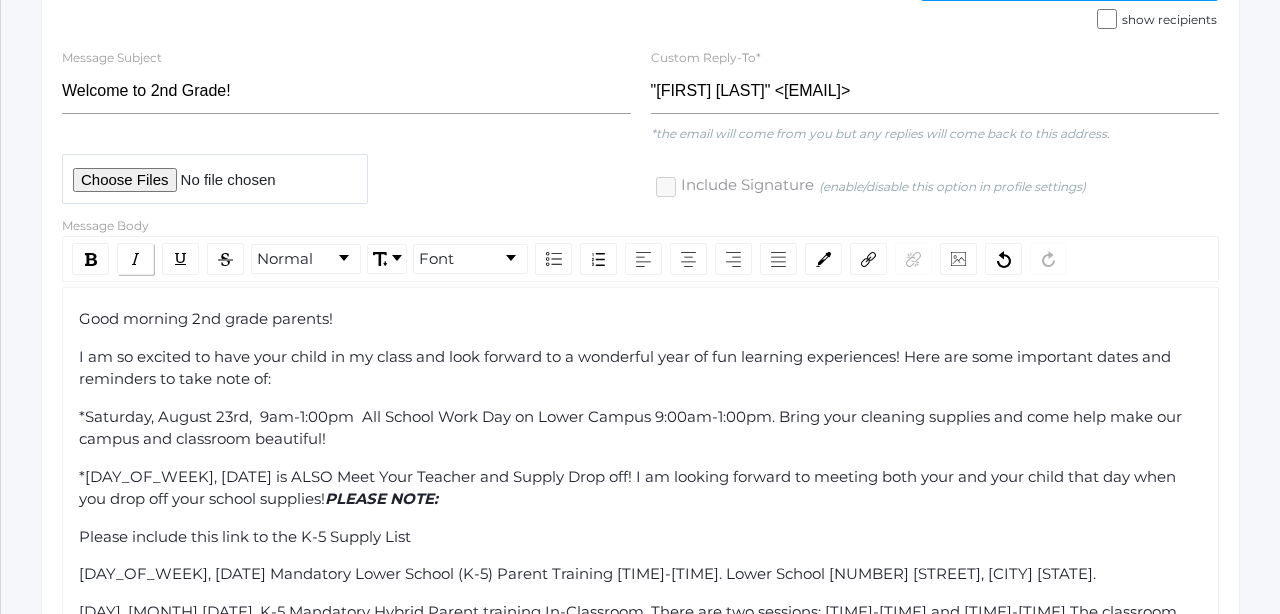 click 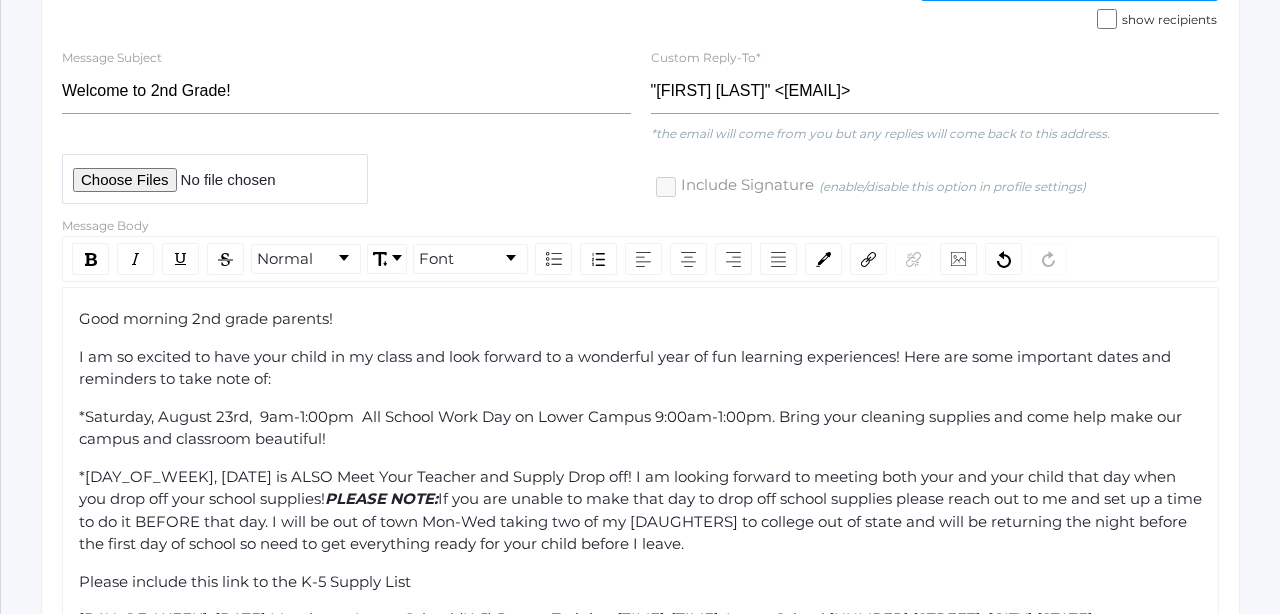 drag, startPoint x: 670, startPoint y: 544, endPoint x: 420, endPoint y: 490, distance: 255.76552 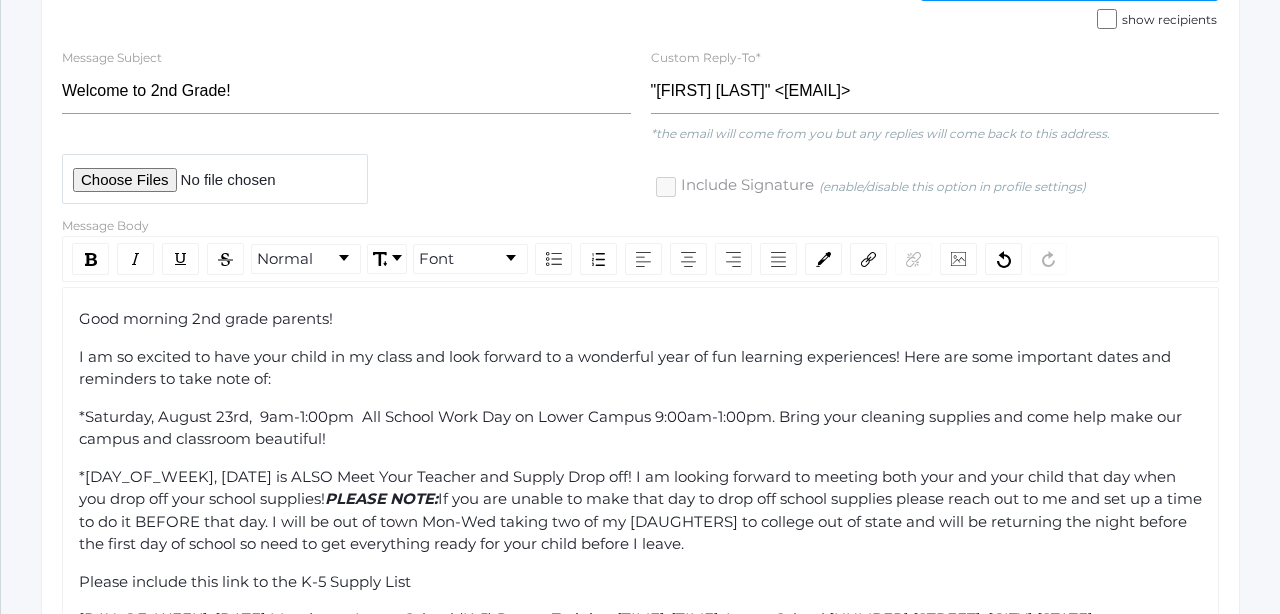click on "*[DAY_OF_WEEK], [DATE] is ALSO Meet Your Teacher and Supply Drop off! I am looking forward to meeting both your and your child that day when you drop off your school supplies! PLEASE NOTE: If you are unable to make that day to drop off school supplies please reach out to me and set up a time to do it BEFORE that day. I will be out of town Mon-Wed taking two of my daughters to college out of state and will be returning the night before the first day of school so need to get everything ready for your child before I leave." 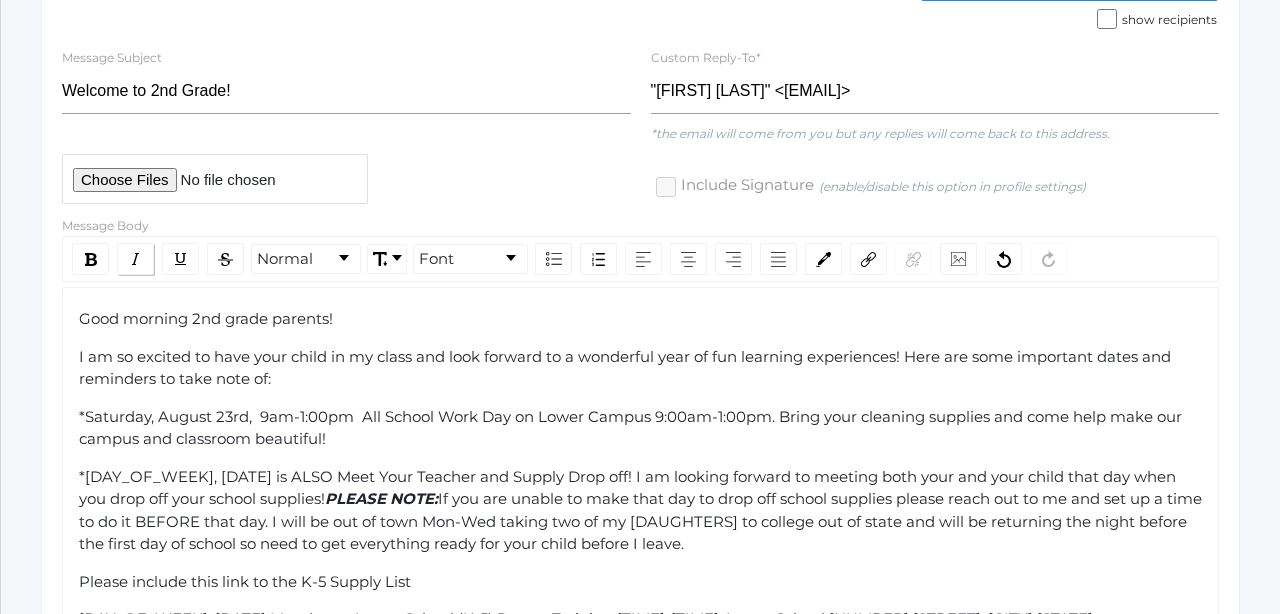 click 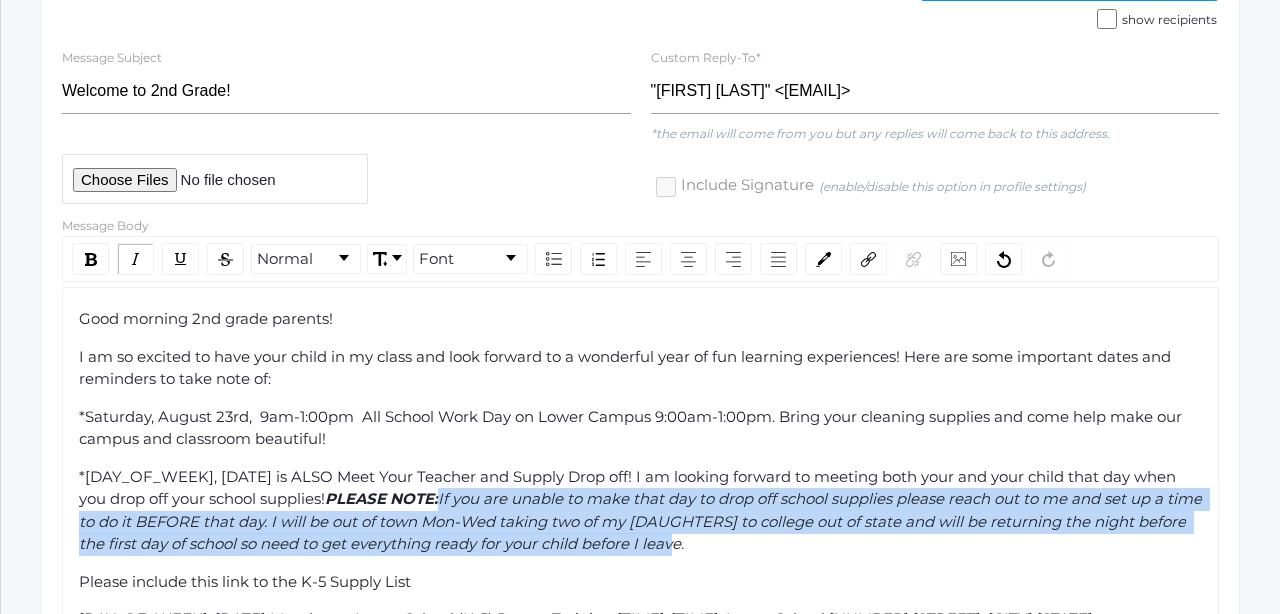 click on "Good morning 2nd grade parents! I am so excited to have your child in my class and look forward to a wonderful year of fun learning experiences! Here are some important dates and reminders to take note of: *[DAY_OF_WEEK], [DATE], 9am-1:00pm All School Work Day on Lower Campus 9:00am-1:00pm. Bring your cleaning supplies and come help make our campus and classroom beautiful! *[DAY_OF_WEEK], [DATE] is ALSO Meet Your Teacher and Supply Drop off! I am looking forward to meeting both your and your child that day when you drop off your school supplies! PLEASE NOTE: If you are unable to make that day to drop off school supplies please reach out to me and set up a time to do it BEFORE that day. I will be out of town Mon-Wed taking two of my daughters to college out of state and will be returning the night before the first day of school so need to get everything ready for your child before I leave. Please include this link to the K-5 Supply List [DATE] First Day Of School 8:30am-3:00pm" 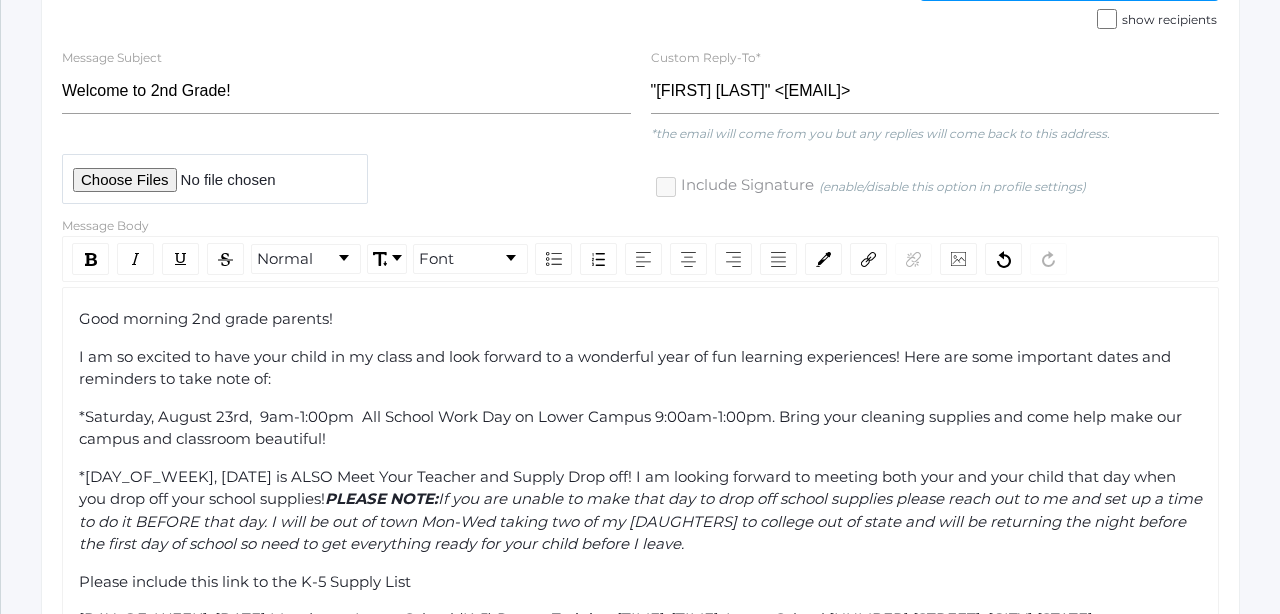 click on "*[DAY_OF_WEEK], [DATE] is ALSO Meet Your Teacher and Supply Drop off! I am looking forward to meeting both your and your child that day when you drop off your school supplies!" 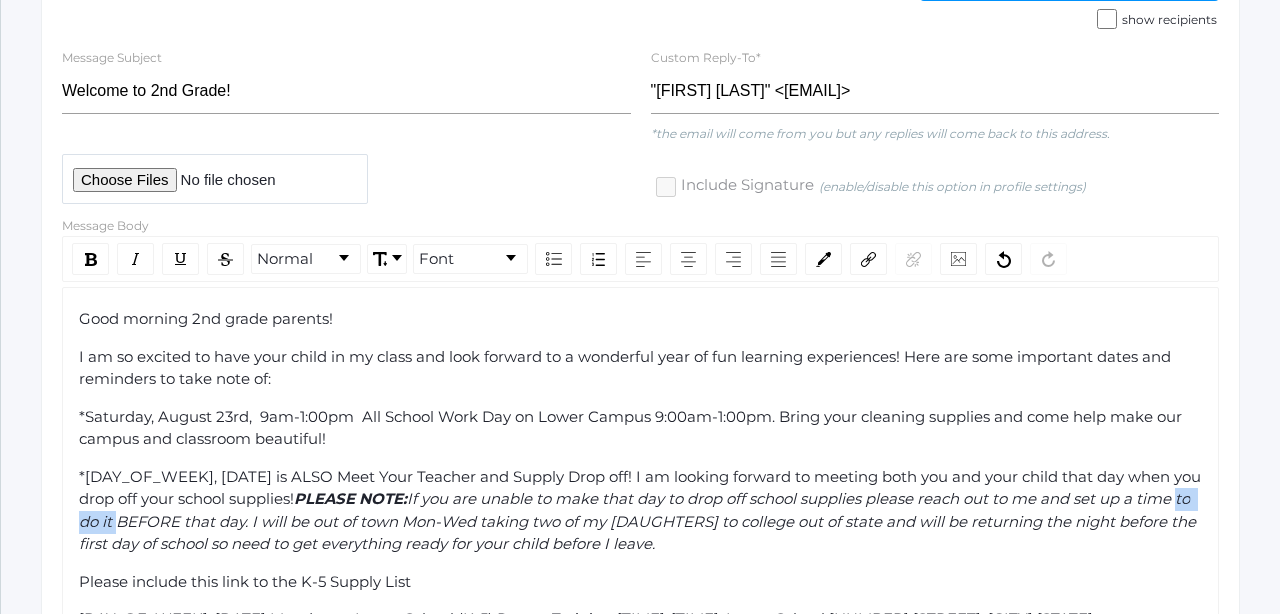 drag, startPoint x: 133, startPoint y: 514, endPoint x: 78, endPoint y: 514, distance: 55 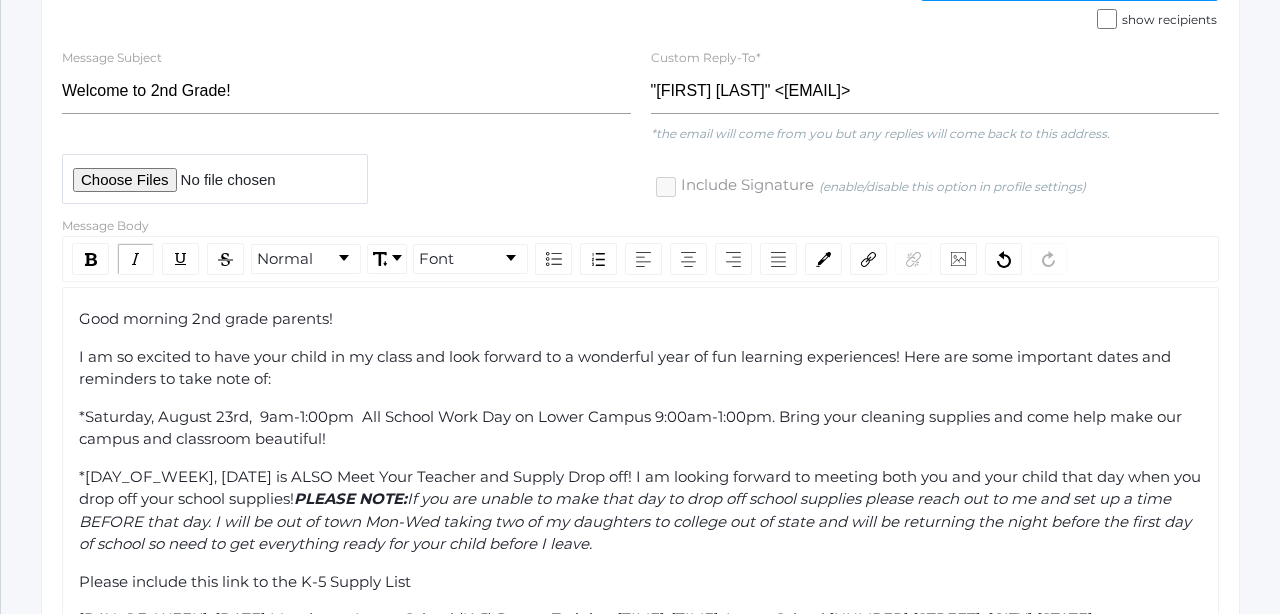 click on "If you are unable to make that day to drop off school supplies please reach out to me and set up a time BEFORE that day. I will be out of town Mon-Wed taking two of my daughters to college out of state and will be returning the night before the first day of school so need to get everything ready for your child before I leave." 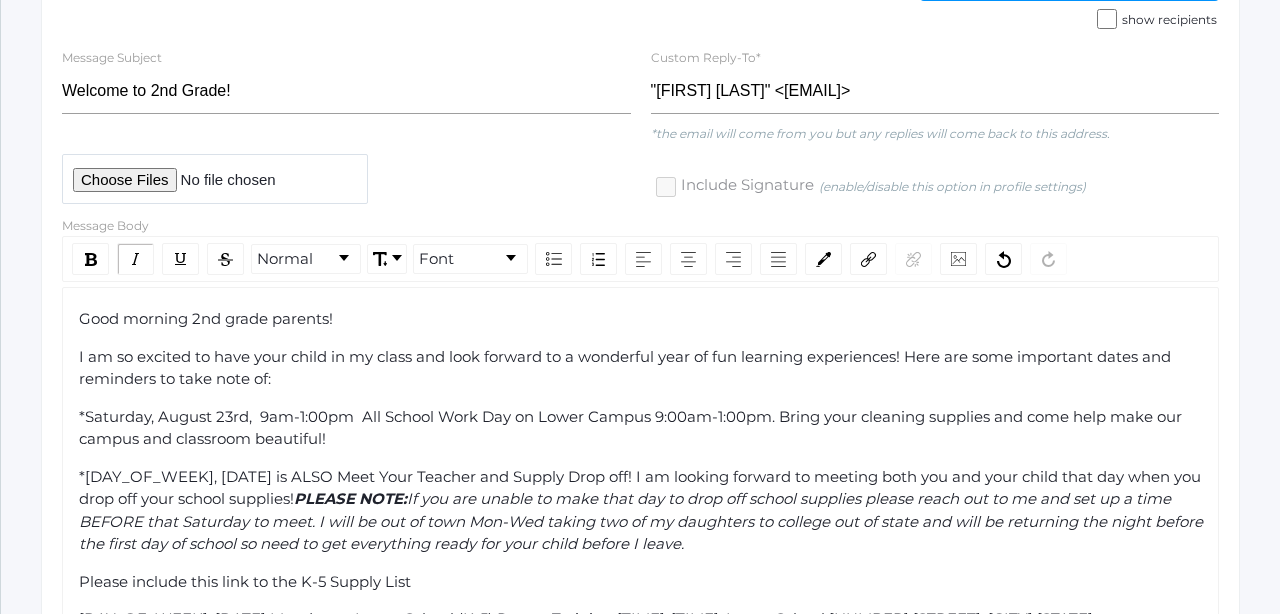 click on "If you are unable to make that day to drop off school supplies please reach out to me and set up a time BEFORE that Saturday to meet. I will be out of town Mon-Wed taking two of my daughters to college out of state and will be returning the night before the first day of school so need to get everything ready for your child before I leave." 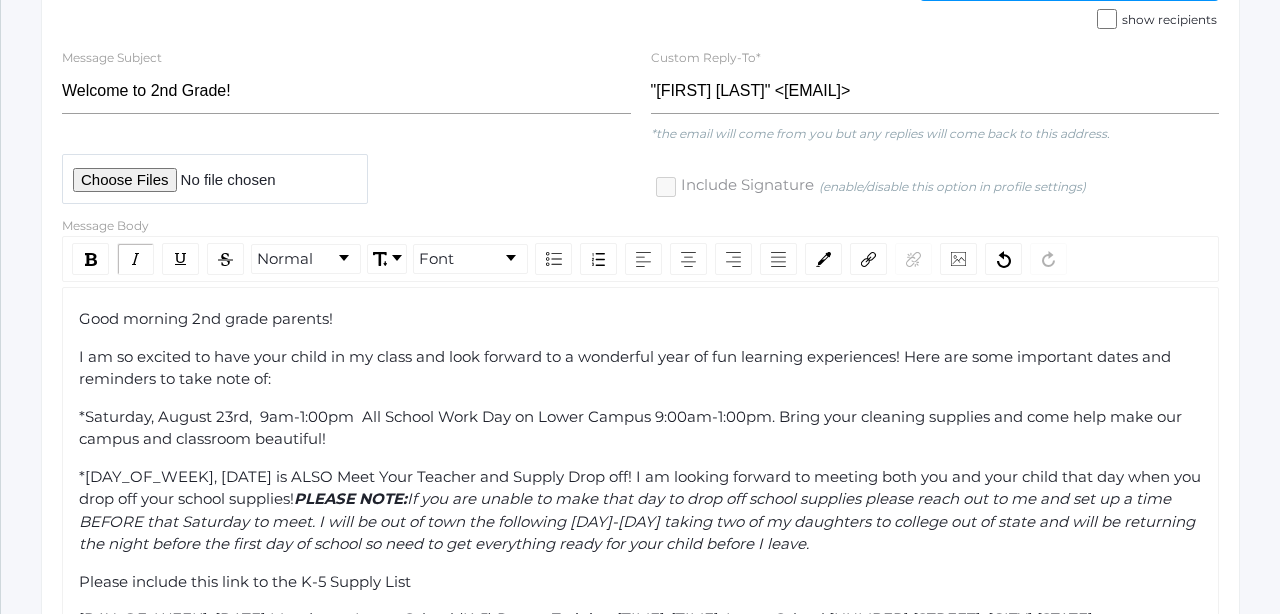 click on "If you are unable to make that day to drop off school supplies please reach out to me and set up a time BEFORE that Saturday to meet. I will be out of town the following [DAY]-[DAY] taking two of my daughters to college out of state and will be returning the night before the first day of school so need to get everything ready for your child before I leave." 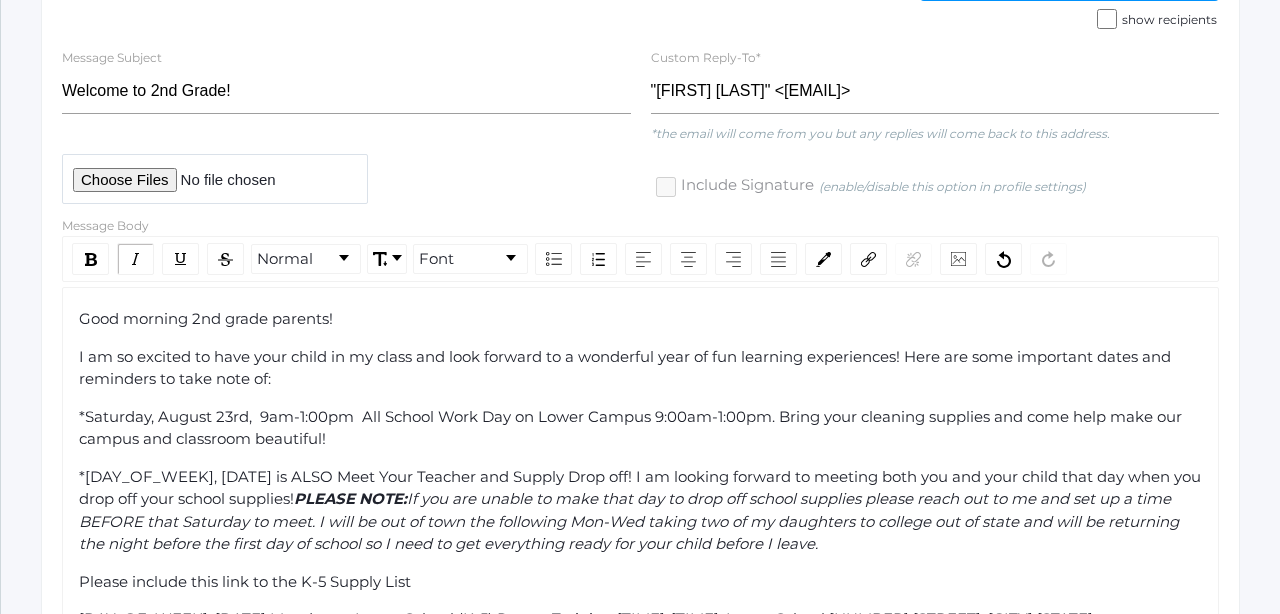 click on "*[DAY_OF_WEEK], [DATE] is ALSO Meet Your Teacher and Supply Drop off! I am looking forward to meeting both you and your child that day when you drop off your school supplies! PLEASE NOTE: If you are unable to make that day to drop off school supplies please reach out to me and set up a time BEFORE that Saturday to meet. I will be out of town the following Mon-Wed taking two of my daughters to college out of state and will be returning the night before the first day of school so I need to get everything ready for your child before I leave." 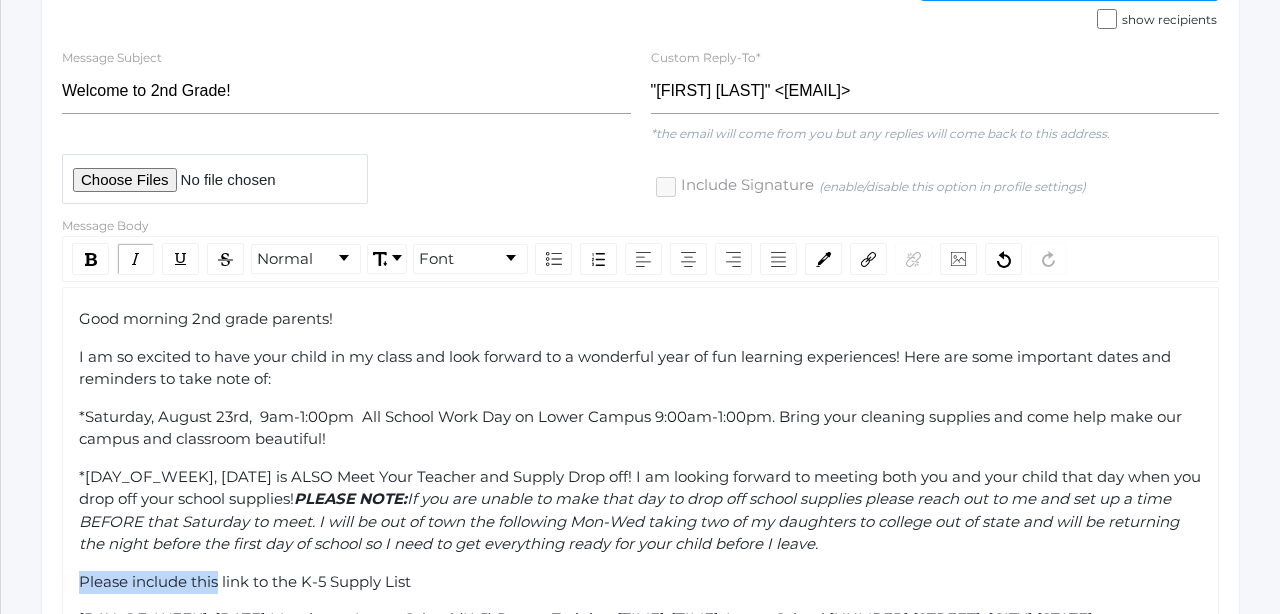drag, startPoint x: 219, startPoint y: 573, endPoint x: 80, endPoint y: 569, distance: 139.05754 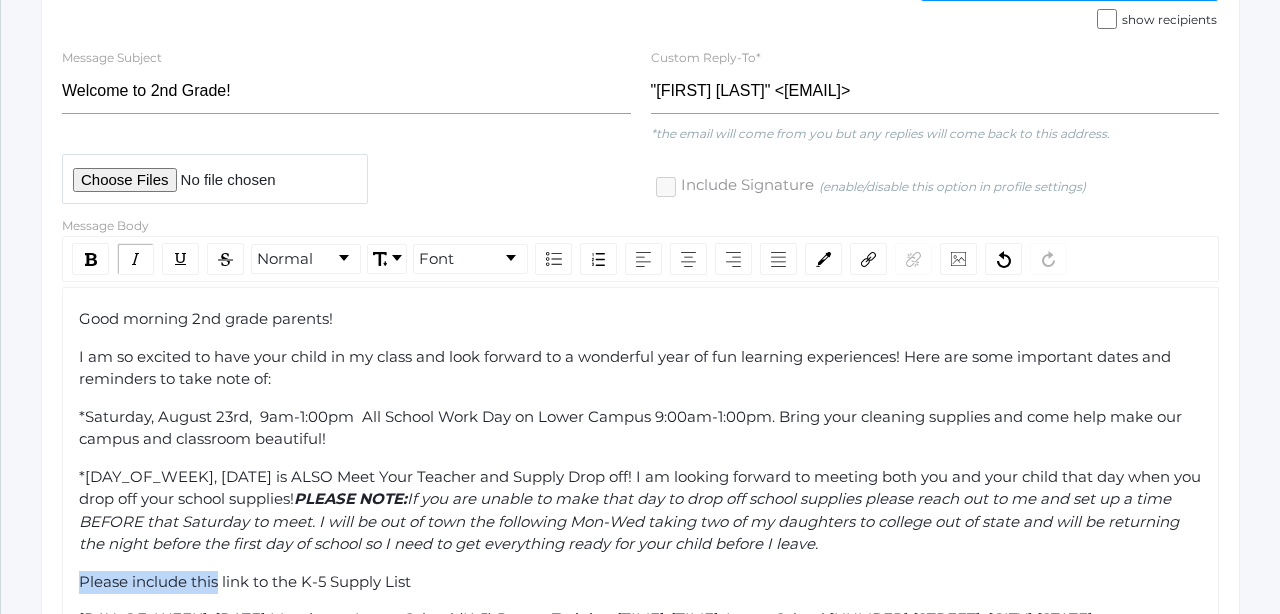 click on "Please include this link to the K-5 Supply List" 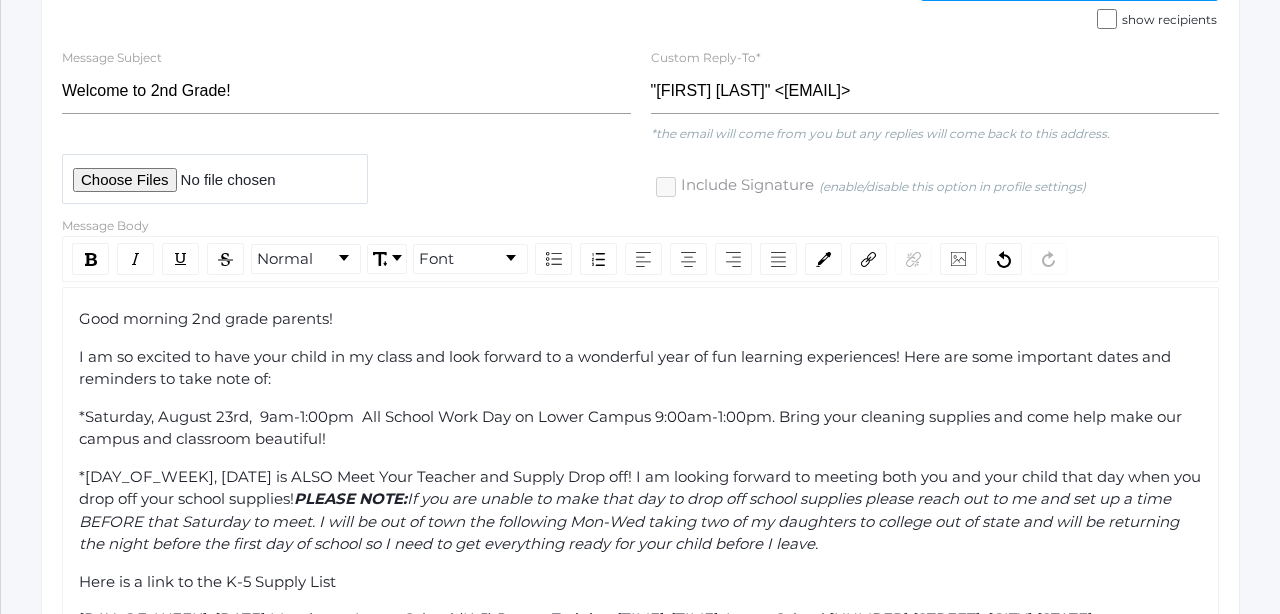 drag, startPoint x: 344, startPoint y: 577, endPoint x: 227, endPoint y: 573, distance: 117.06836 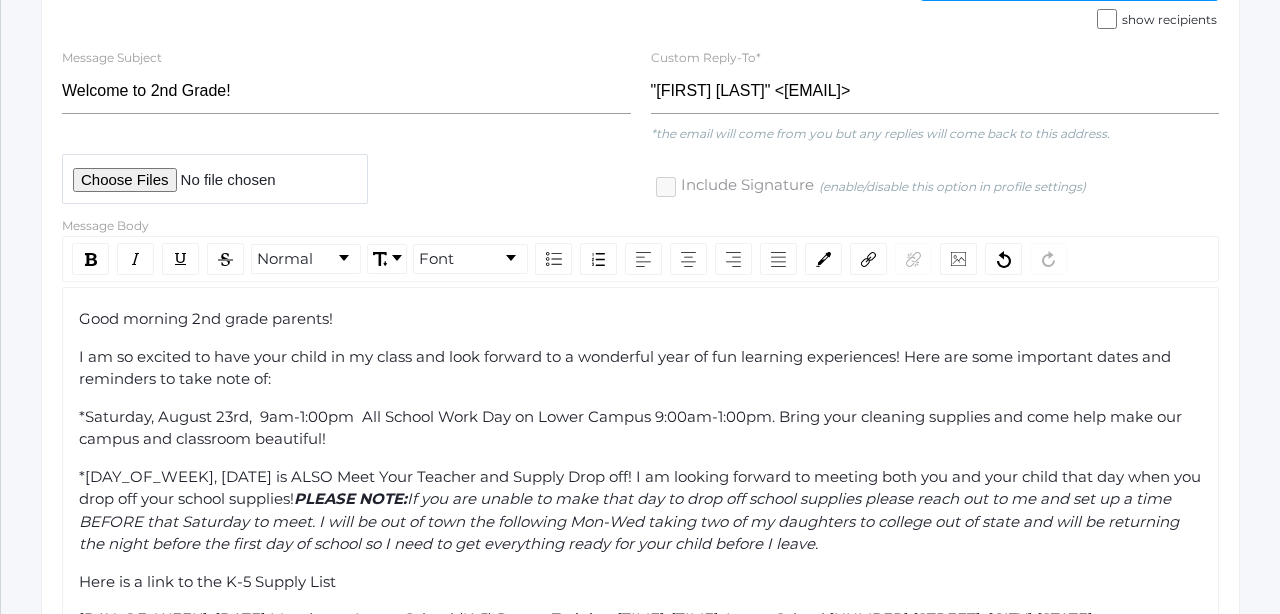 click on "Here is a link to the K-5 Supply List" 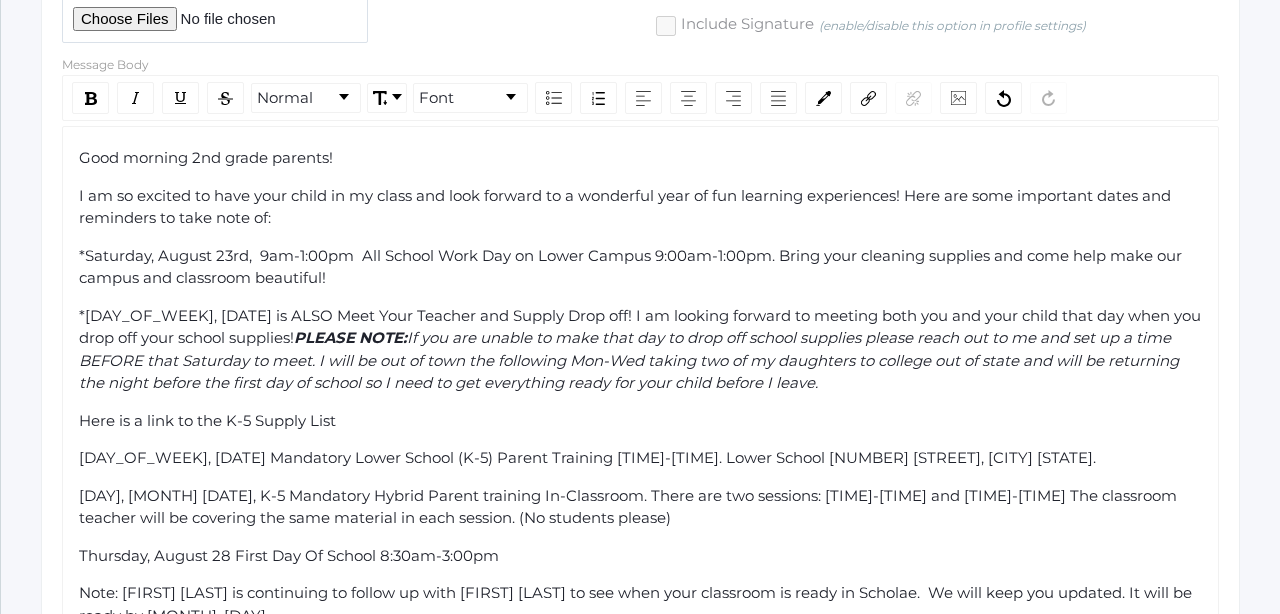 scroll, scrollTop: 497, scrollLeft: 0, axis: vertical 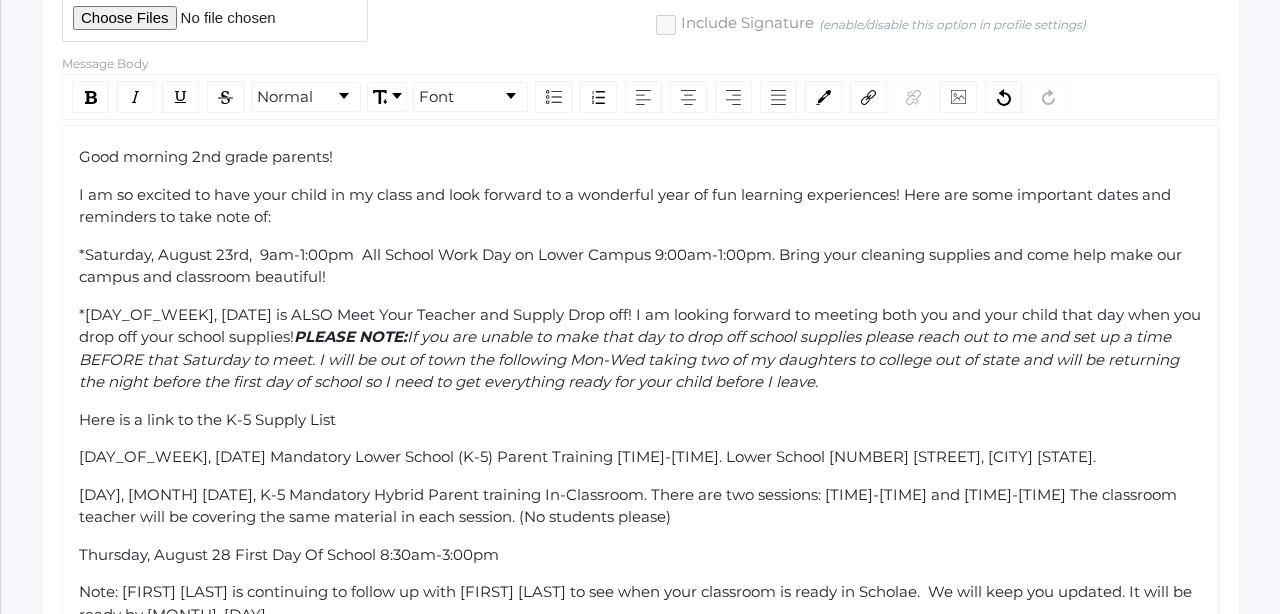 click on "[DAY_OF_WEEK], [DATE] Mandatory Lower School (K-5) Parent Training [TIME]-[TIME]. Lower School [NUMBER] [STREET], [CITY] [STATE]." 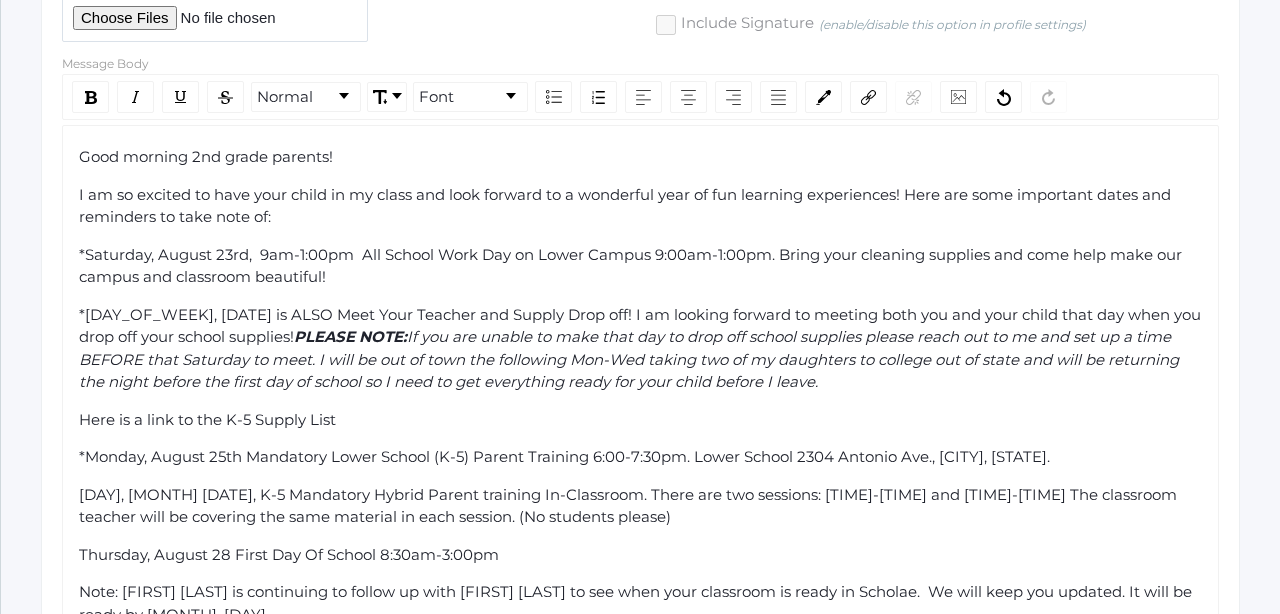 click on "[DAY], [MONTH] [DATE], K-5 Mandatory Hybrid Parent training In-Classroom. There are two sessions: [TIME]-[TIME] and [TIME]-[TIME] The classroom teacher will be covering the same material in each session. (No students please)" 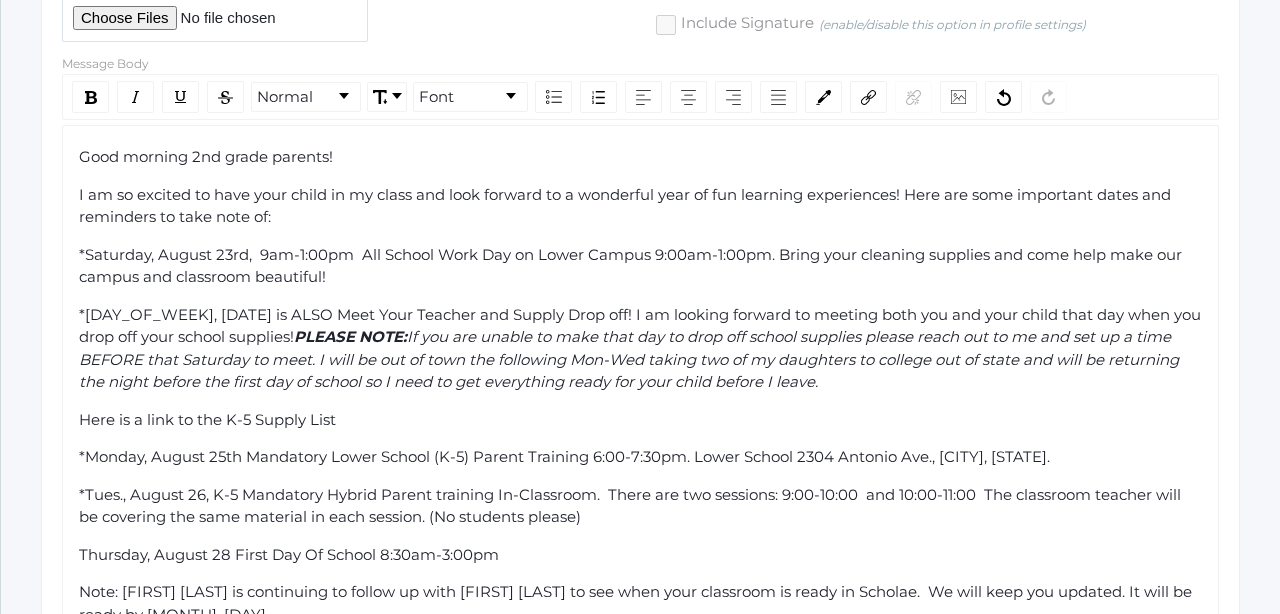 click on "*Tues., August 26, K-5 Mandatory Hybrid Parent training In-Classroom.  There are two sessions: 9:00-10:00  and 10:00-11:00  The classroom teacher will be covering the same material in each session. (No students please)" 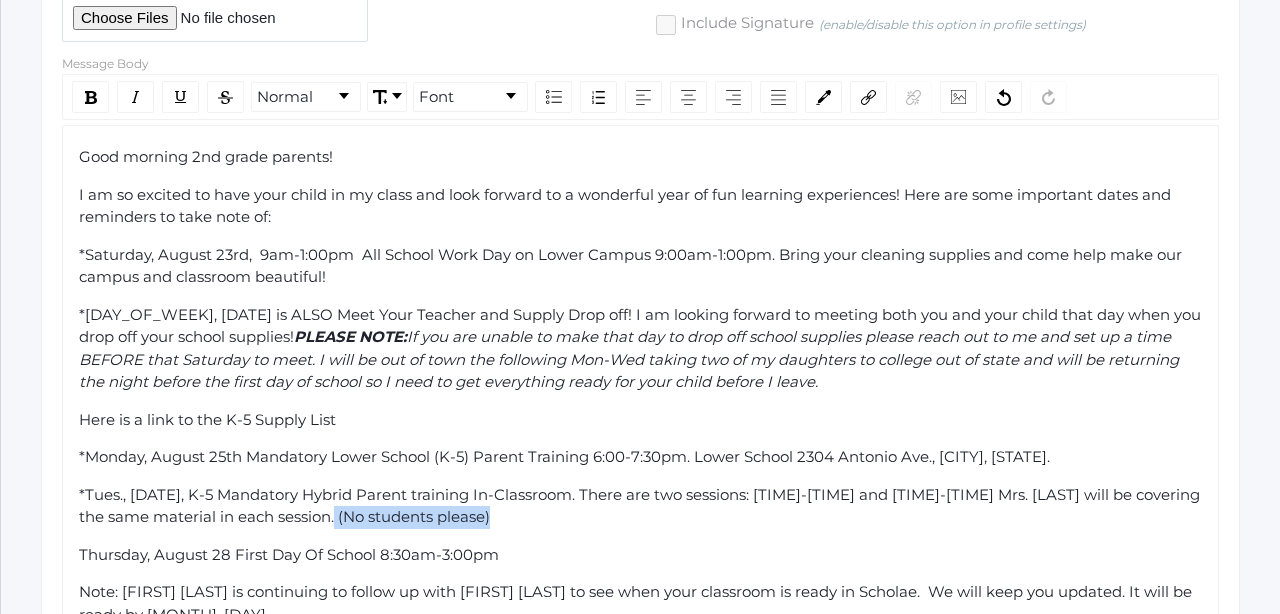 drag, startPoint x: 496, startPoint y: 508, endPoint x: 343, endPoint y: 510, distance: 153.01308 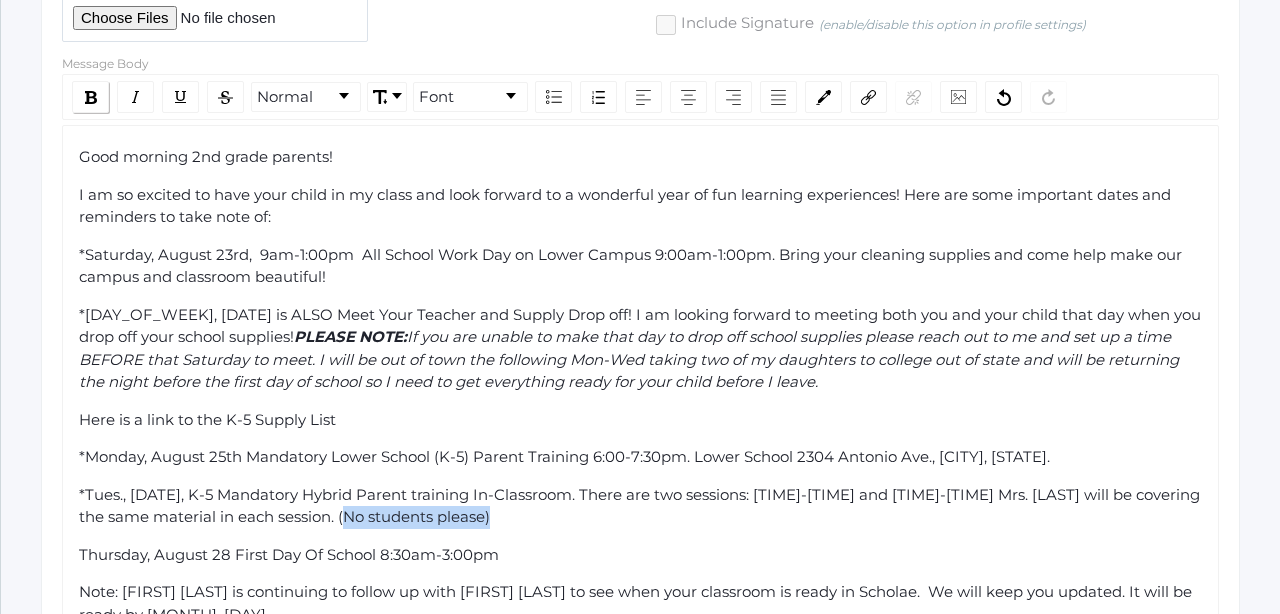 click 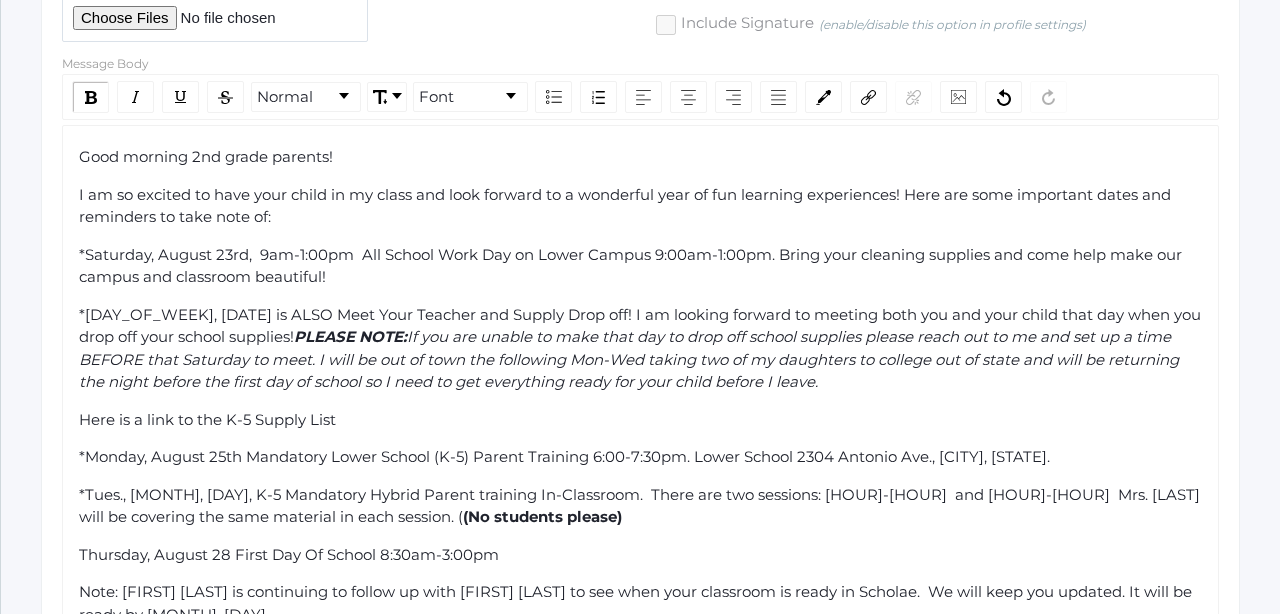 click on "Thursday, August 28 First Day Of School 8:30am-3:00pm" 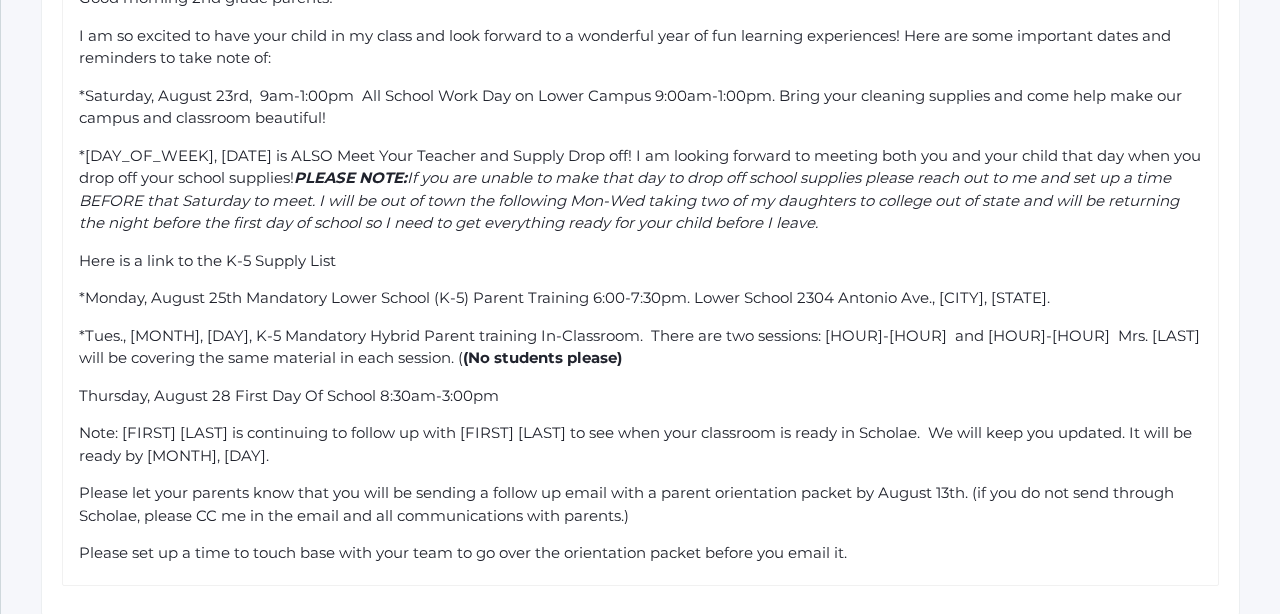 scroll, scrollTop: 661, scrollLeft: 0, axis: vertical 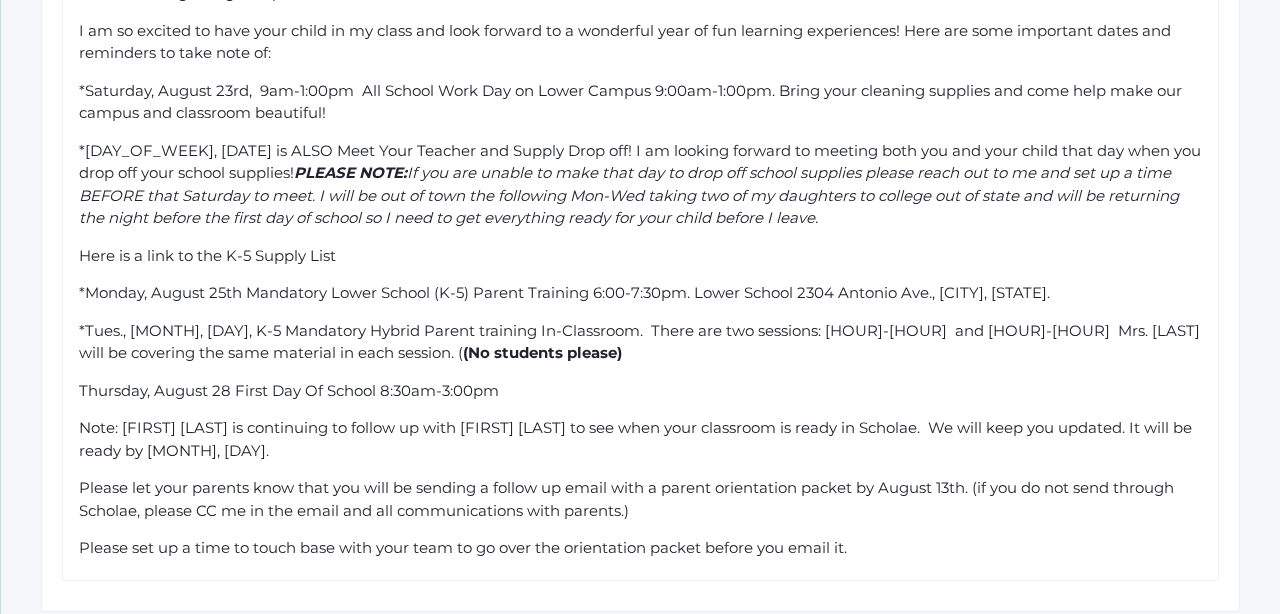 click on "*Tues., [MONTH], [DAY], K-5 Mandatory Hybrid Parent training In-Classroom.  There are two sessions: [HOUR]-[HOUR]  and [HOUR]-[HOUR]  Mrs. [LAST] will be covering the same material in each session. (" 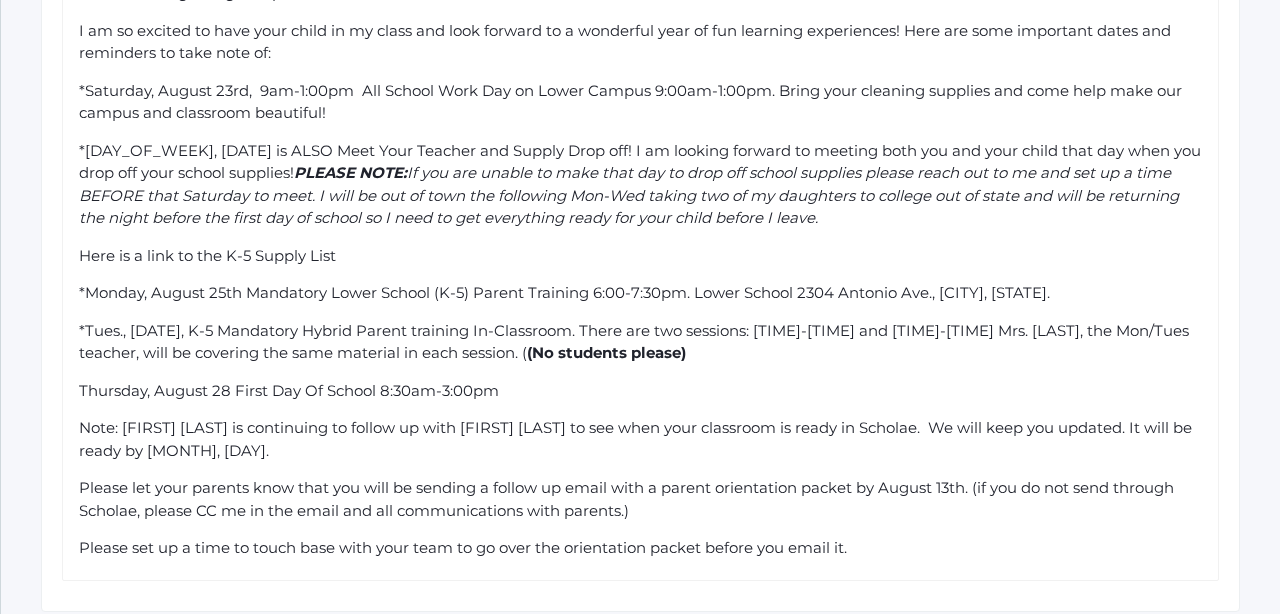 click on "Thursday, August 28 First Day Of School 8:30am-3:00pm" 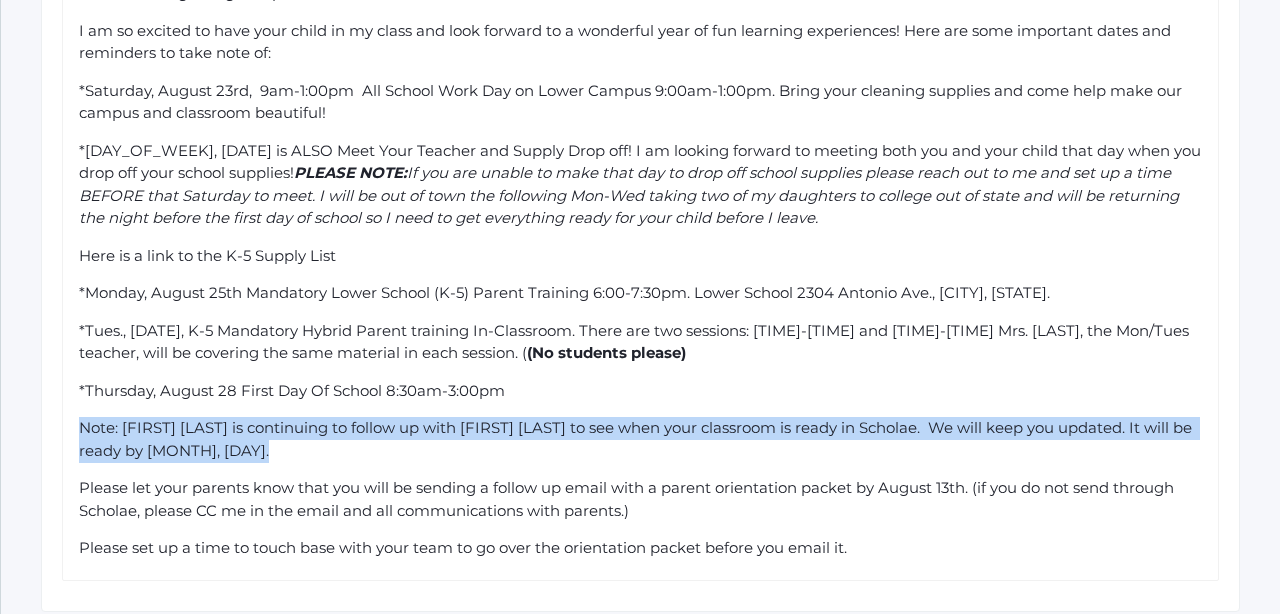 drag, startPoint x: 302, startPoint y: 437, endPoint x: 48, endPoint y: 418, distance: 254.70964 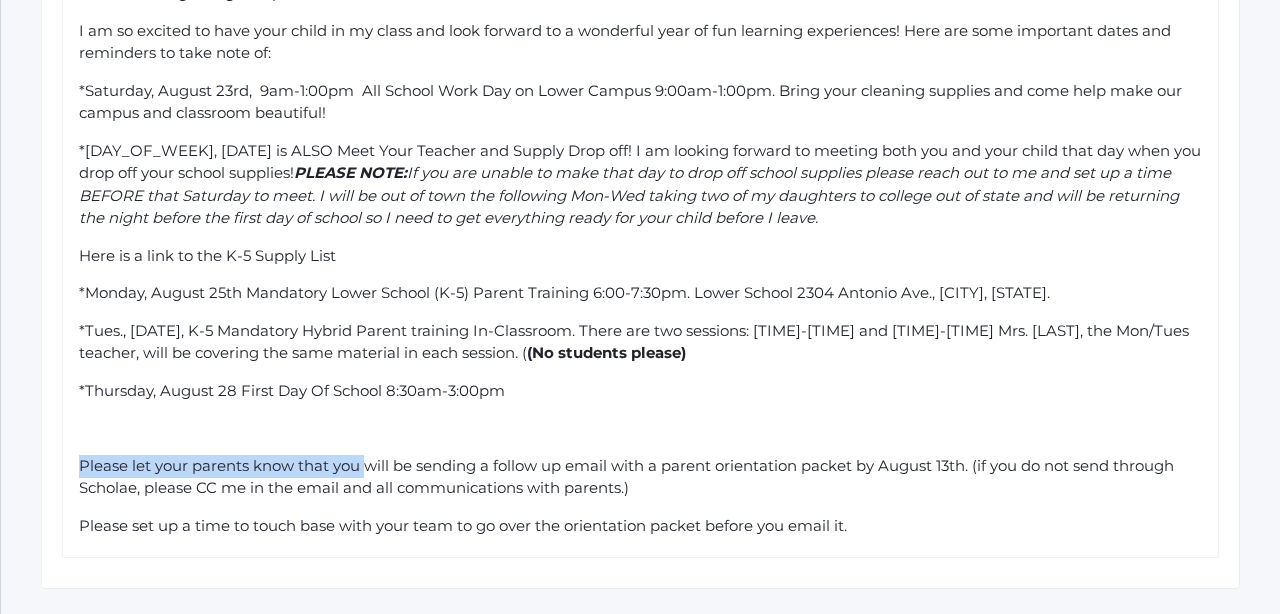 drag, startPoint x: 363, startPoint y: 453, endPoint x: 72, endPoint y: 444, distance: 291.13913 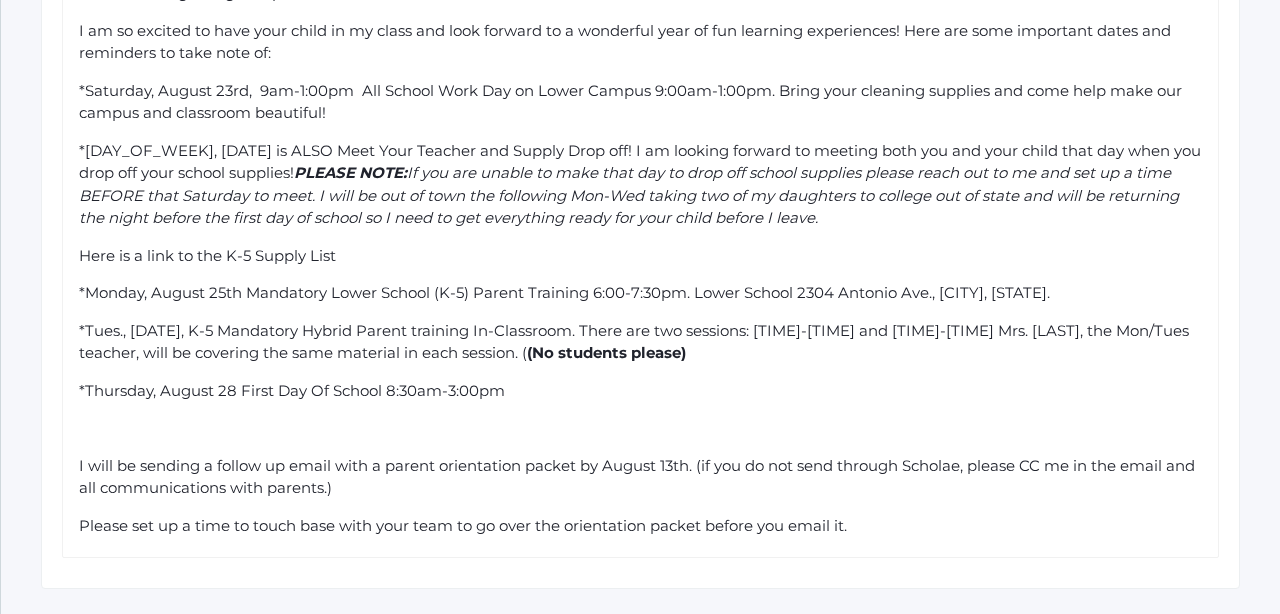 click on "Good morning 2nd grade parents! I am so excited to have your child in my class and look forward to a wonderful year of fun learning experiences! Here are some important dates and reminders to take note of: *Saturday, August 23rd,  9am-1:00pm  All School Work Day on Lower Campus 9:00am-1:00pm. Bring your cleaning supplies and come help make our campus and classroom beautiful!   *Saturday, August 23rd is ALSO Meet Your Teacher and Supply Drop off! I am looking forward to meeting both you and your child that day when you drop off your school supplies!  PLEASE NOTE:  If you are unable to make that day to drop off school supplies please reach out to me and set up a time BEFORE that Saturday to meet. I will be out of town the following Mon-Wed taking two of my daughters to college out of [STATE] and will be returning the night before the first day of school so I need to get everything ready for your child before I leave.  Here is a link to the K-5 Supply List  No students please)" 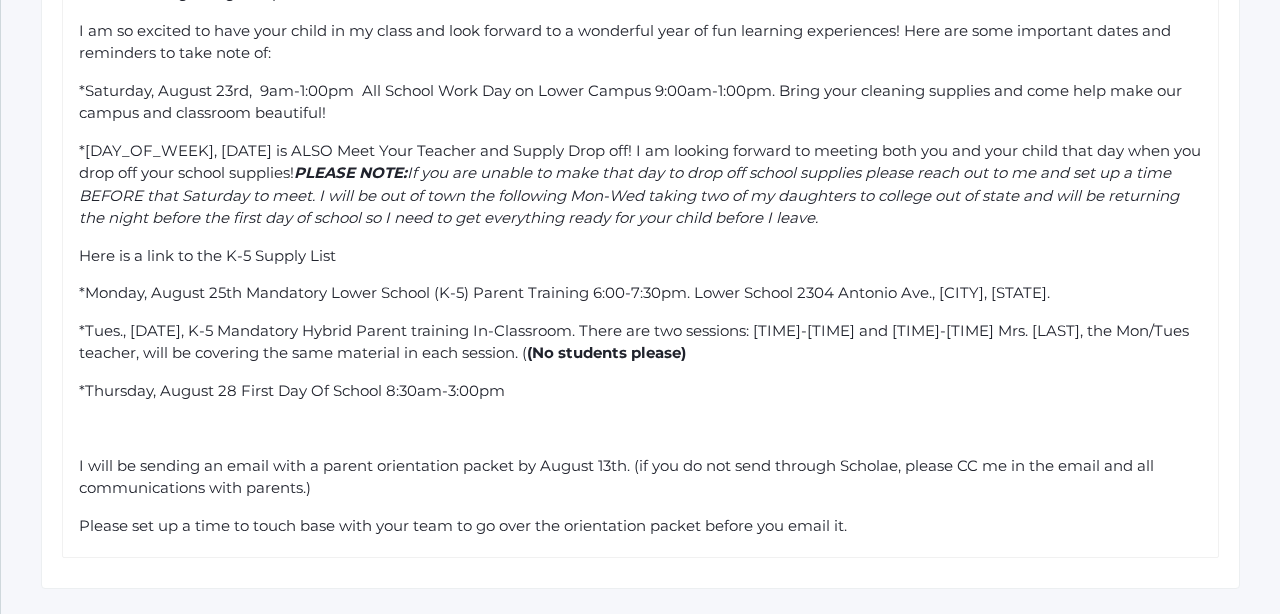 click 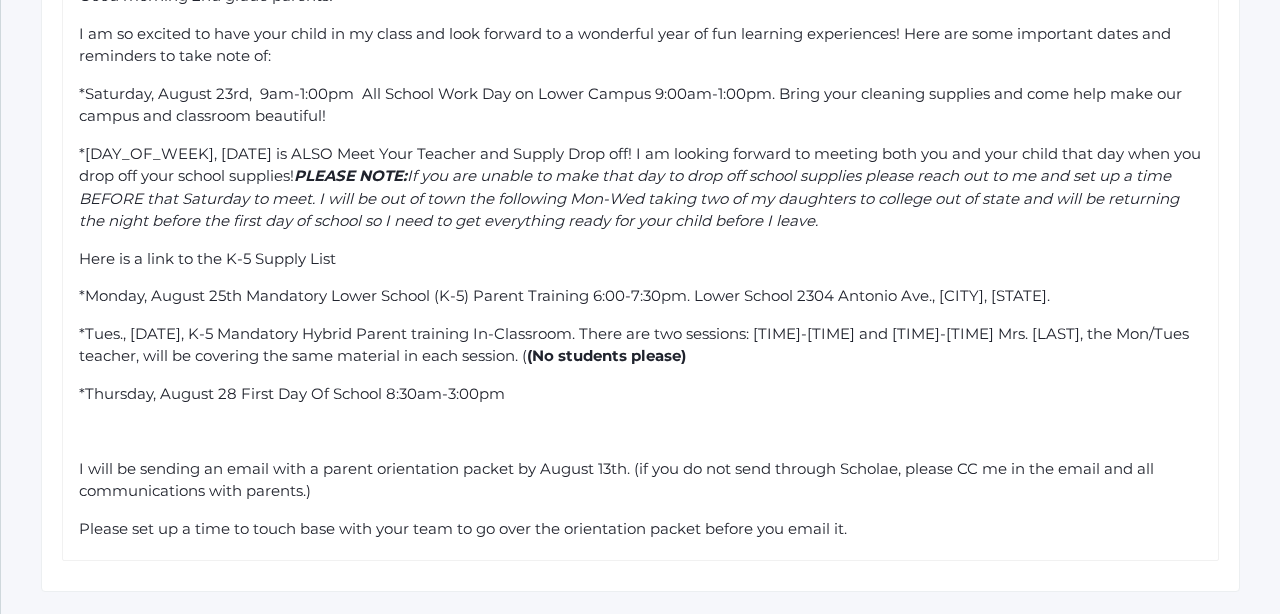click on "I will be sending an email with a parent orientation packet by August 13th. (if you do not send through Scholae, please CC me in the email and all communications with parents.)" 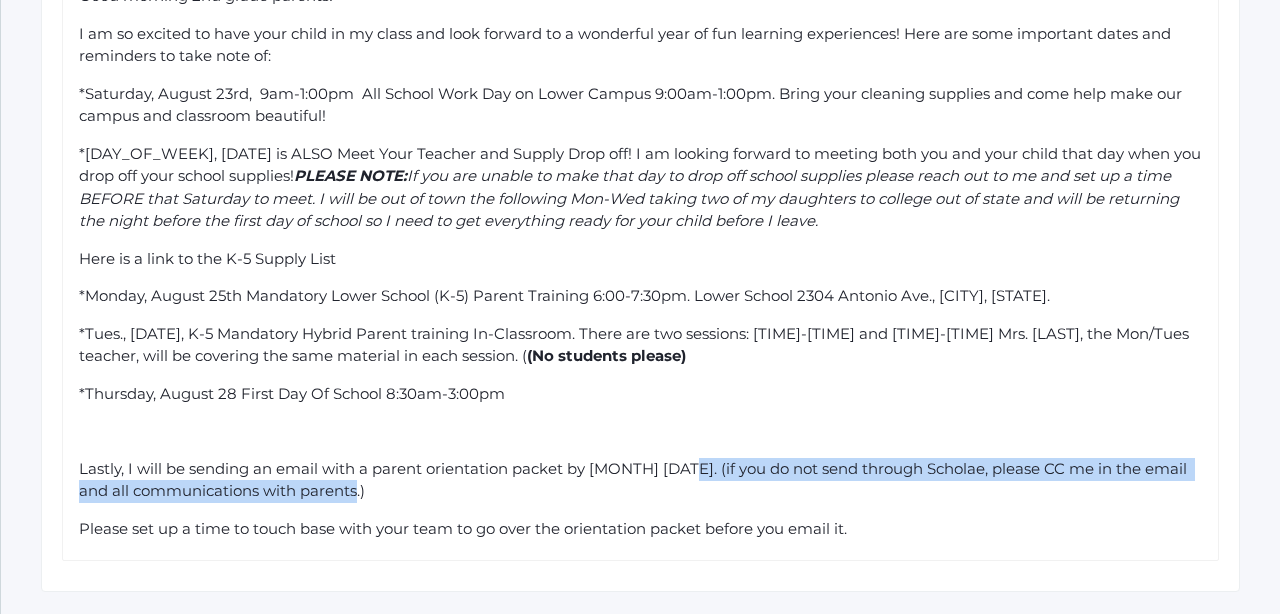 drag, startPoint x: 343, startPoint y: 481, endPoint x: 684, endPoint y: 460, distance: 341.64603 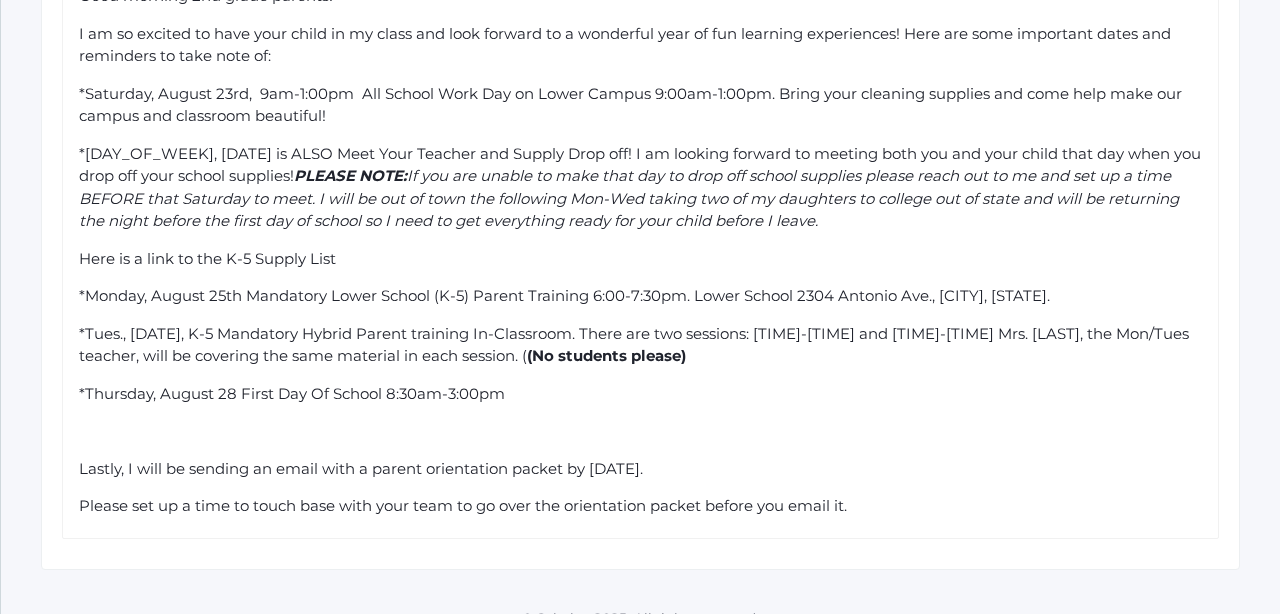 drag, startPoint x: 879, startPoint y: 503, endPoint x: 59, endPoint y: 483, distance: 820.2439 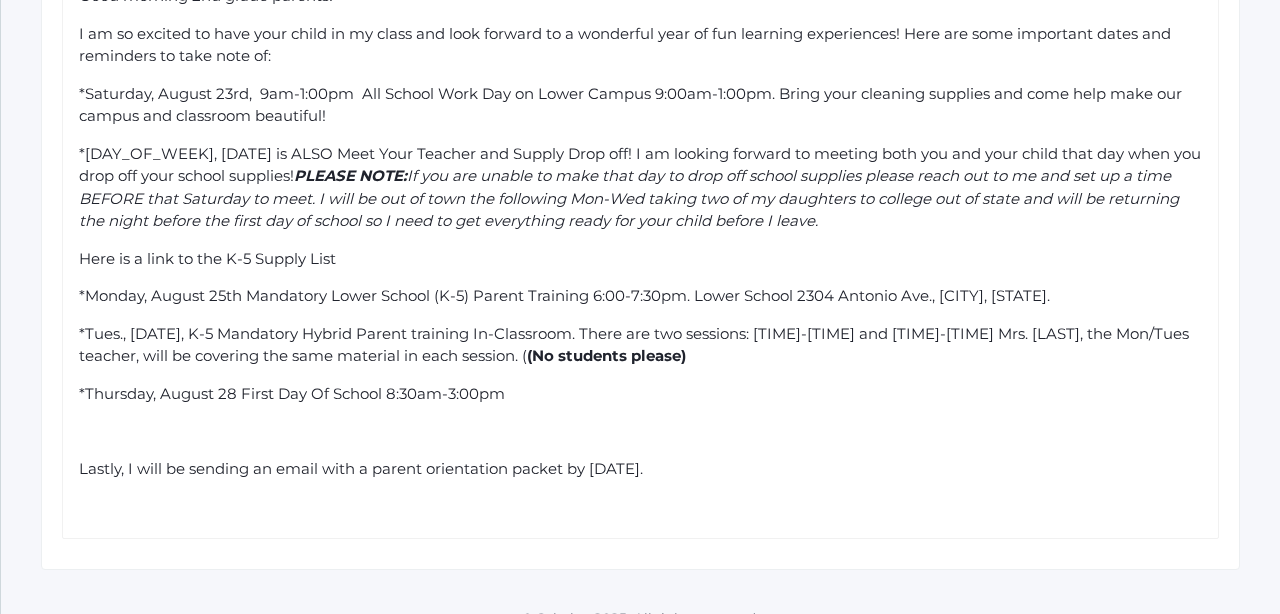 click on "Lastly, I will be sending an email with a parent orientation packet by [DATE]." 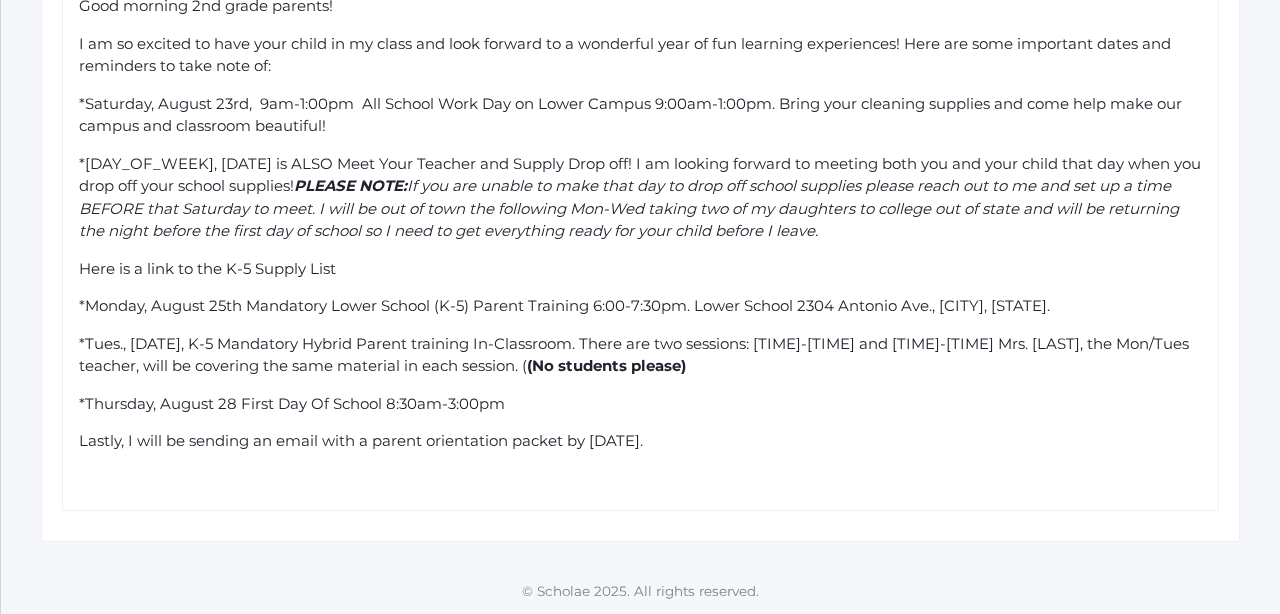 scroll, scrollTop: 636, scrollLeft: 0, axis: vertical 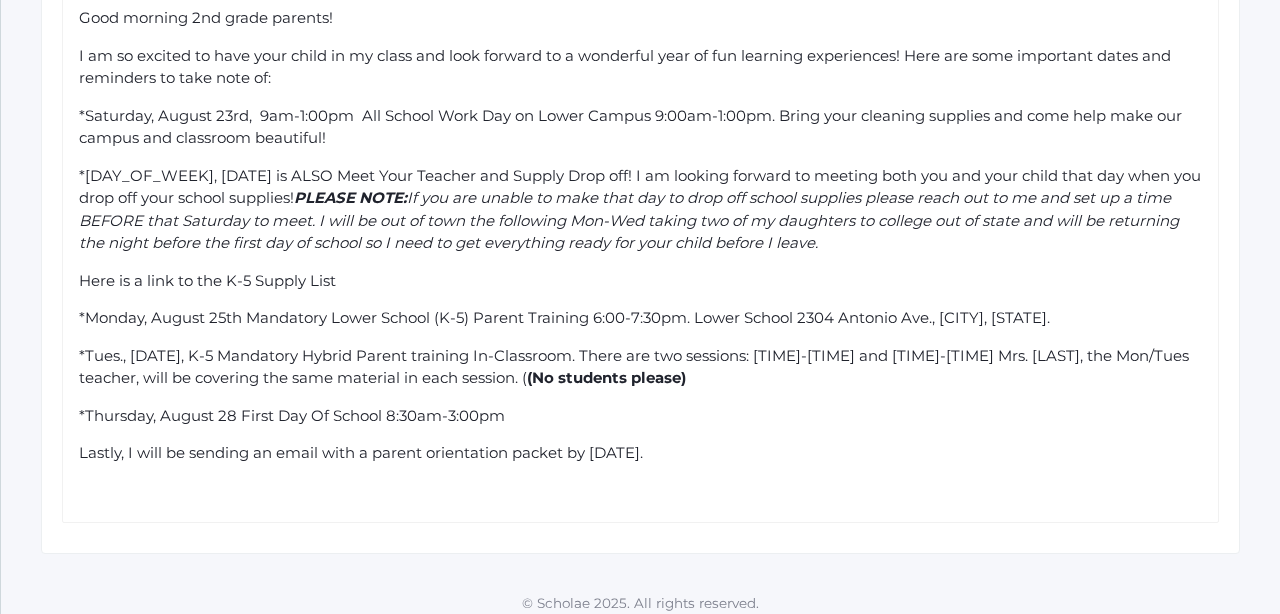 click on "Lastly, I will be sending an email with a parent orientation packet by [DATE]." 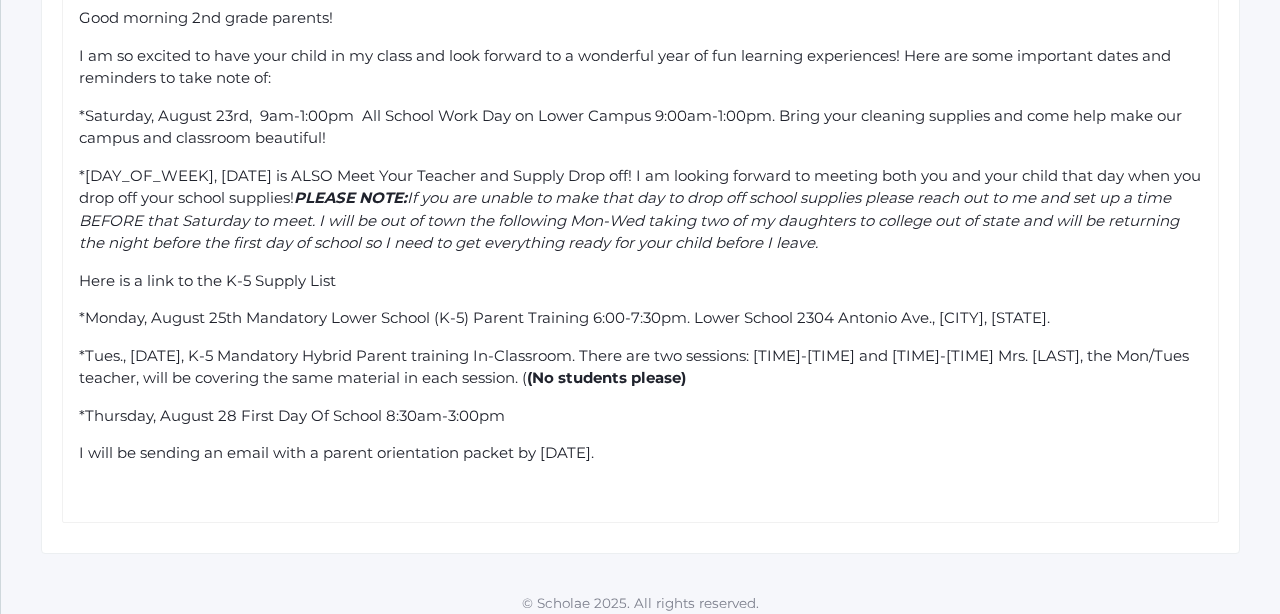 click on "I will be sending an email with a parent orientation packet by [DATE]." 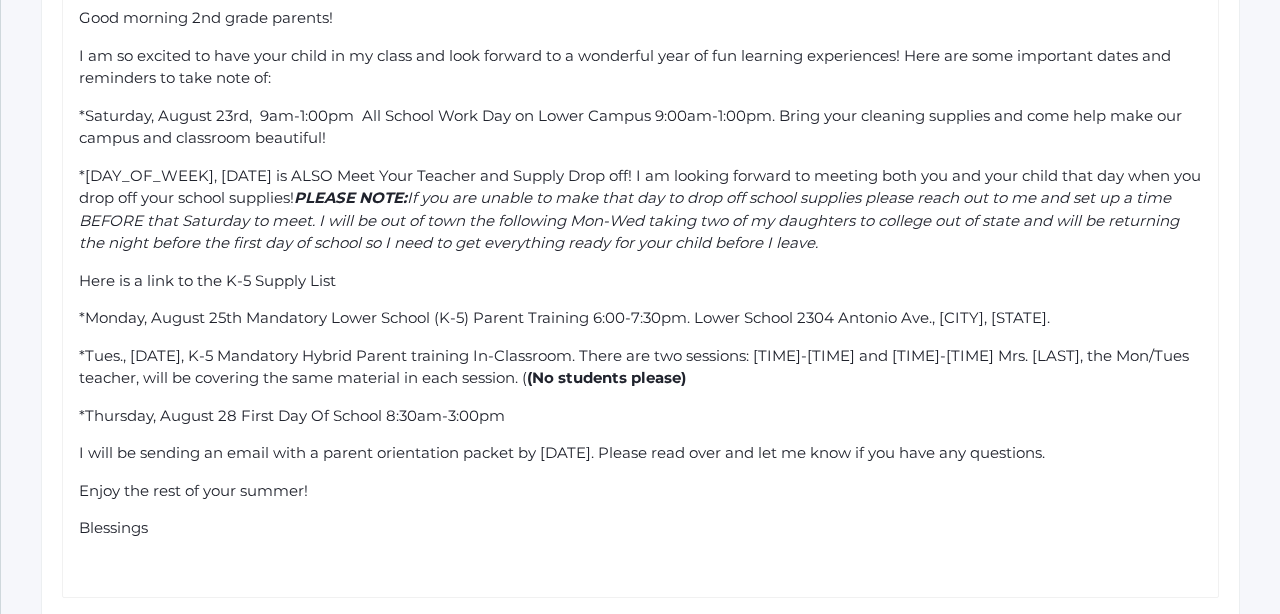 click on "Enjoy the rest of your summer!" 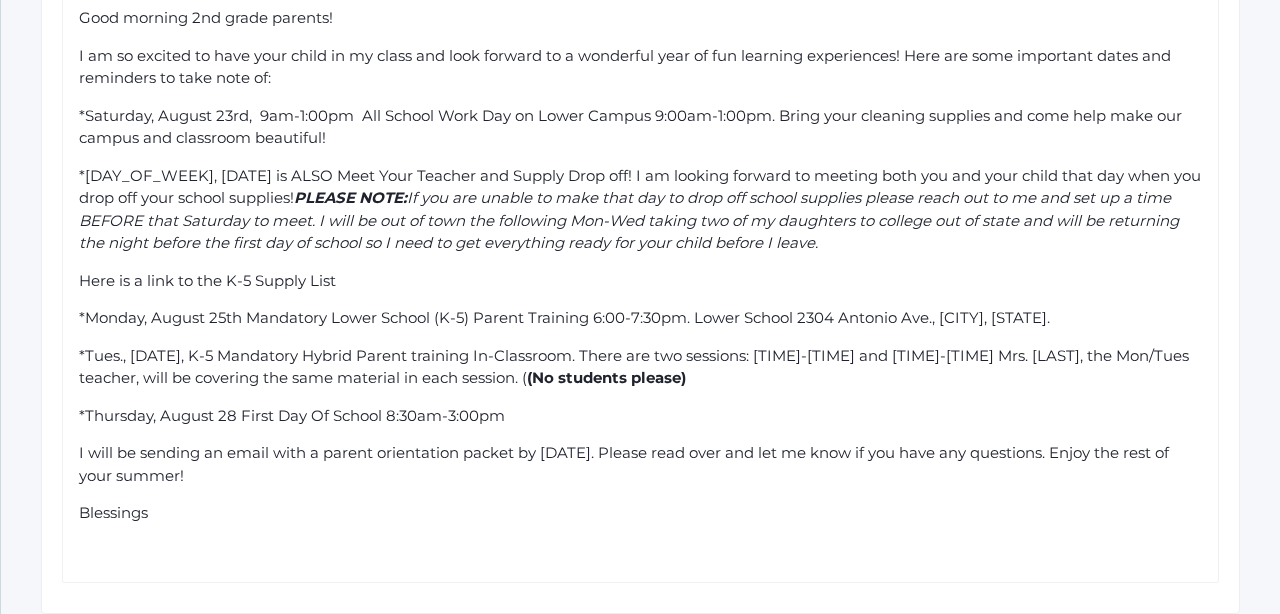 click on "Blessings" 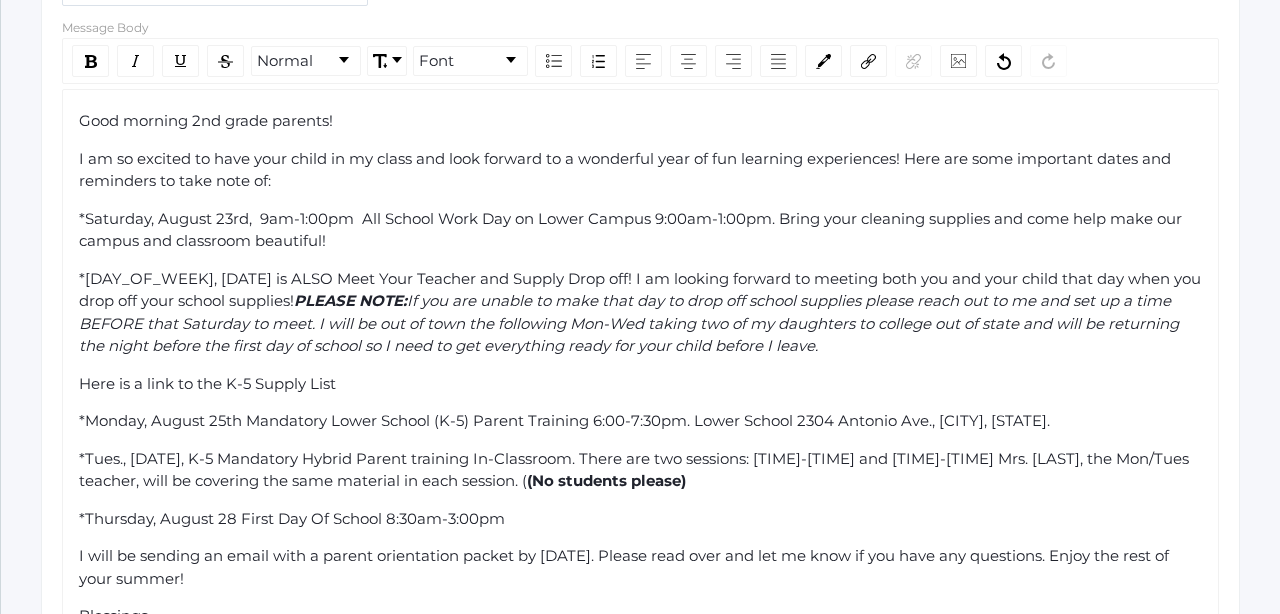 scroll, scrollTop: 513, scrollLeft: 0, axis: vertical 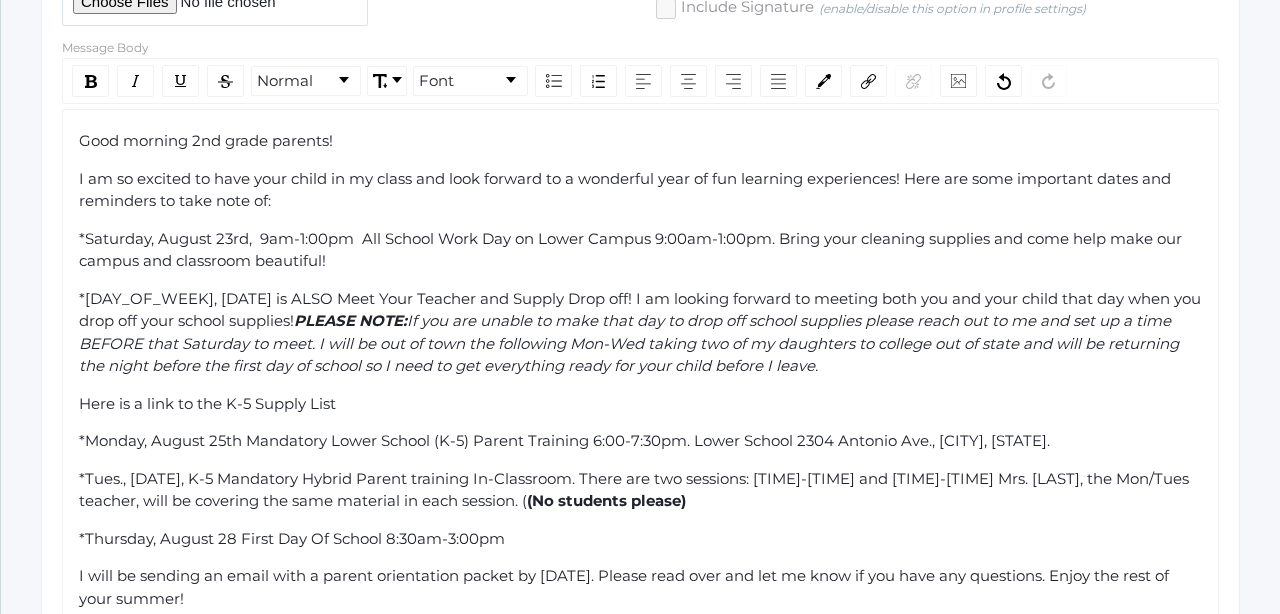 drag, startPoint x: 340, startPoint y: 394, endPoint x: 225, endPoint y: 388, distance: 115.15642 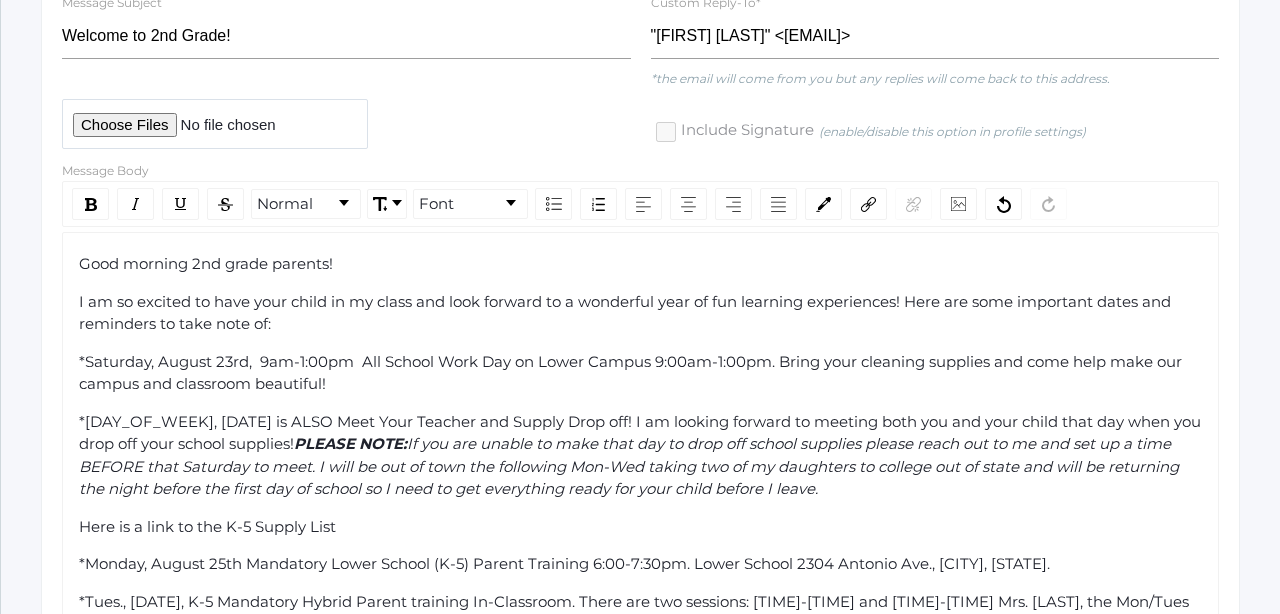 scroll, scrollTop: 363, scrollLeft: 0, axis: vertical 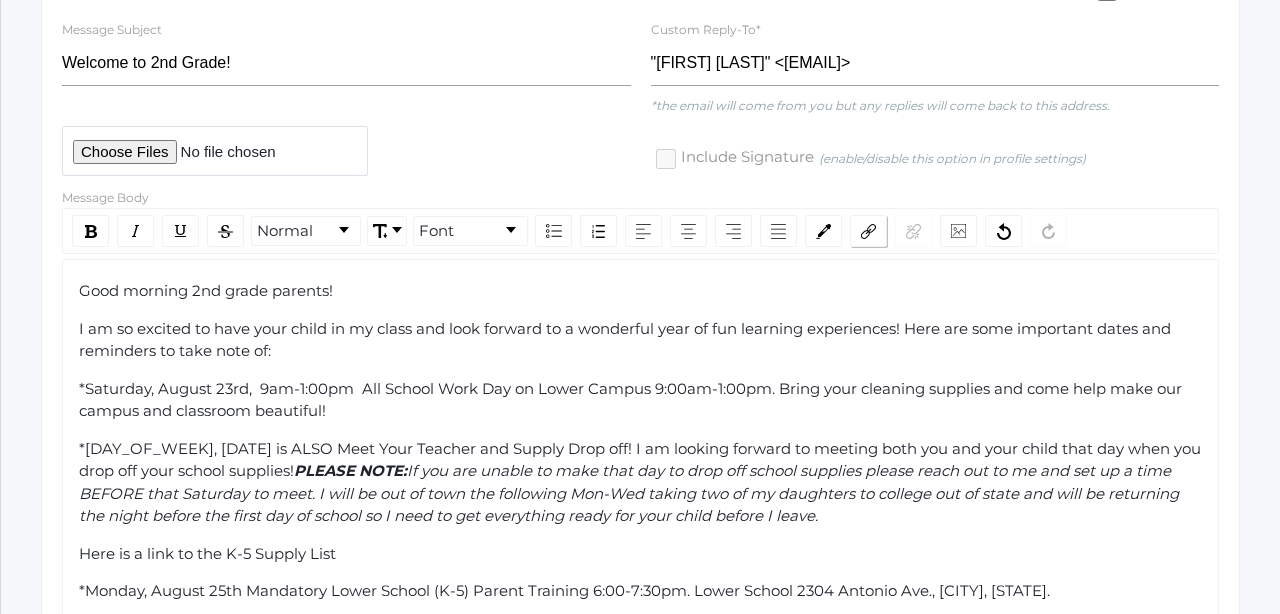 click 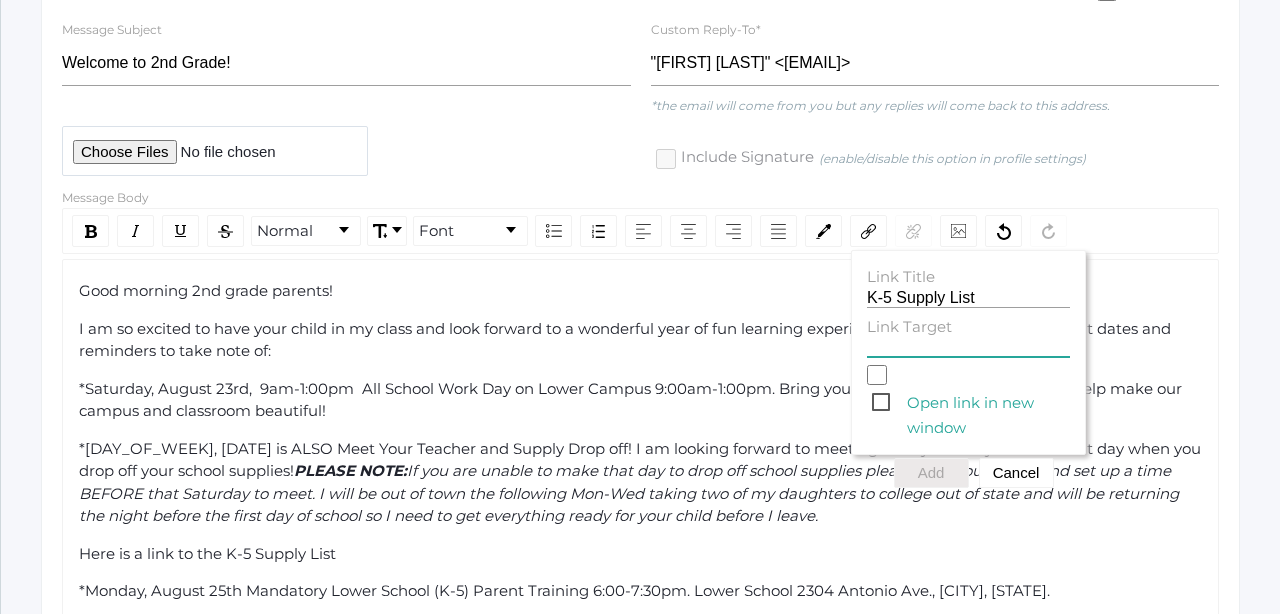 click on "Link Target" 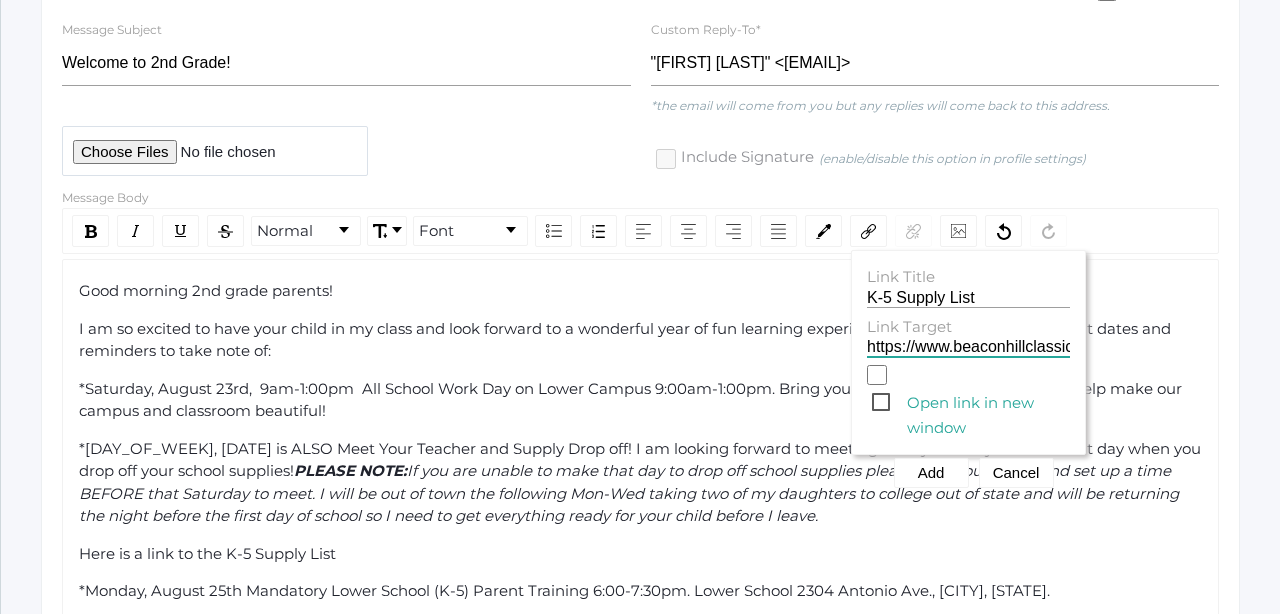 click on "Open link in new window" 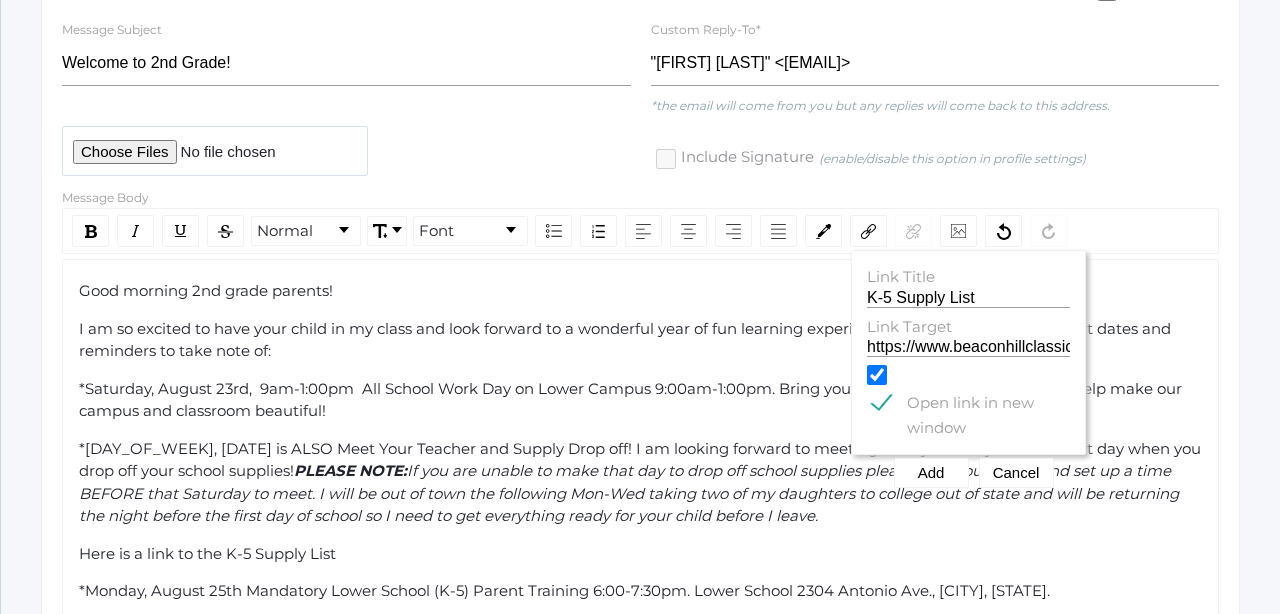 click on "If you are unable to make that day to drop off school supplies please reach out to me and set up a time BEFORE that Saturday to meet. I will be out of town the following Mon-Wed taking two of my daughters to college out of state and will be returning the night before the first day of school so I need to get everything ready for your child before I leave." 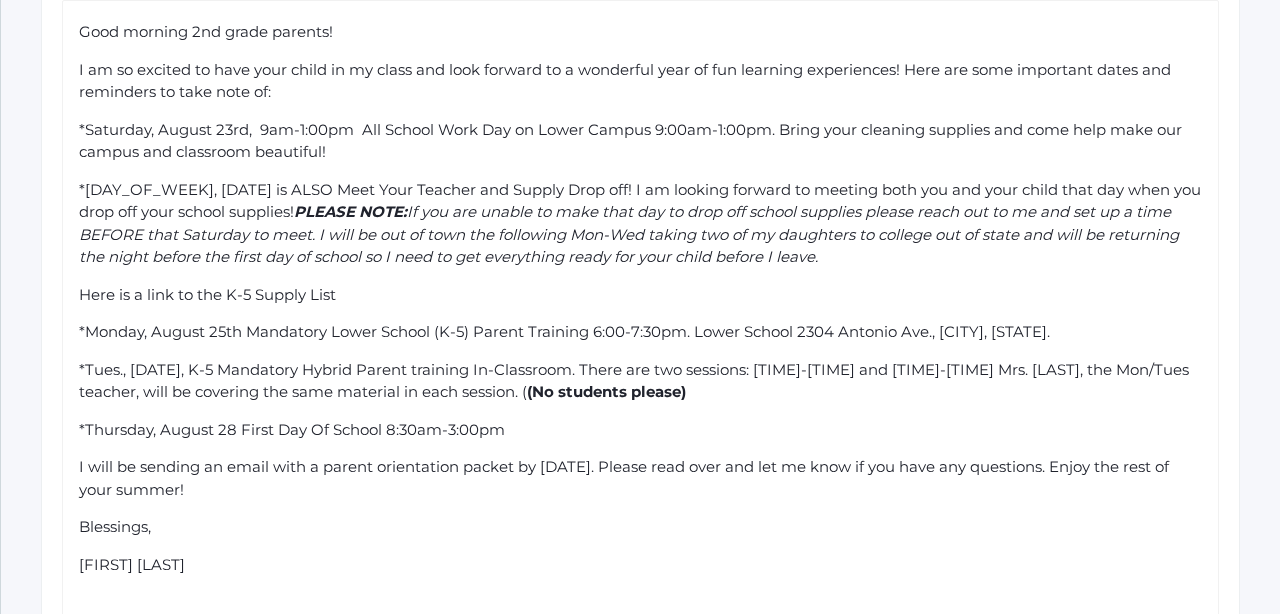 scroll, scrollTop: 607, scrollLeft: 0, axis: vertical 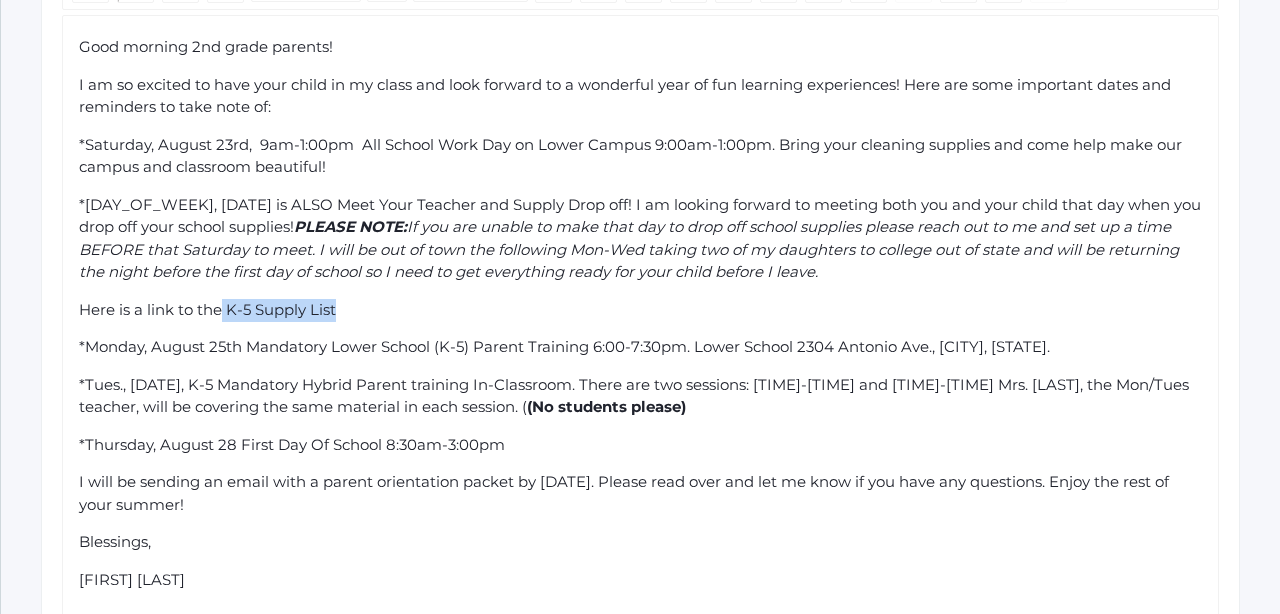 drag, startPoint x: 335, startPoint y: 303, endPoint x: 224, endPoint y: 293, distance: 111.44954 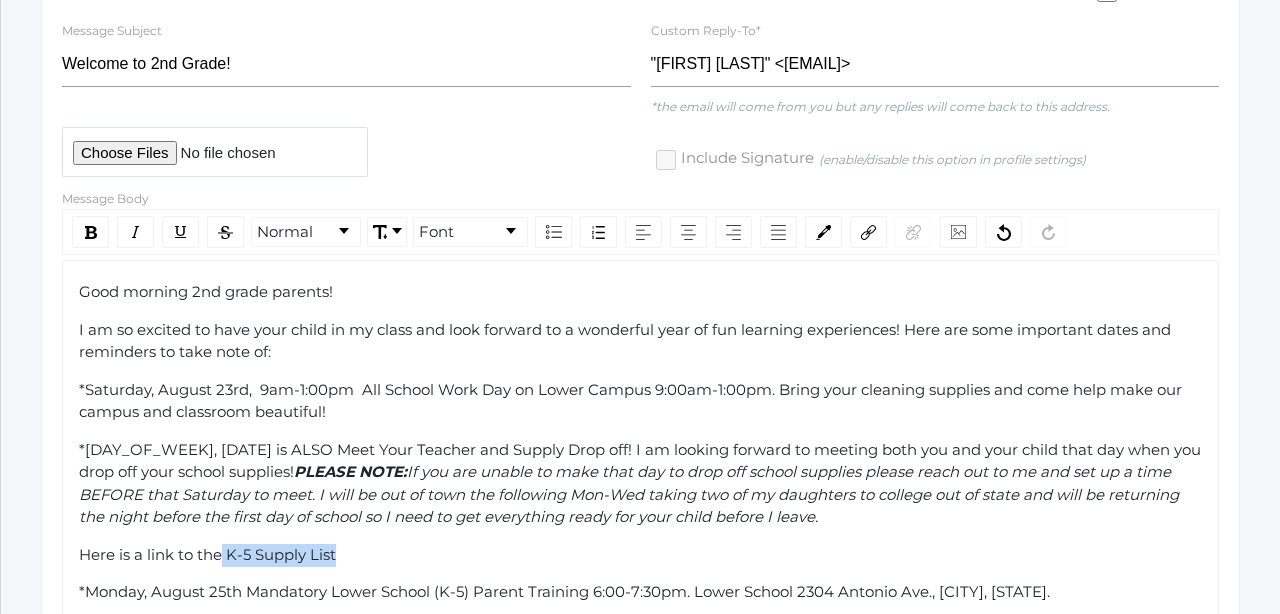 scroll, scrollTop: 318, scrollLeft: 0, axis: vertical 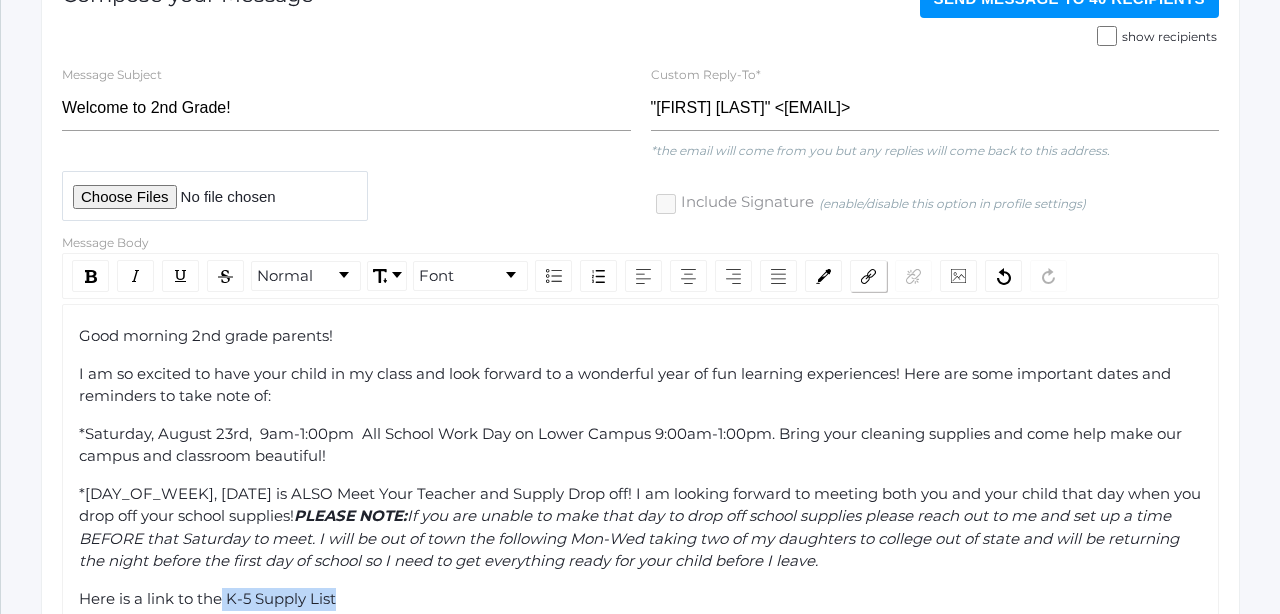 click 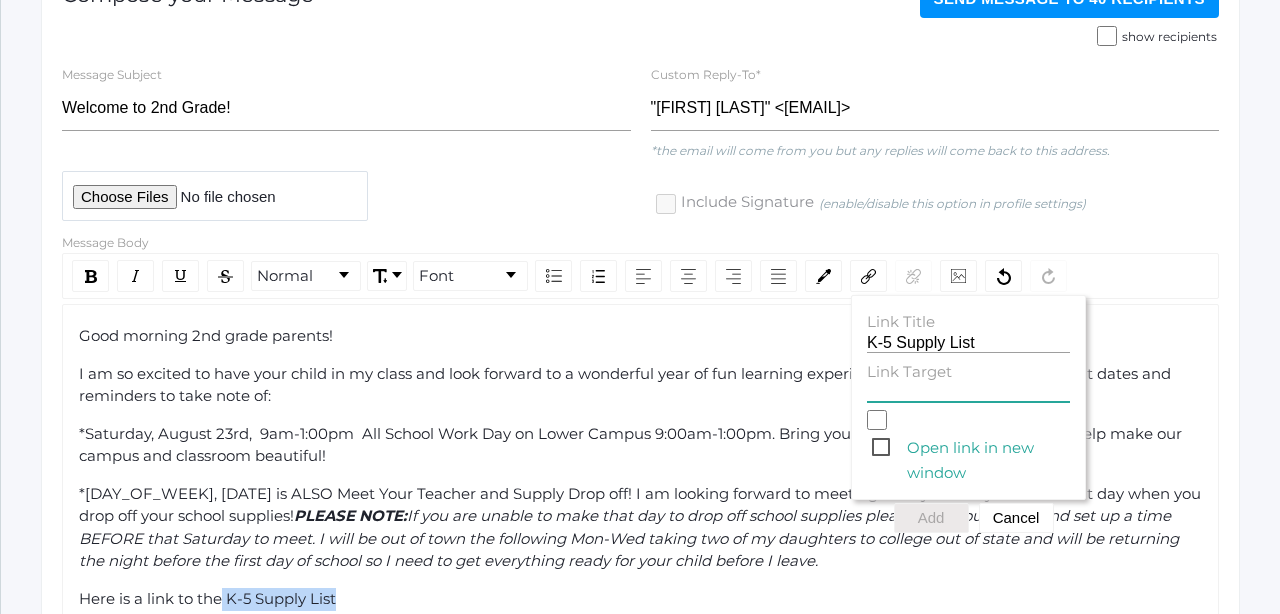 click on "Link Target" 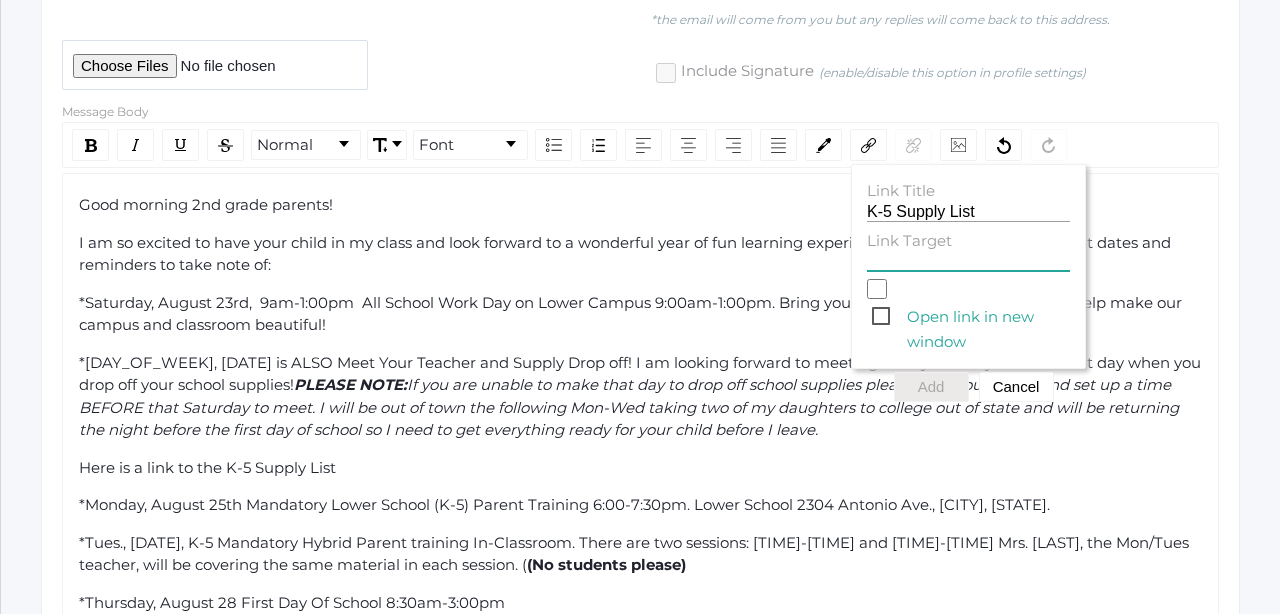 scroll, scrollTop: 446, scrollLeft: 0, axis: vertical 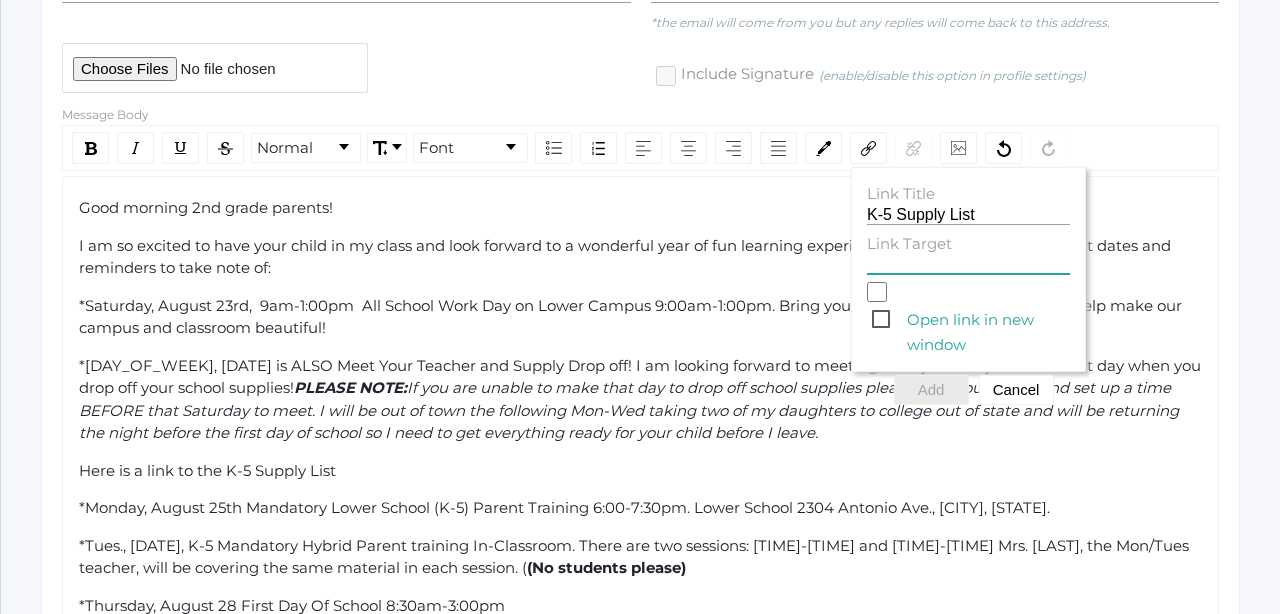 paste on "https://www.beaconhillclassical.org/uploads/8/5/9/0/8590244/mrs._nicholls_classroom_supply_list.pdf" 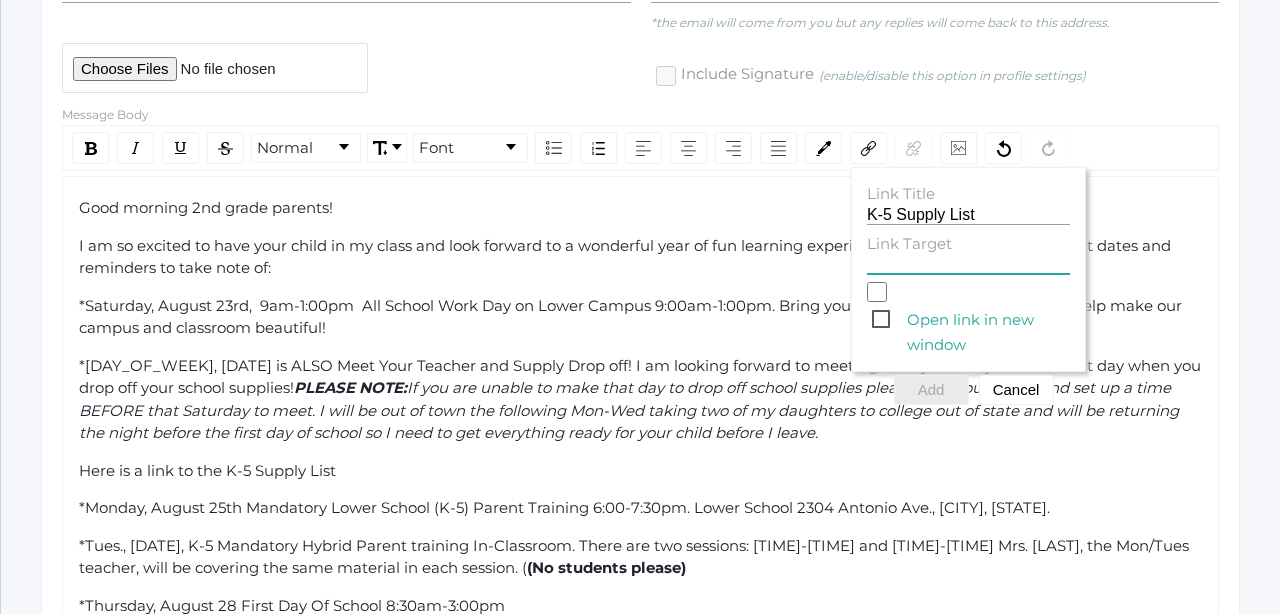type on "https://www.beaconhillclassical.org/uploads/8/5/9/0/8590244/mrs._nicholls_classroom_supply_list.pdf" 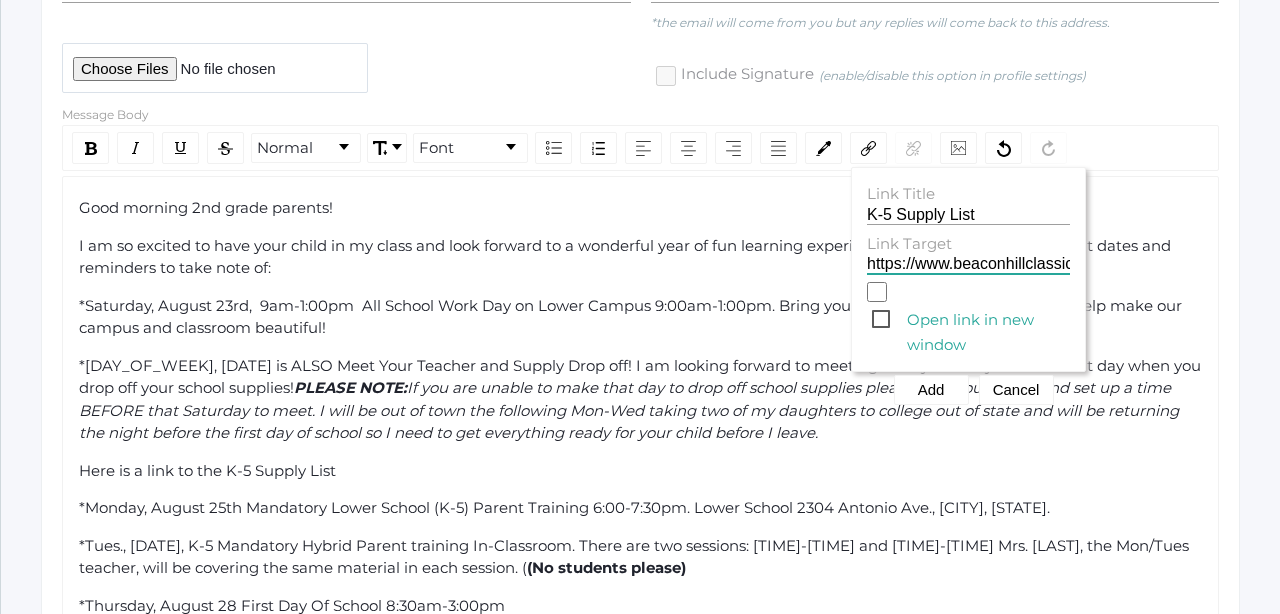 click on "Open link in new window" 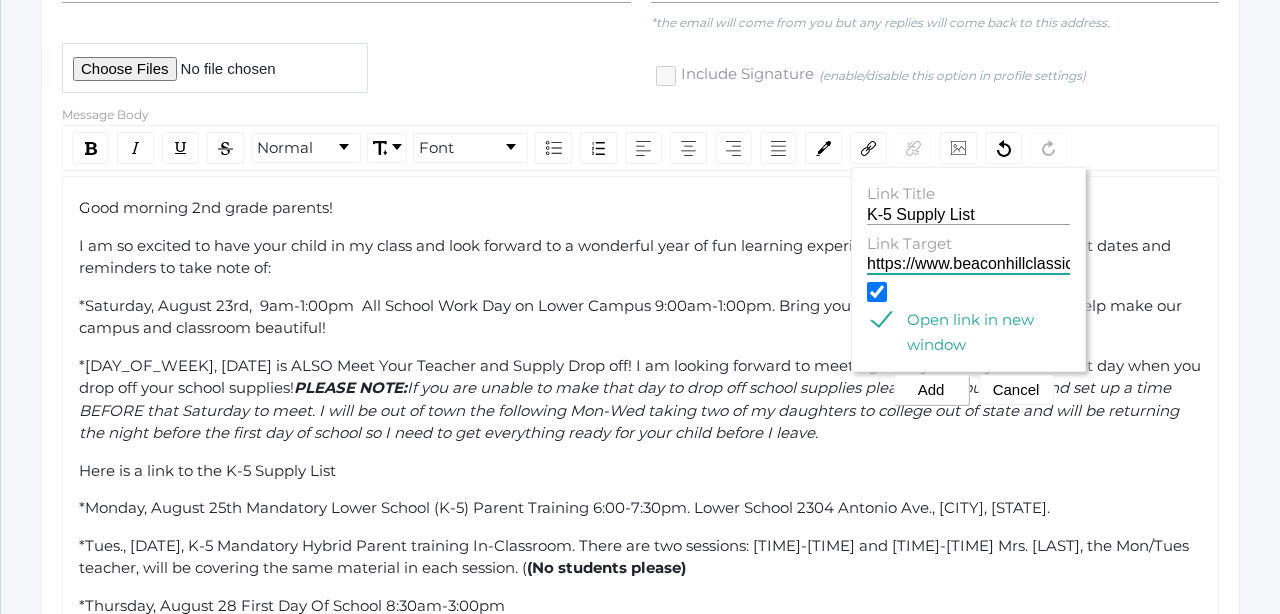 click on "Add" 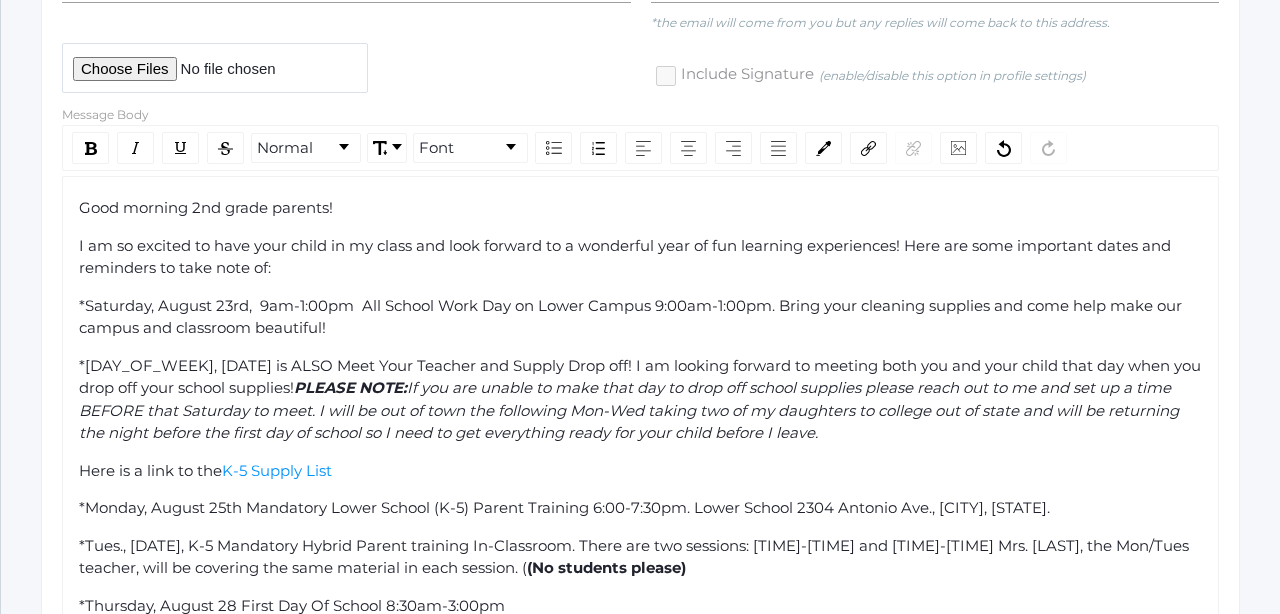 click on "Here is a link to the  K-5 Supply List" 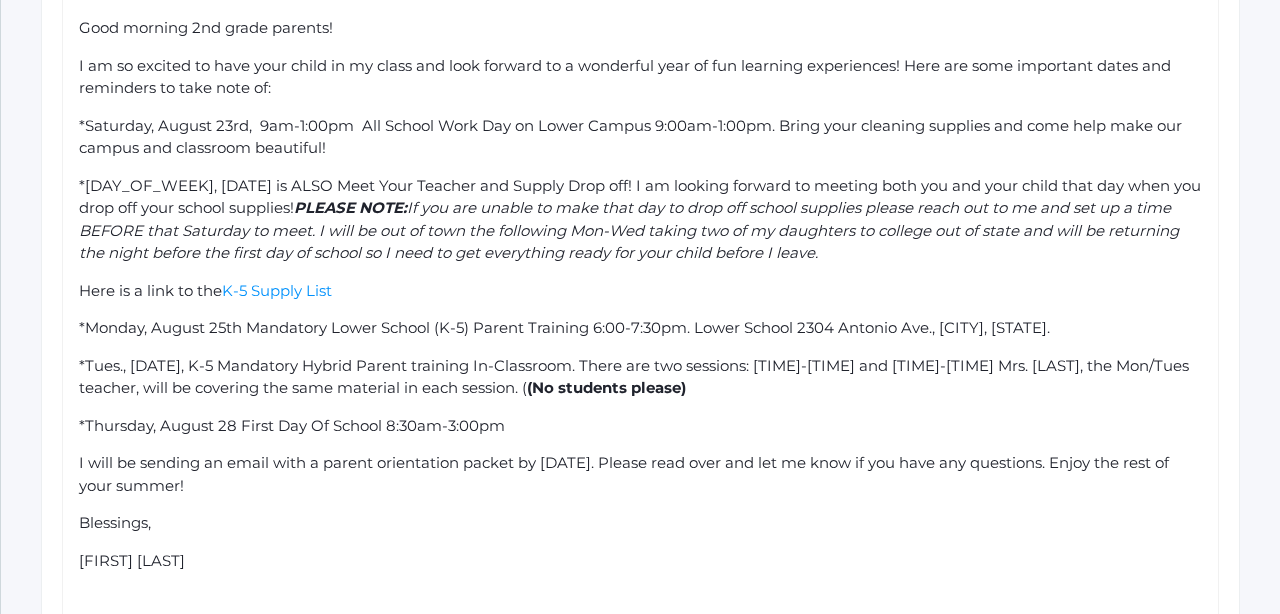 scroll, scrollTop: 629, scrollLeft: 0, axis: vertical 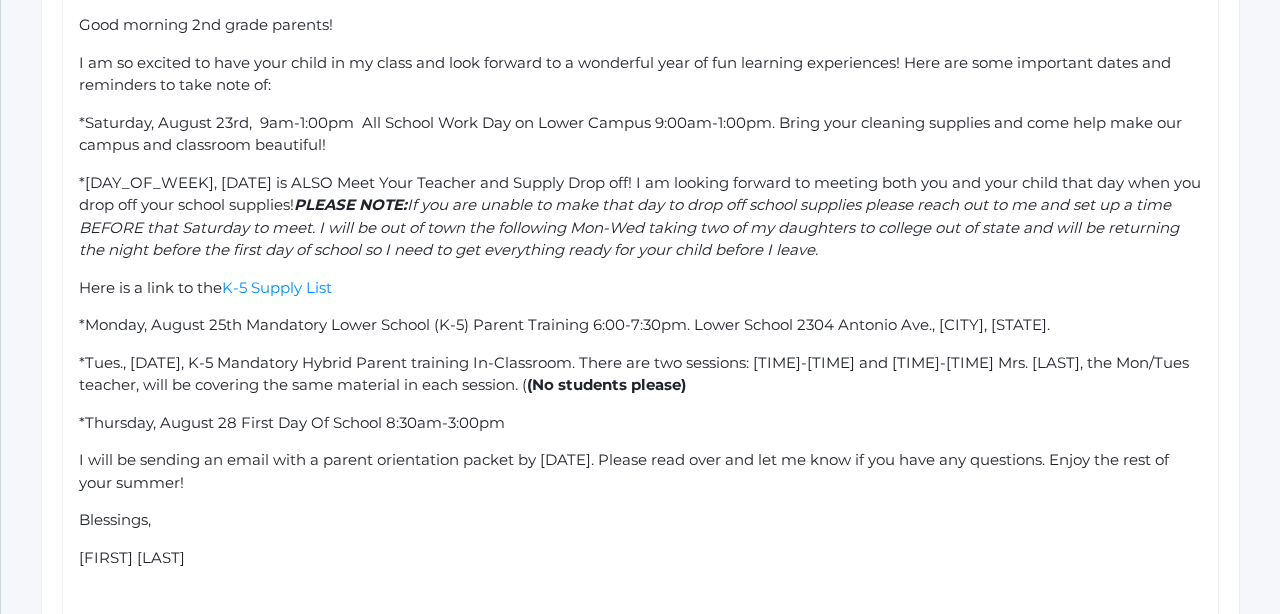 click on "*[DAY_OF_WEEK], [DATE] is ALSO Meet Your Teacher and Supply Drop off! I am looking forward to meeting both you and your child that day when you drop off your school supplies! PLEASE NOTE: If you are unable to make that day to drop off school supplies please reach out to me and set up a time BEFORE that Saturday to meet. I will be out of town the following Mon-Wed taking two of my daughters to college out of state and will be returning the night before the first day of school so I need to get everything ready for your child before I leave." 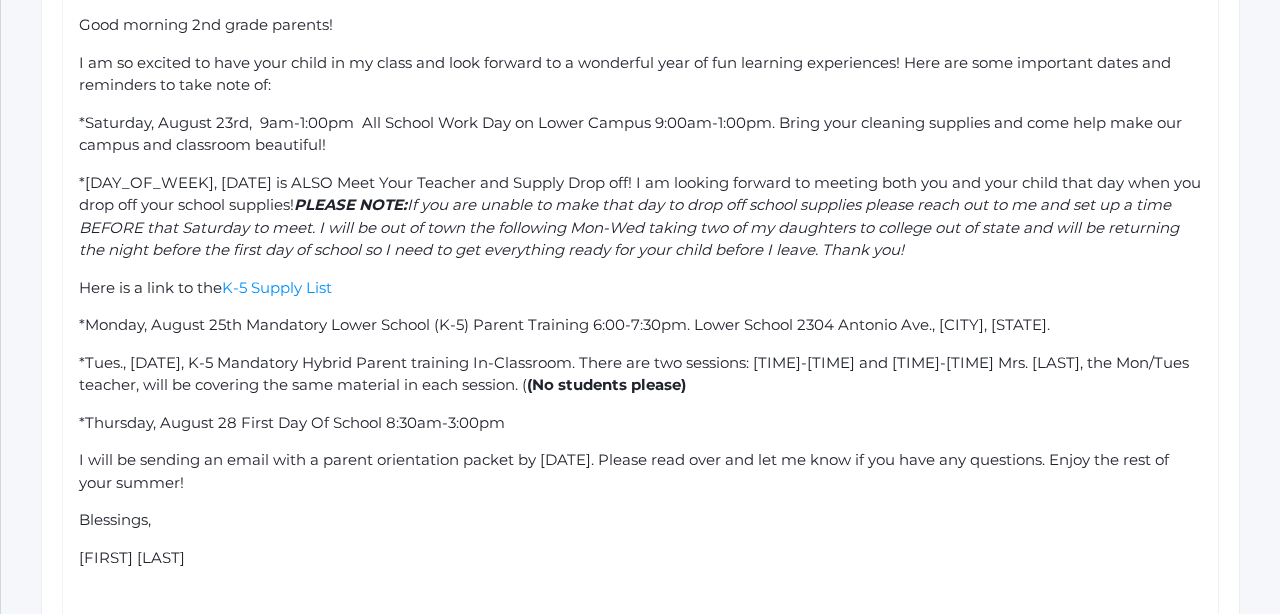 click on "*Saturday, August 23rd,  9am-1:00pm  All School Work Day on Lower Campus 9:00am-1:00pm. Bring your cleaning supplies and come help make our campus and classroom beautiful!" 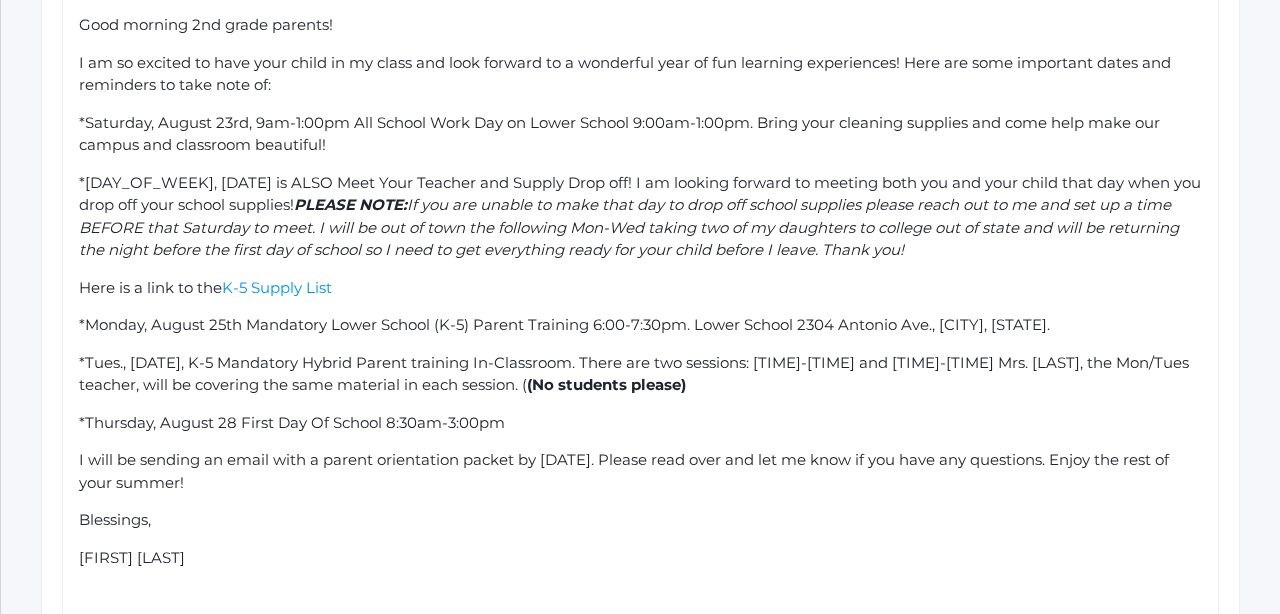 click on "*Saturday, August 23rd, 9am-1:00pm All School Work Day on Lower School 9:00am-1:00pm. Bring your cleaning supplies and come help make our campus and classroom beautiful!" 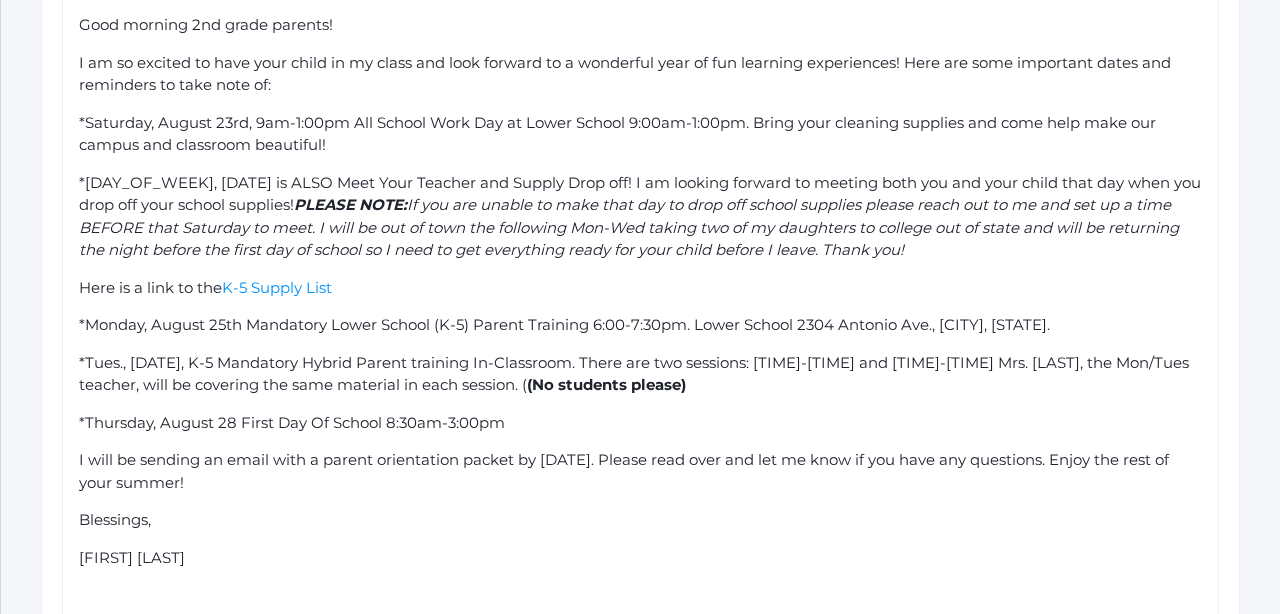 click on "*Saturday, August 23rd, 9am-1:00pm All School Work Day at Lower School 9:00am-1:00pm. Bring your cleaning supplies and come help make our campus and classroom beautiful!" 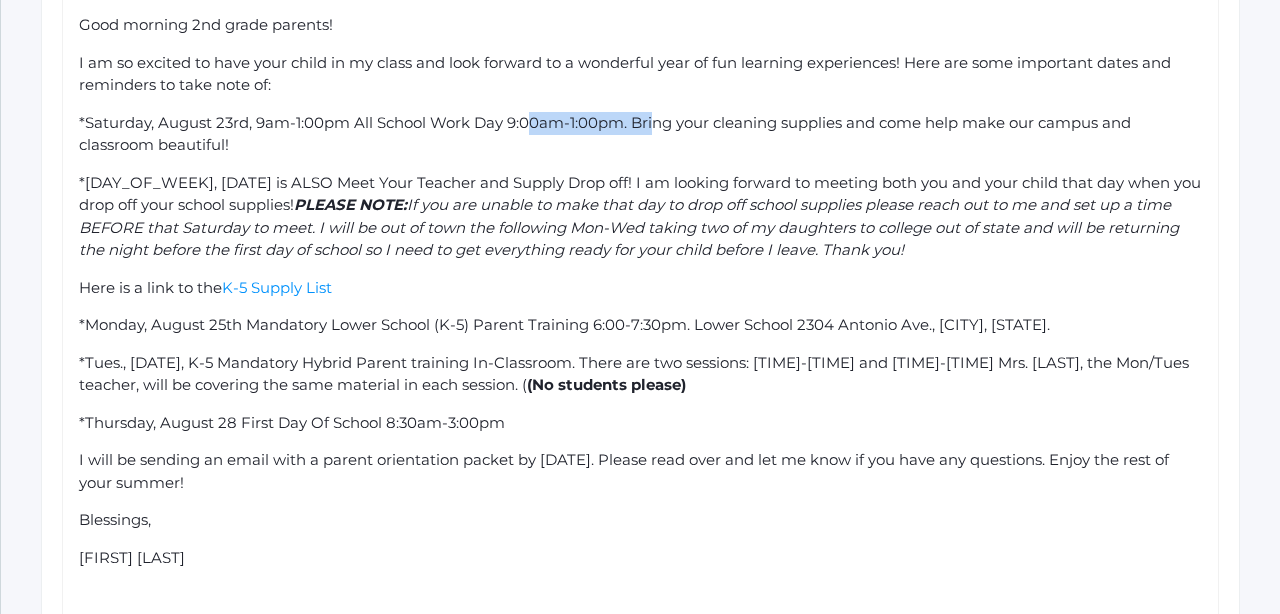 drag, startPoint x: 643, startPoint y: 120, endPoint x: 519, endPoint y: 116, distance: 124.0645 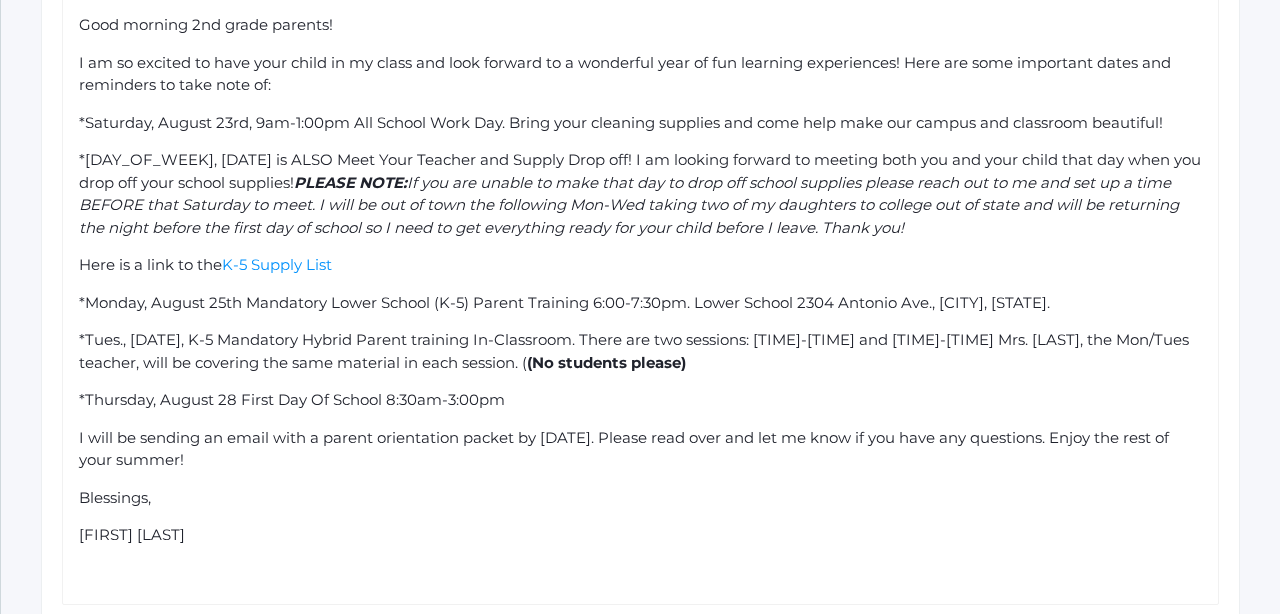 click on "Good morning 2nd grade parents! I am so excited to have your child in my class and look forward to a wonderful year of fun learning experiences! Here are some important dates and reminders to take note of: *Saturday, [DATE],  9am-1:00pm  All School Work Day. Bring your cleaning supplies and come help make our campus and classroom beautiful!   *Saturday, [DATE] is ALSO Meet Your Teacher and Supply Drop off! I am looking forward to meeting both you and your child that day when you drop off your school supplies!  PLEASE NOTE:  If you are unable to make that day to drop off school supplies please reach out to me and set up a time BEFORE that Saturday to meet. I will be out of town the following Mon-Wed taking two of my [RELATION] to college out of state and will be returning the night before the first day of school so I need to get everything ready for your child before I leave. Thank you! Here is a link to the  K-5 Supply List    No students please) *Thursday, [DATE] First Day Of School 8:30am-3:00pm" 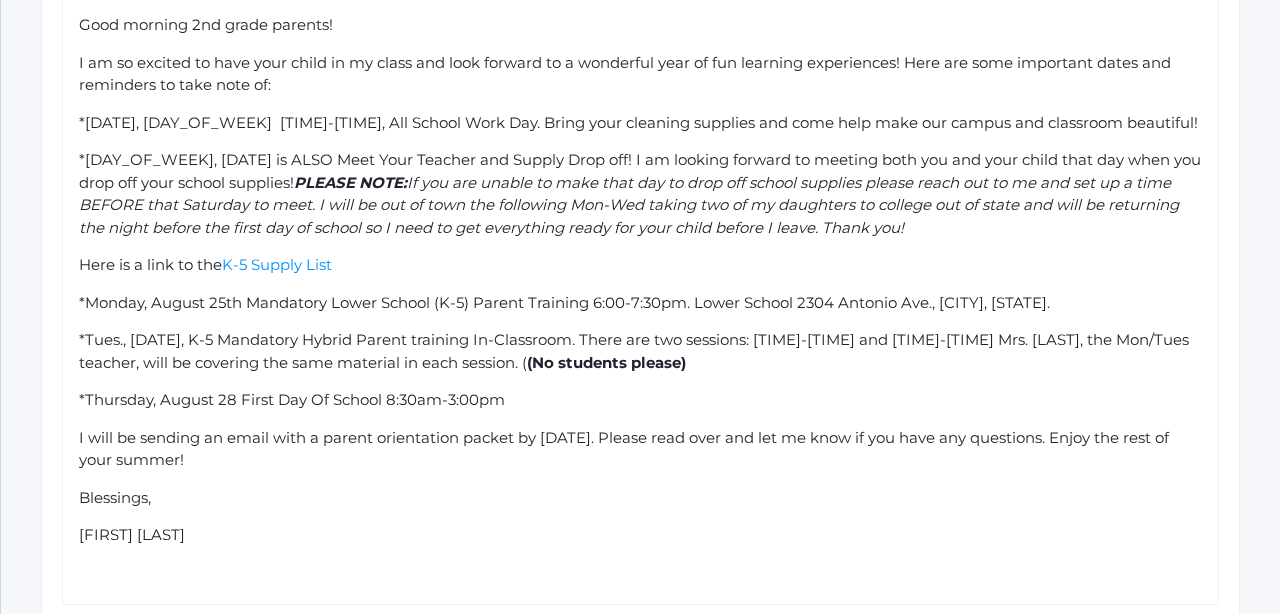 click on "*Tues., [DATE], K-5 Mandatory Hybrid Parent training In-Classroom. There are two sessions: [TIME]-[TIME] and [TIME]-[TIME] Mrs. [LAST], the Mon/Tues teacher, will be covering the same material in each session. (" 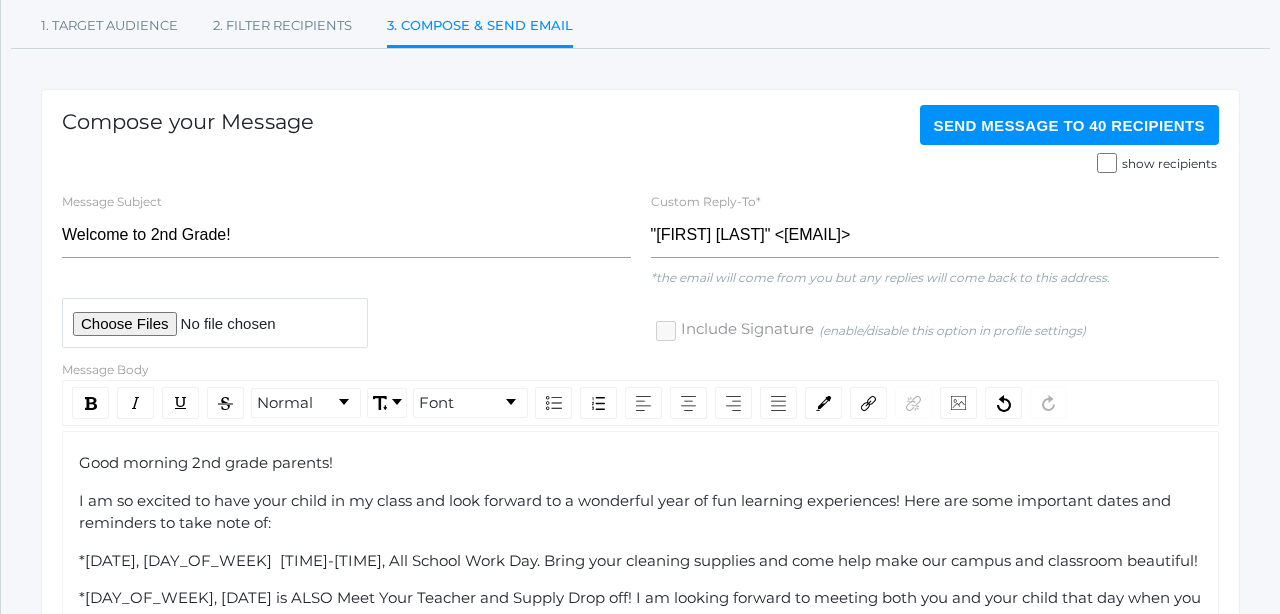 scroll, scrollTop: 183, scrollLeft: 0, axis: vertical 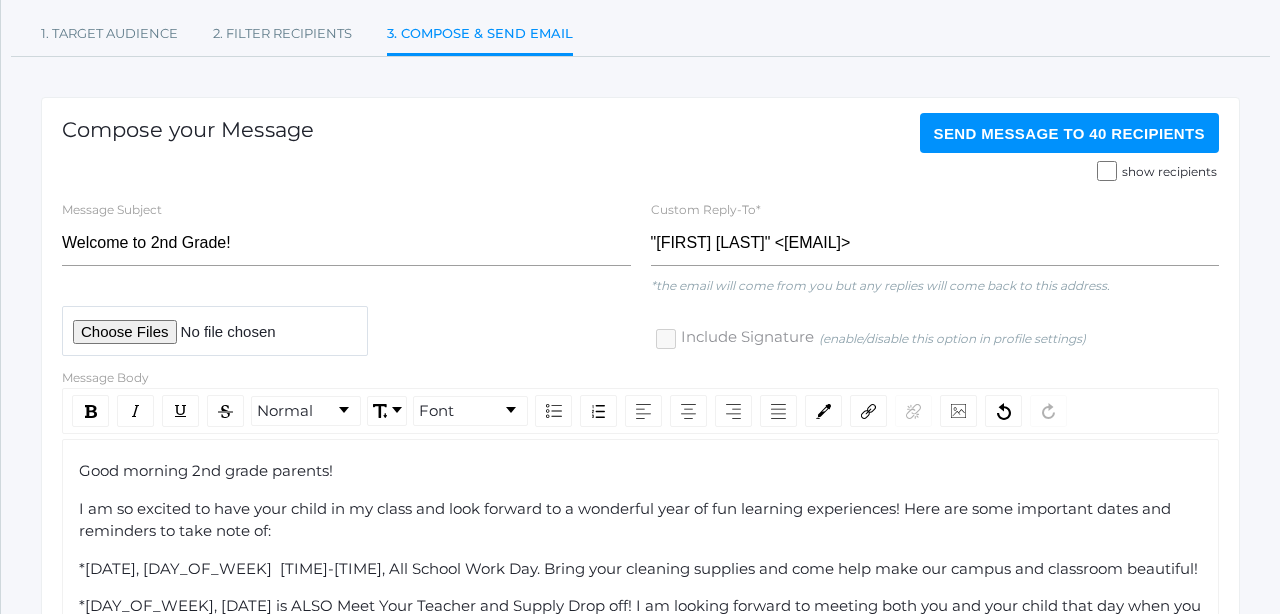 click on "Send Message   to [NUMBER] recipients" 